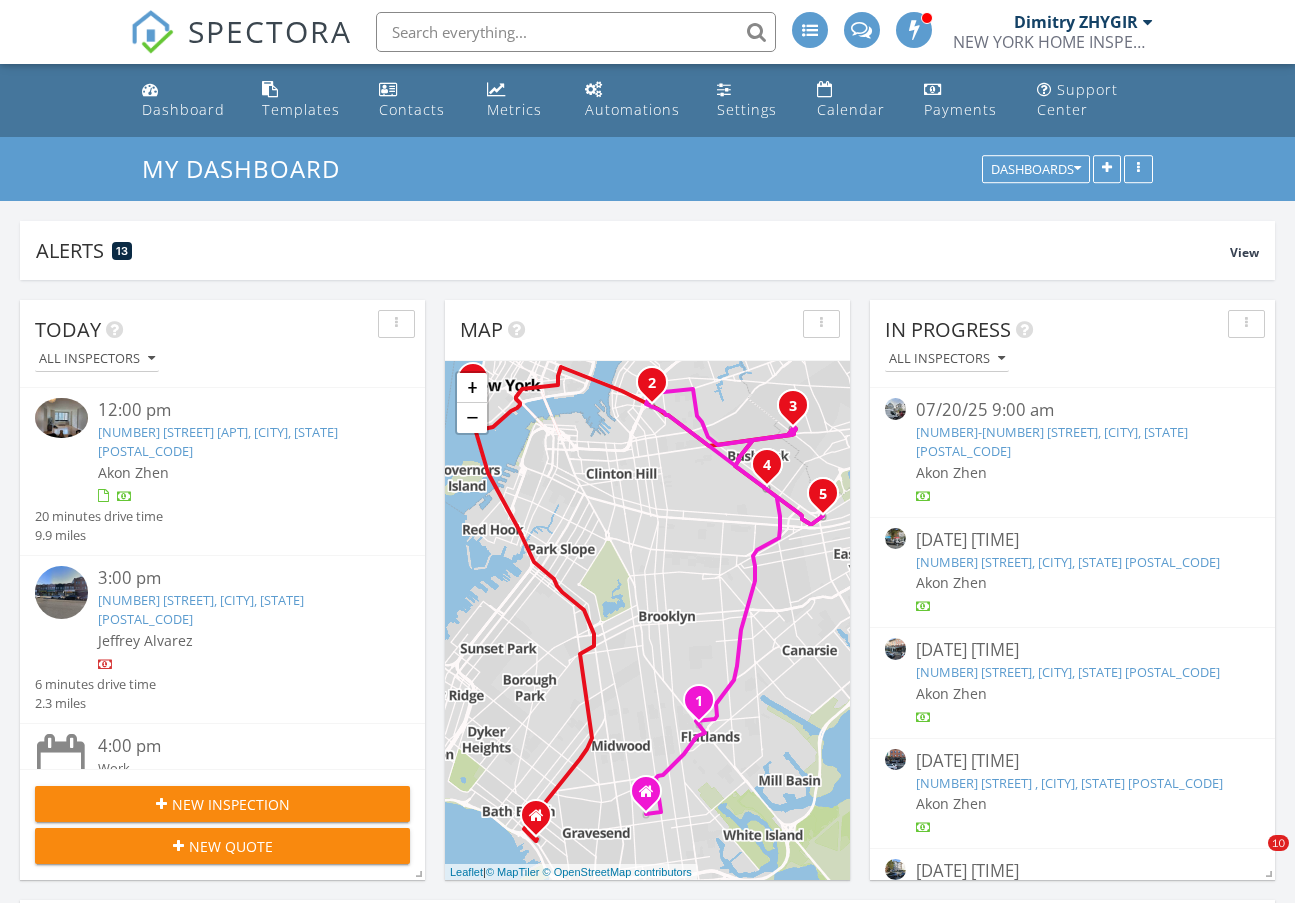 scroll, scrollTop: 1333, scrollLeft: 0, axis: vertical 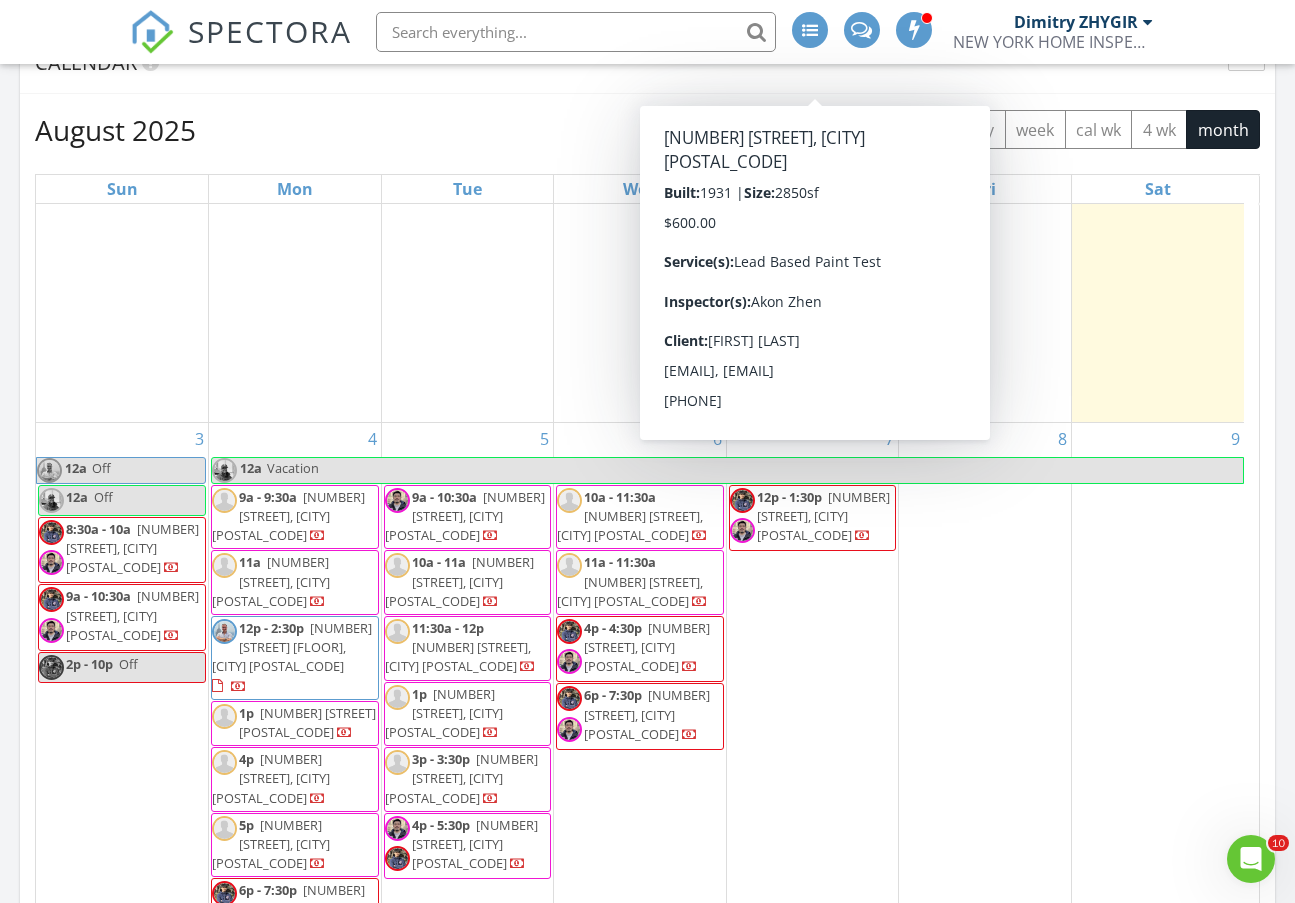 click on "14" at bounding box center [813, 1013] 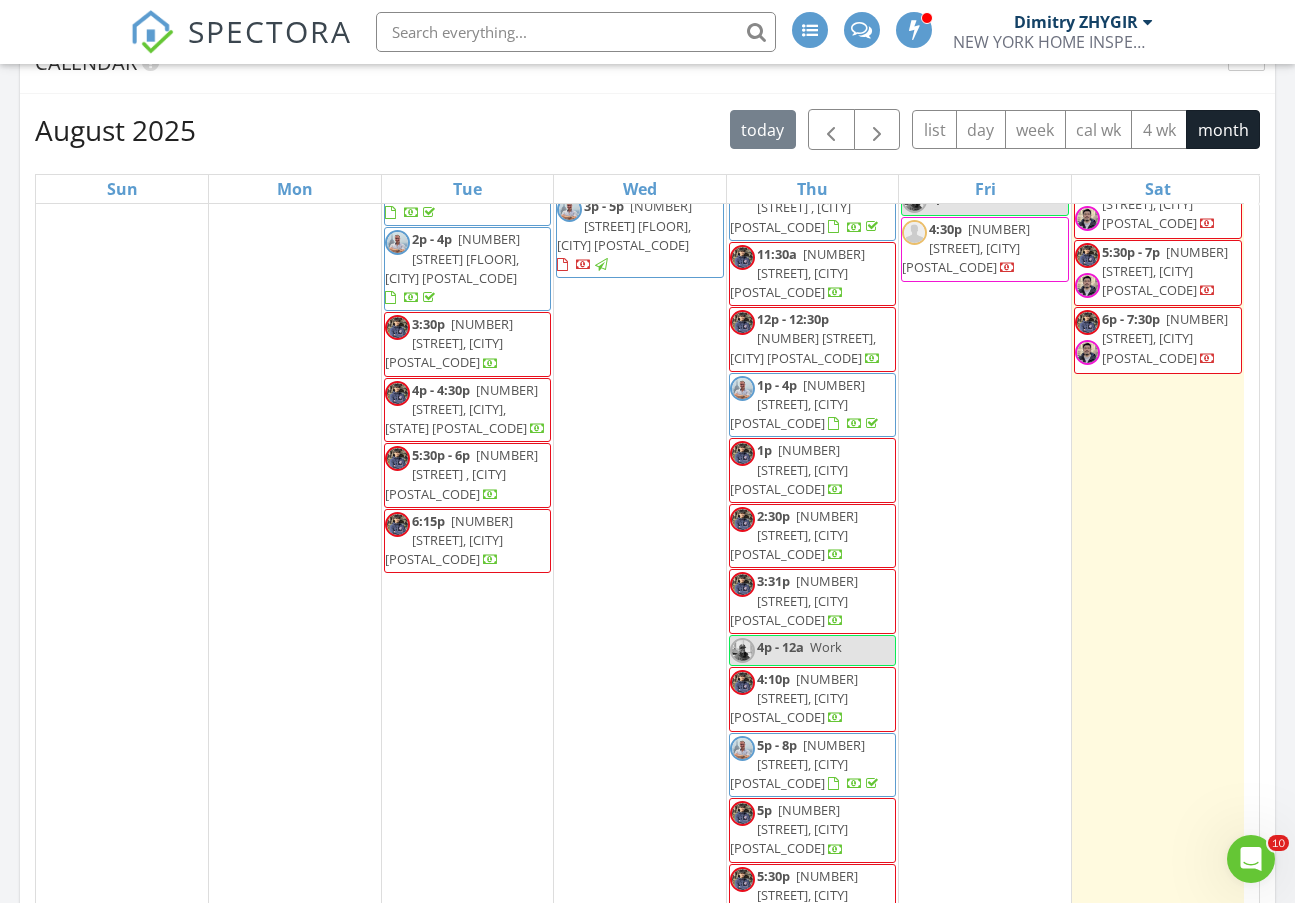 scroll, scrollTop: 0, scrollLeft: 0, axis: both 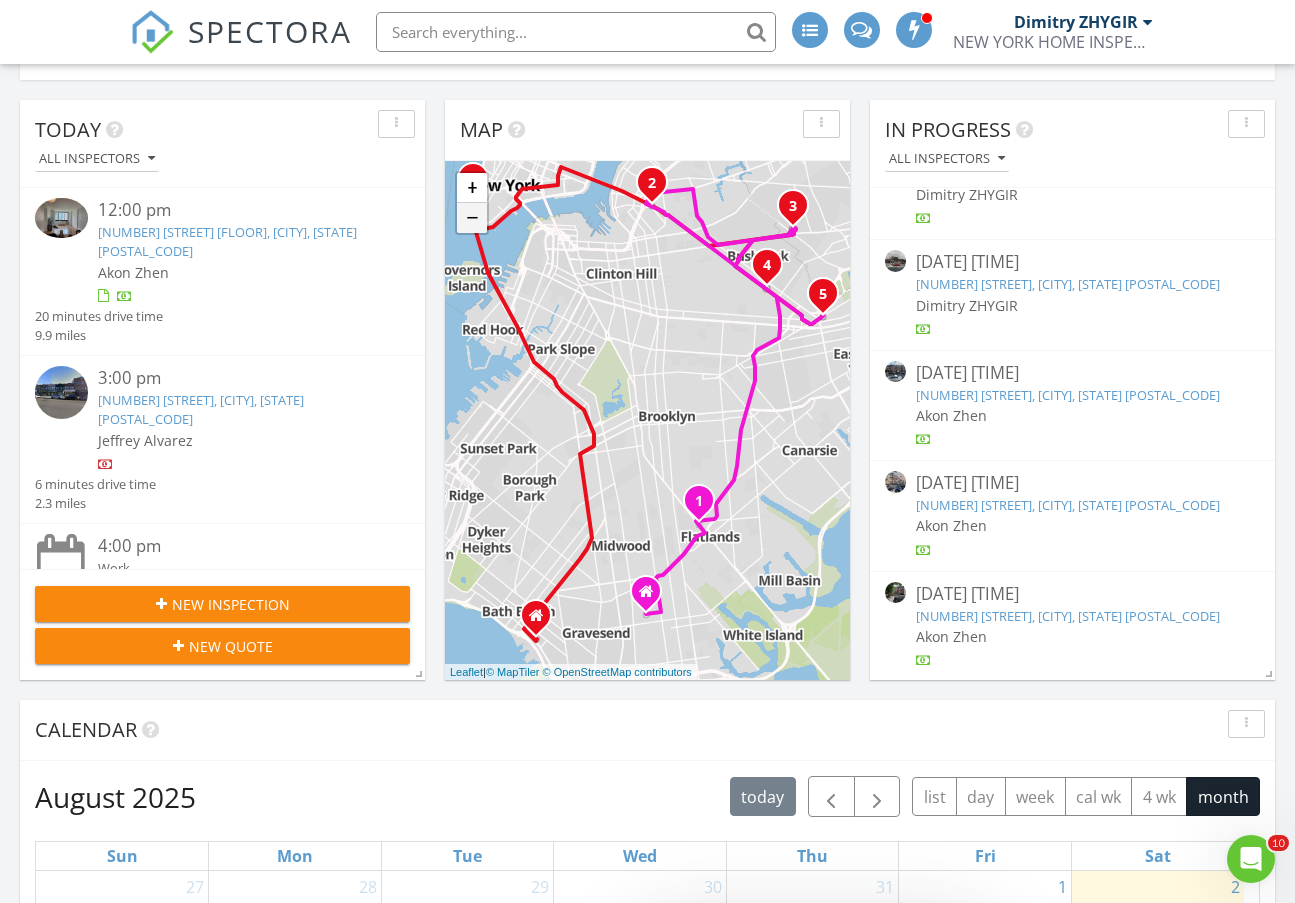 click on "−" at bounding box center [472, 218] 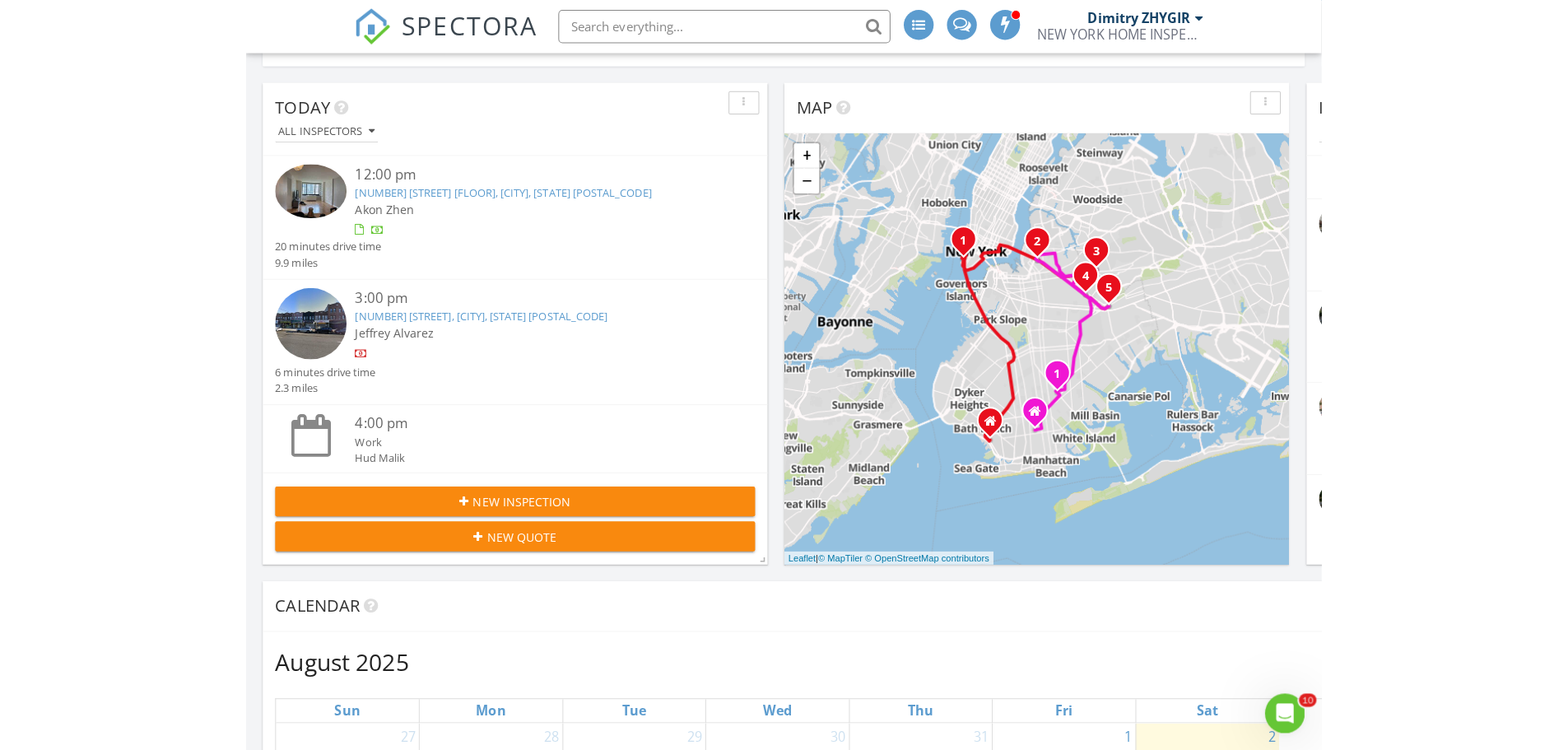 scroll, scrollTop: 8, scrollLeft: 8, axis: both 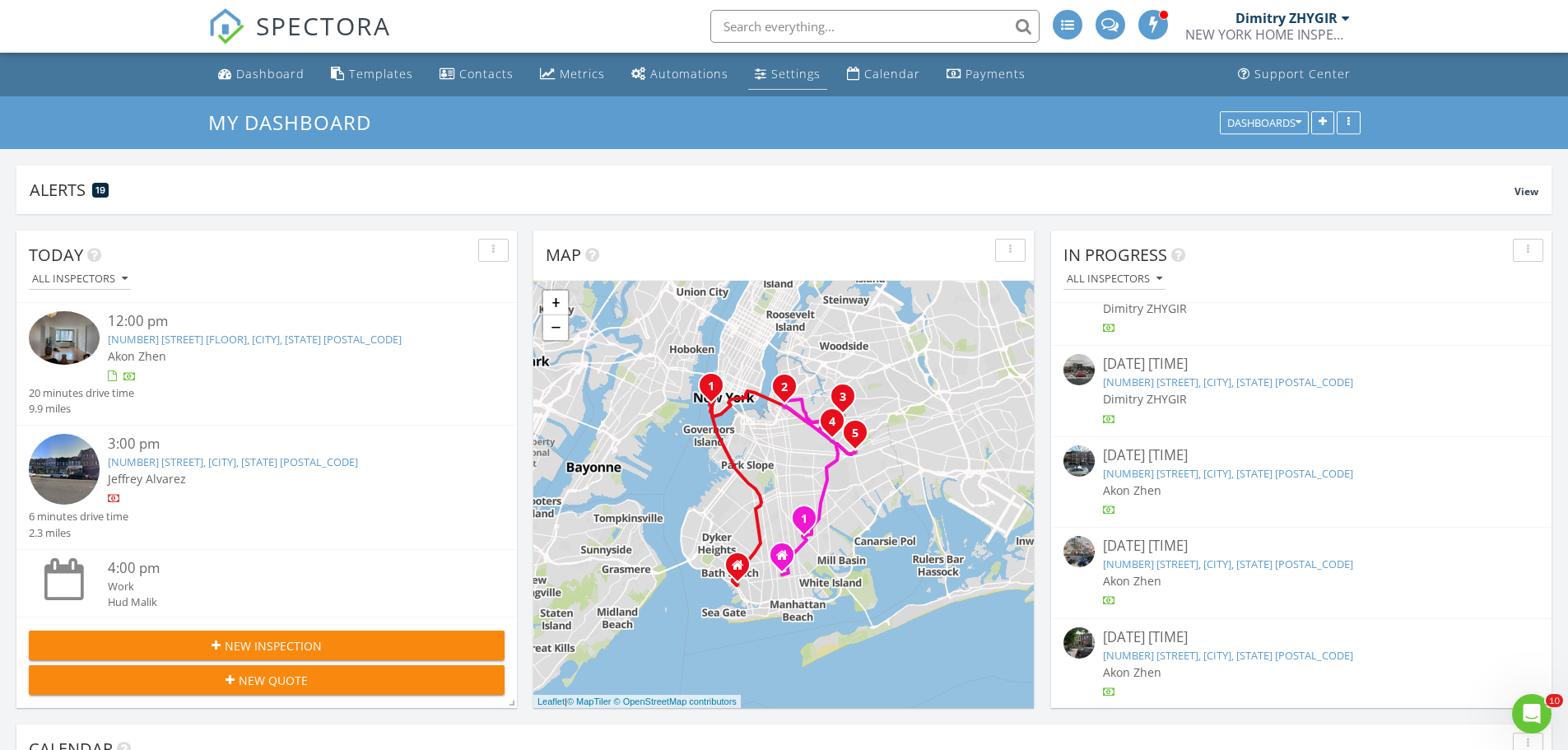 click on "Settings" at bounding box center (796, 73) 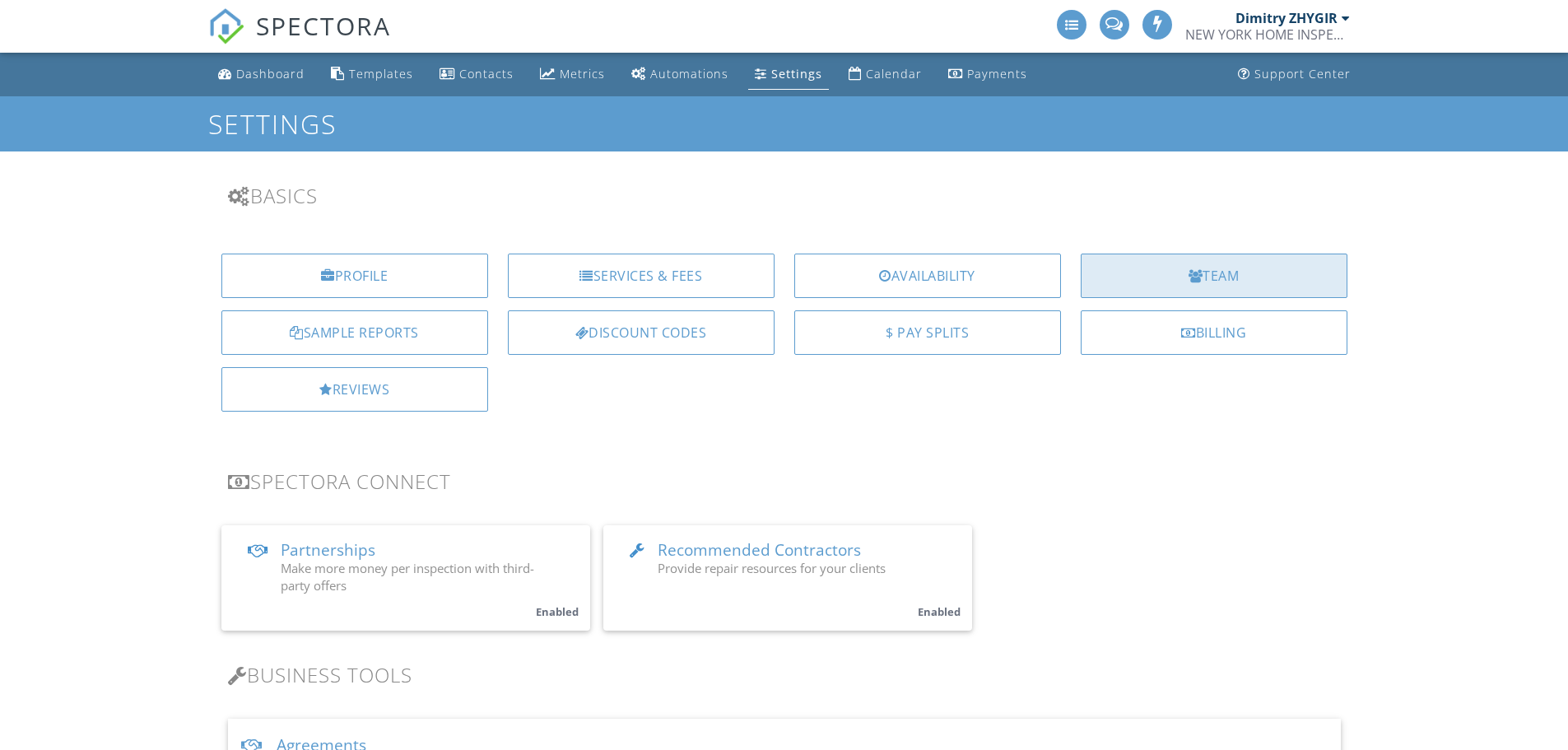 scroll, scrollTop: 0, scrollLeft: 0, axis: both 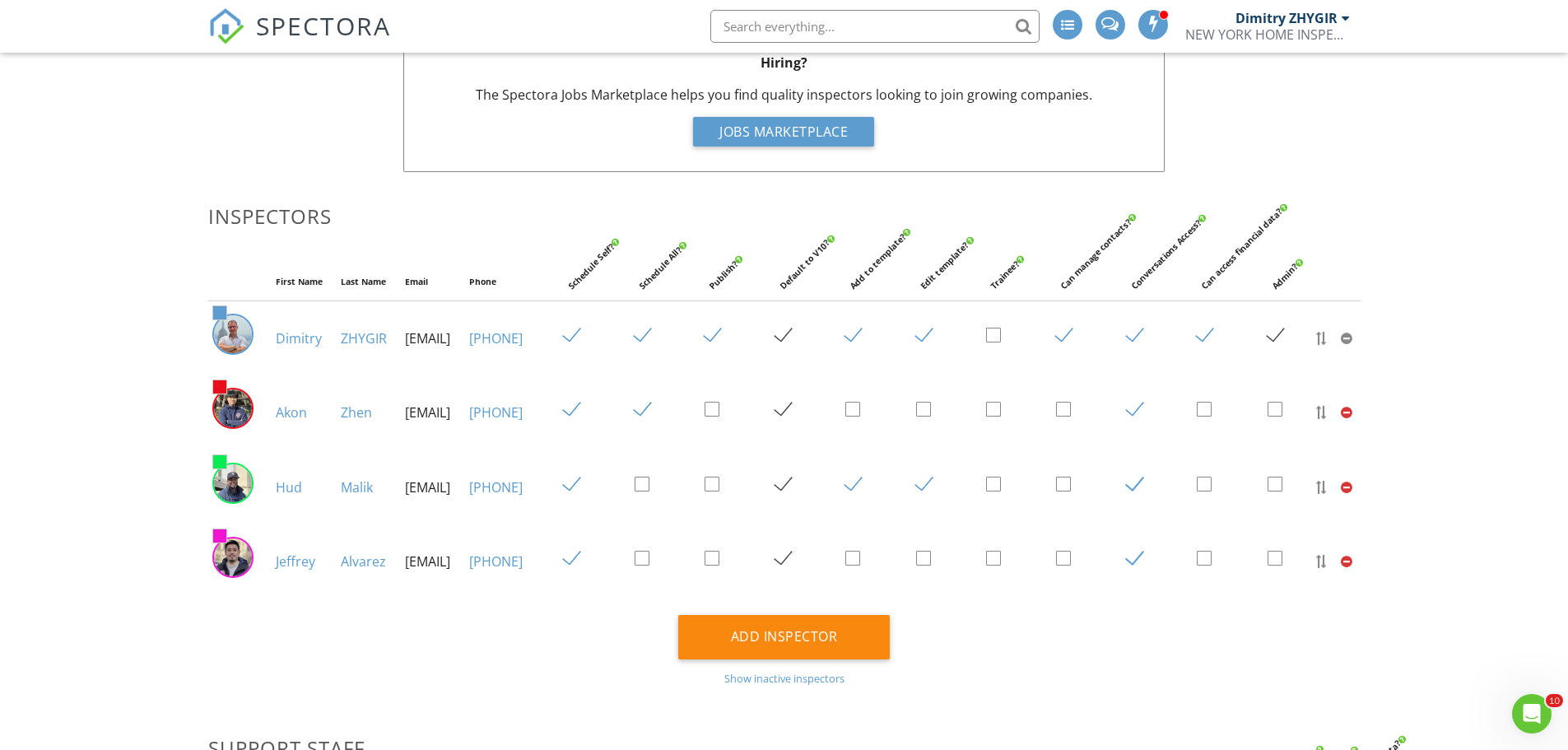 click at bounding box center [859, 410] 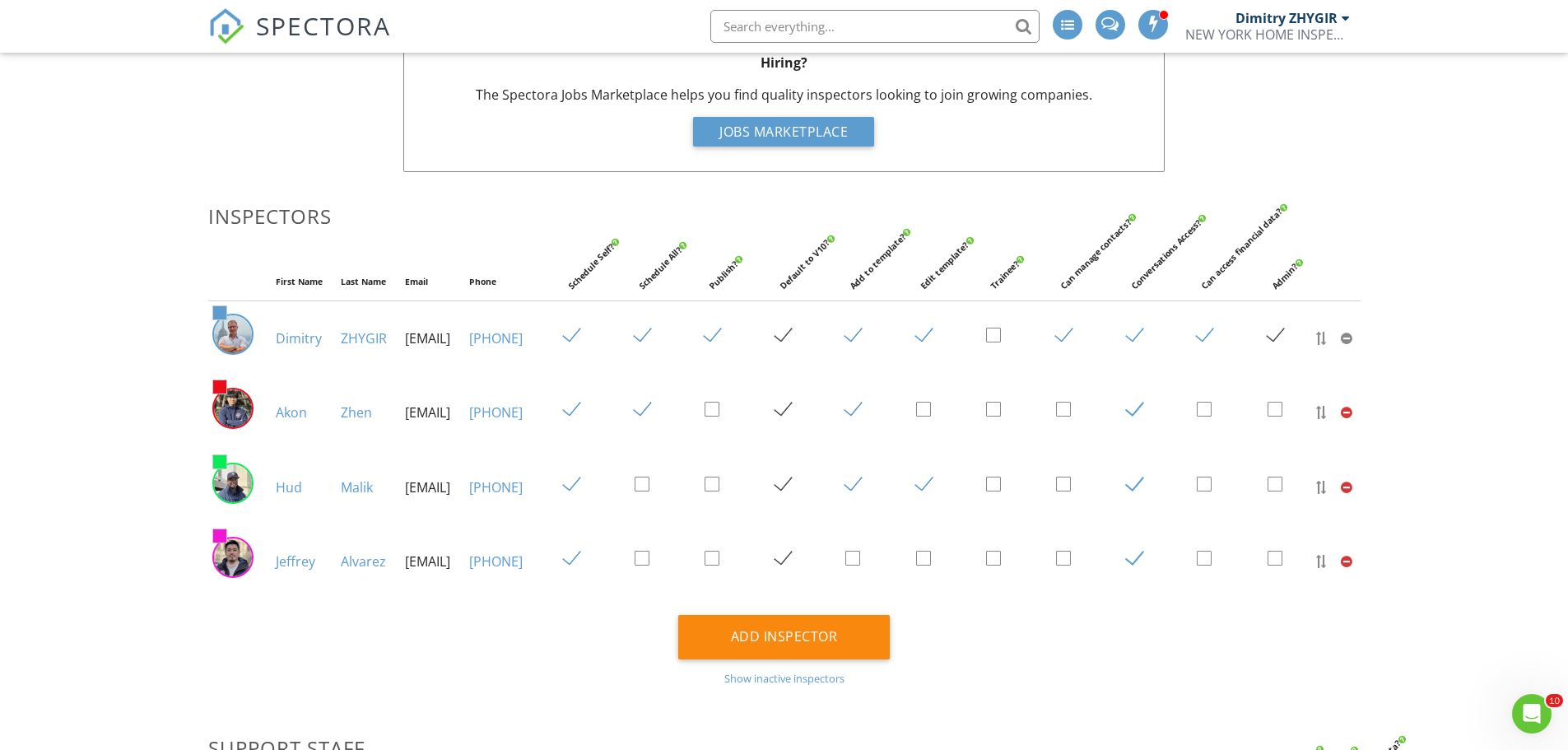 click at bounding box center [859, 410] 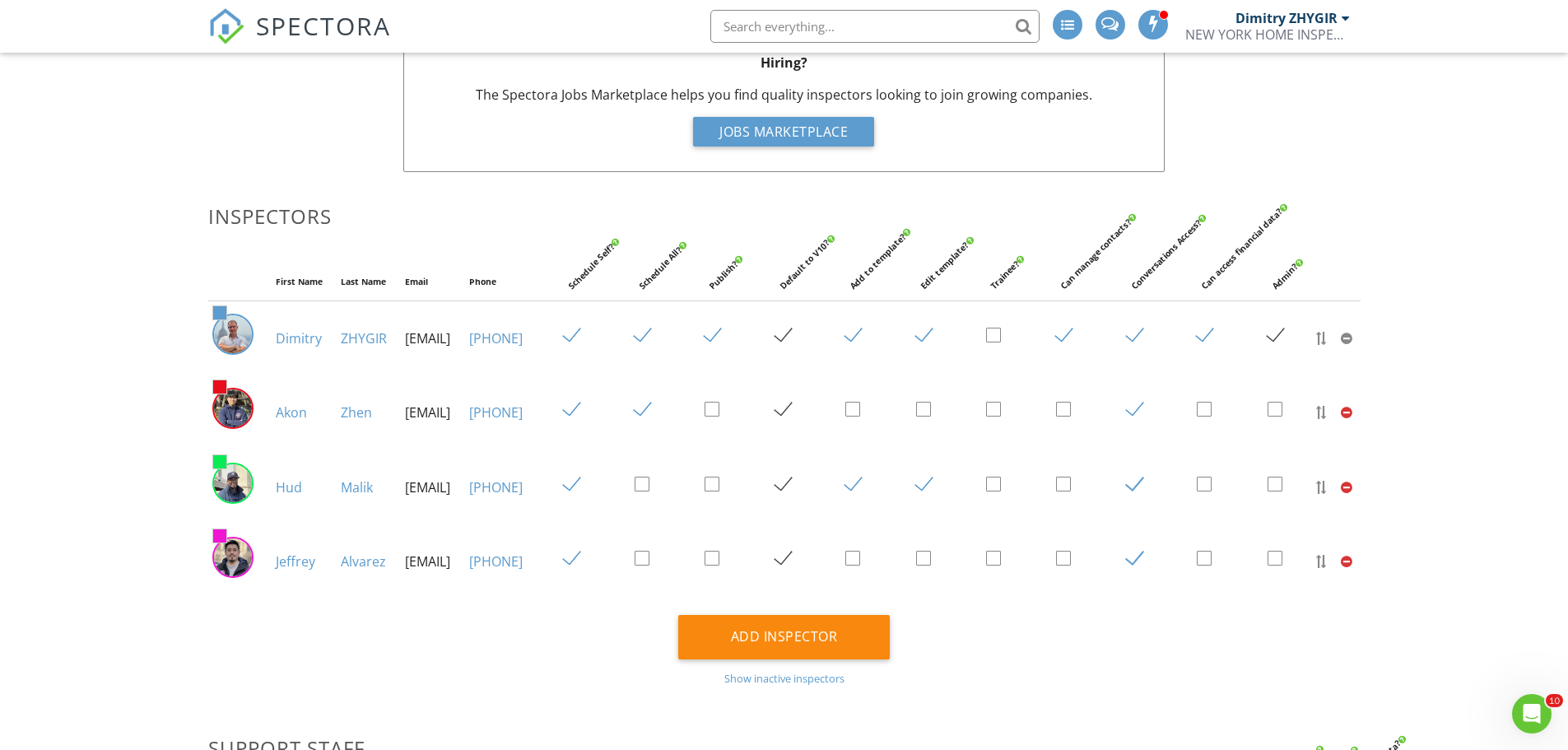 click on "Dashboard
Templates
Contacts
Metrics
Automations
Settings
Calendar
Payments
Support Center
Team
Subscriptions
Paysplits
Pay reports
Hiring?
The Spectora Jobs Marketplace helps you find quality inspectors looking to join growing companies.
Jobs Marketplace
Inspectors
First Name
Last Name
Email
Phone
Schedule Self?
Schedule All?
Publish?
Default to V10?
Add to template?
Edit template?
Trainee?
Can manage contacts?
Conversations Access?
Can access financial data?
Admin?
#5c9ccf
Dimitry
ZHYGIR
inspector@nyhi.us
3477777782
#e80e1c
Akon
Zhen
3478811634" at bounding box center (784, 432) 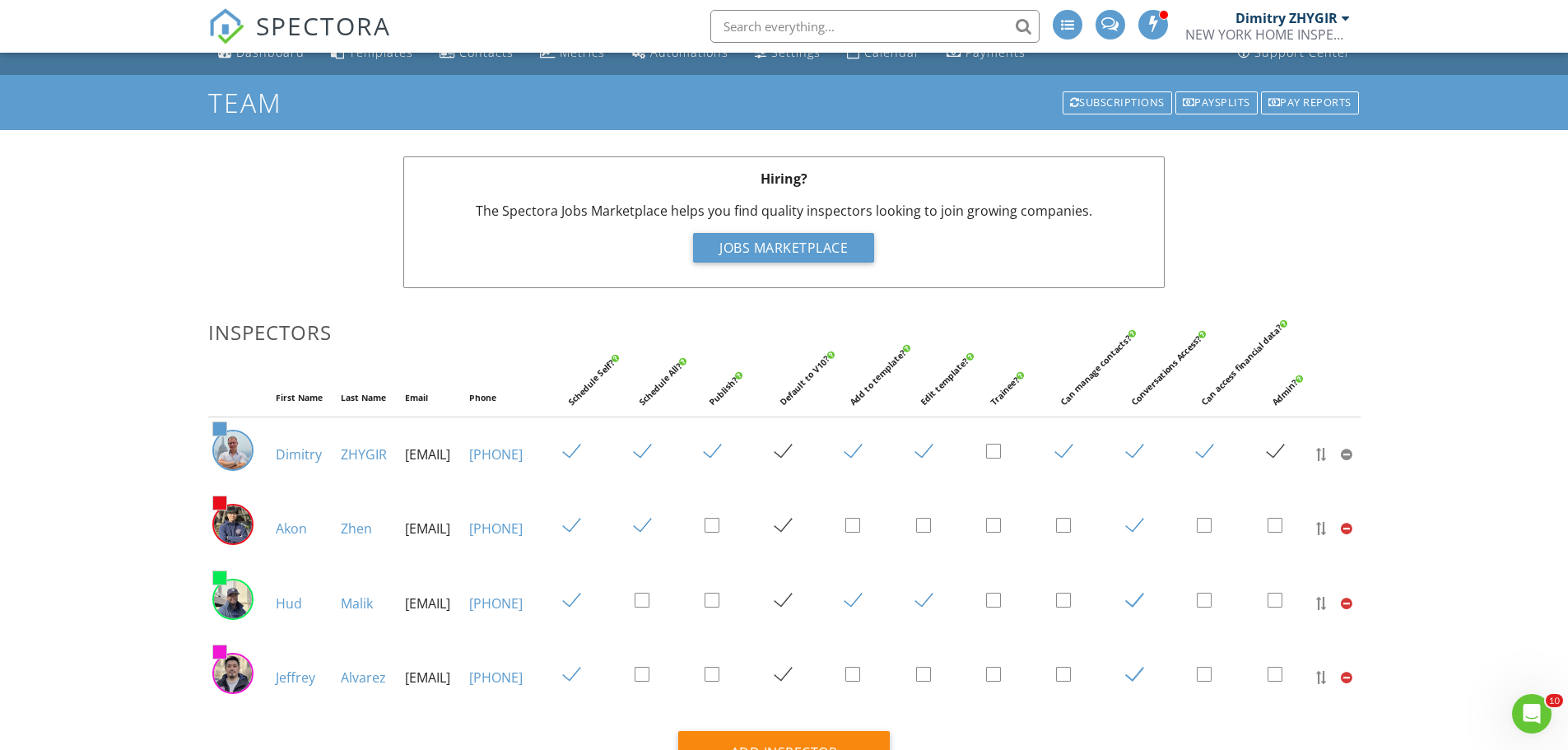 scroll, scrollTop: 0, scrollLeft: 0, axis: both 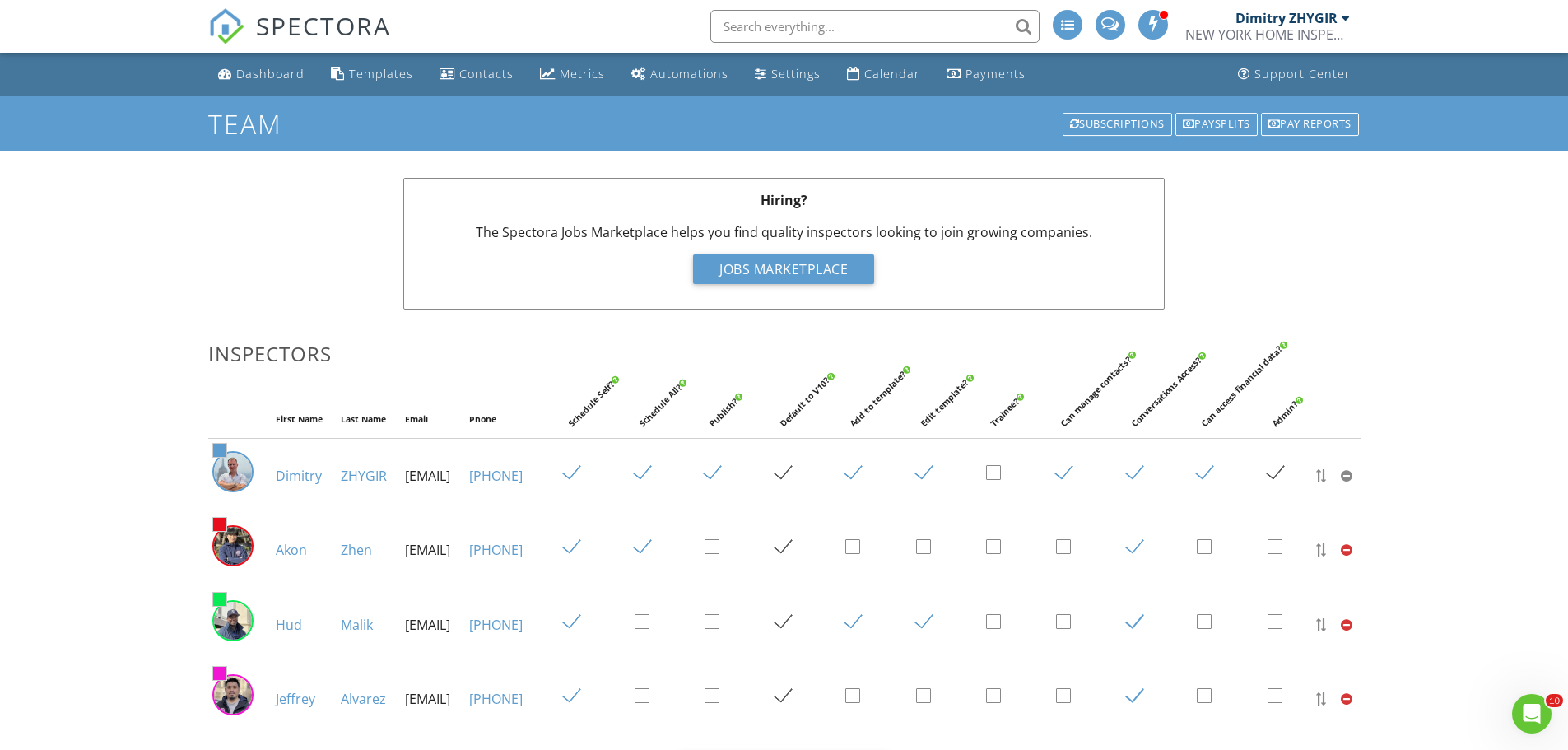 click at bounding box center (930, 622) 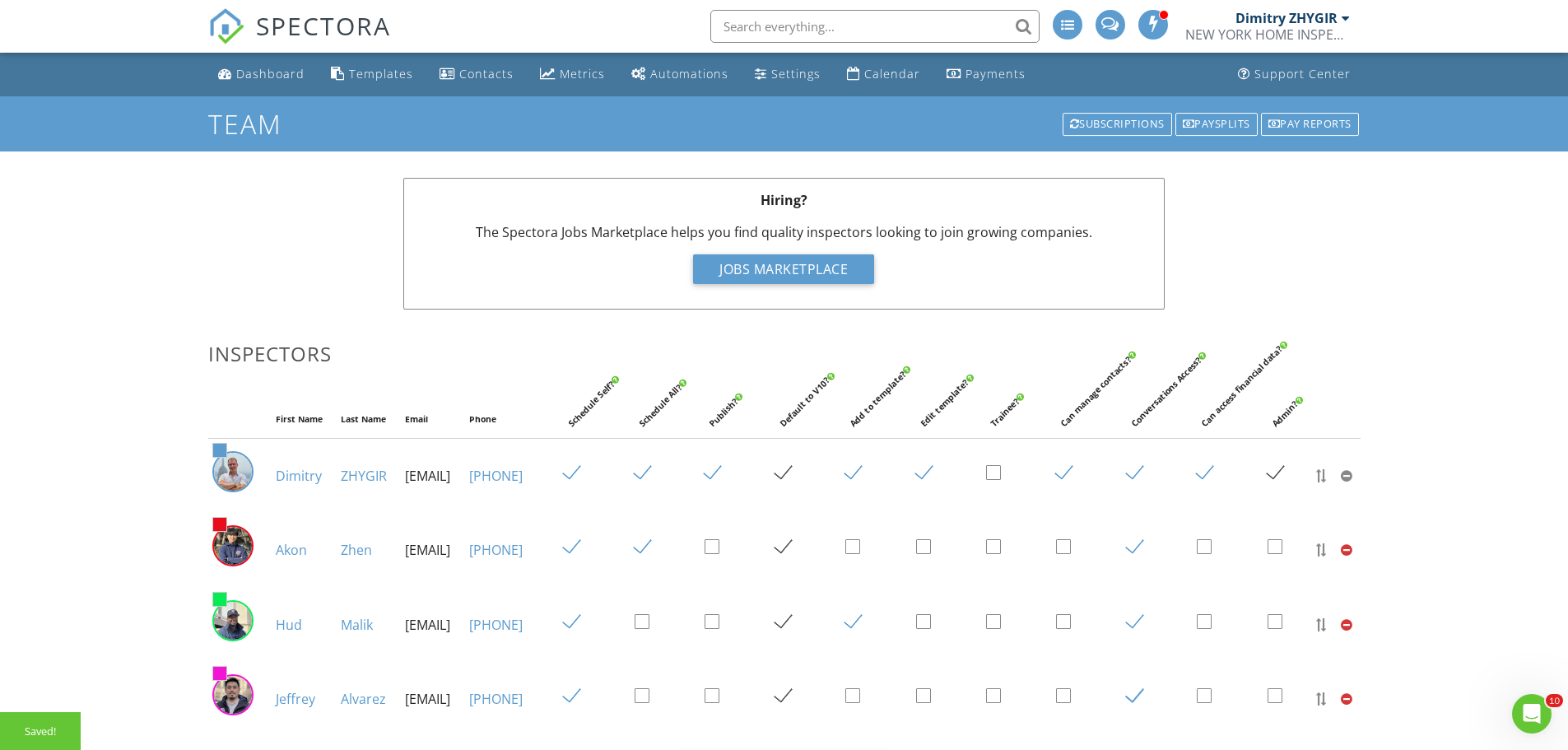click on "Dashboard
Templates
Contacts
Metrics
Automations
Settings
Calendar
Payments
Support Center
Team
Subscriptions
Paysplits
Pay reports
Hiring?
The Spectora Jobs Marketplace helps you find quality inspectors looking to join growing companies.
Jobs Marketplace
Inspectors
First Name
Last Name
Email
Phone
Schedule Self?
Schedule All?
Publish?
Default to V10?
Add to template?
Edit template?
Trainee?
Can manage contacts?
Conversations Access?
Can access financial data?
Admin?
#5c9ccf
Dimitry
ZHYGIR
inspector@nyhi.us
3477777782
#e80e1c
Akon
Zhen
3478811634" at bounding box center [784, 570] 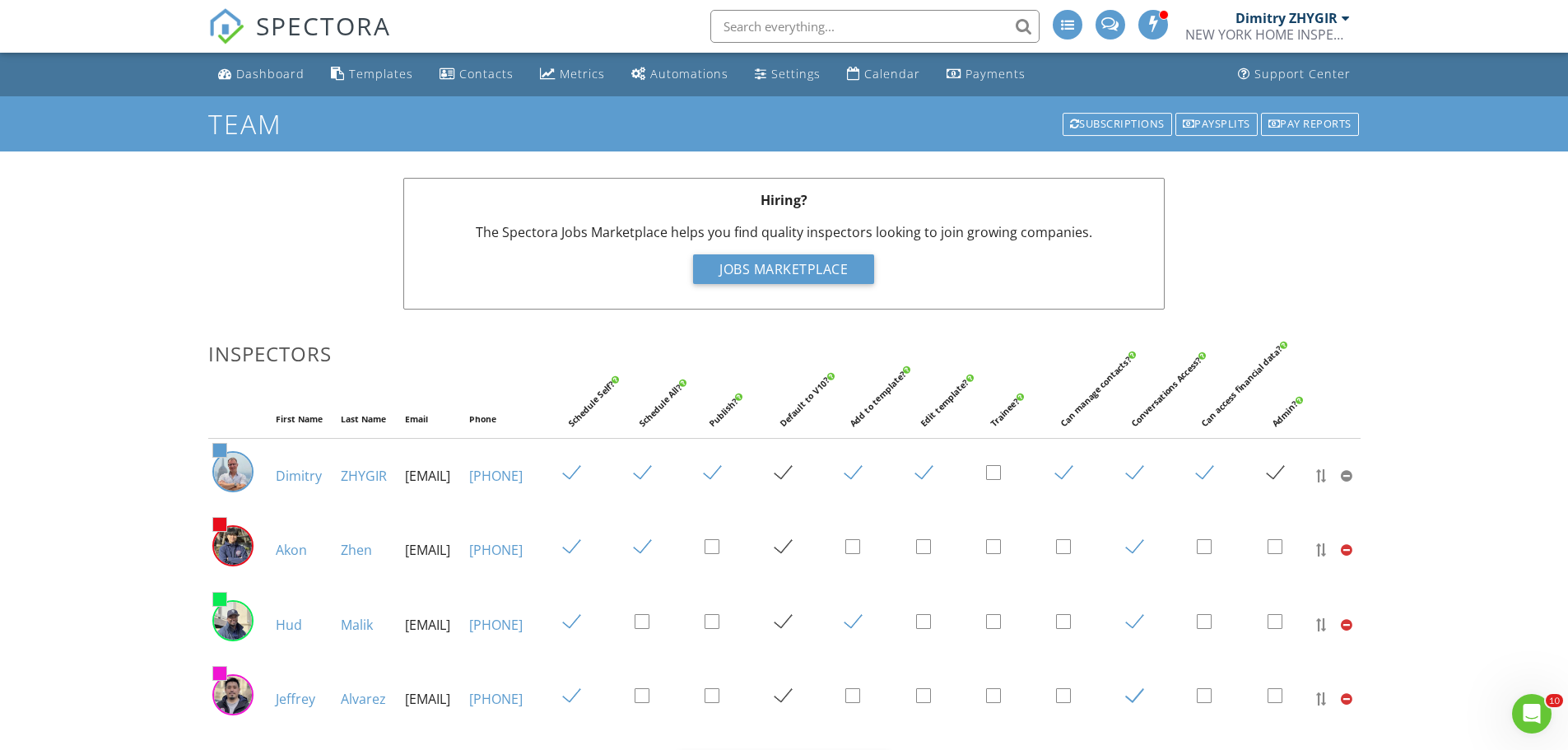 click on "Dashboard
Templates
Contacts
Metrics
Automations
Settings
Calendar
Payments
Support Center
Team
Subscriptions
Paysplits
Pay reports
Hiring?
The Spectora Jobs Marketplace helps you find quality inspectors looking to join growing companies.
Jobs Marketplace
Inspectors
First Name
Last Name
Email
Phone
Schedule Self?
Schedule All?
Publish?
Default to V10?
Add to template?
Edit template?
Trainee?
Can manage contacts?
Conversations Access?
Can access financial data?
Admin?
#5c9ccf
Dimitry
ZHYGIR
inspector@nyhi.us
3477777782
#e80e1c
Akon
Zhen
3478811634" at bounding box center (784, 570) 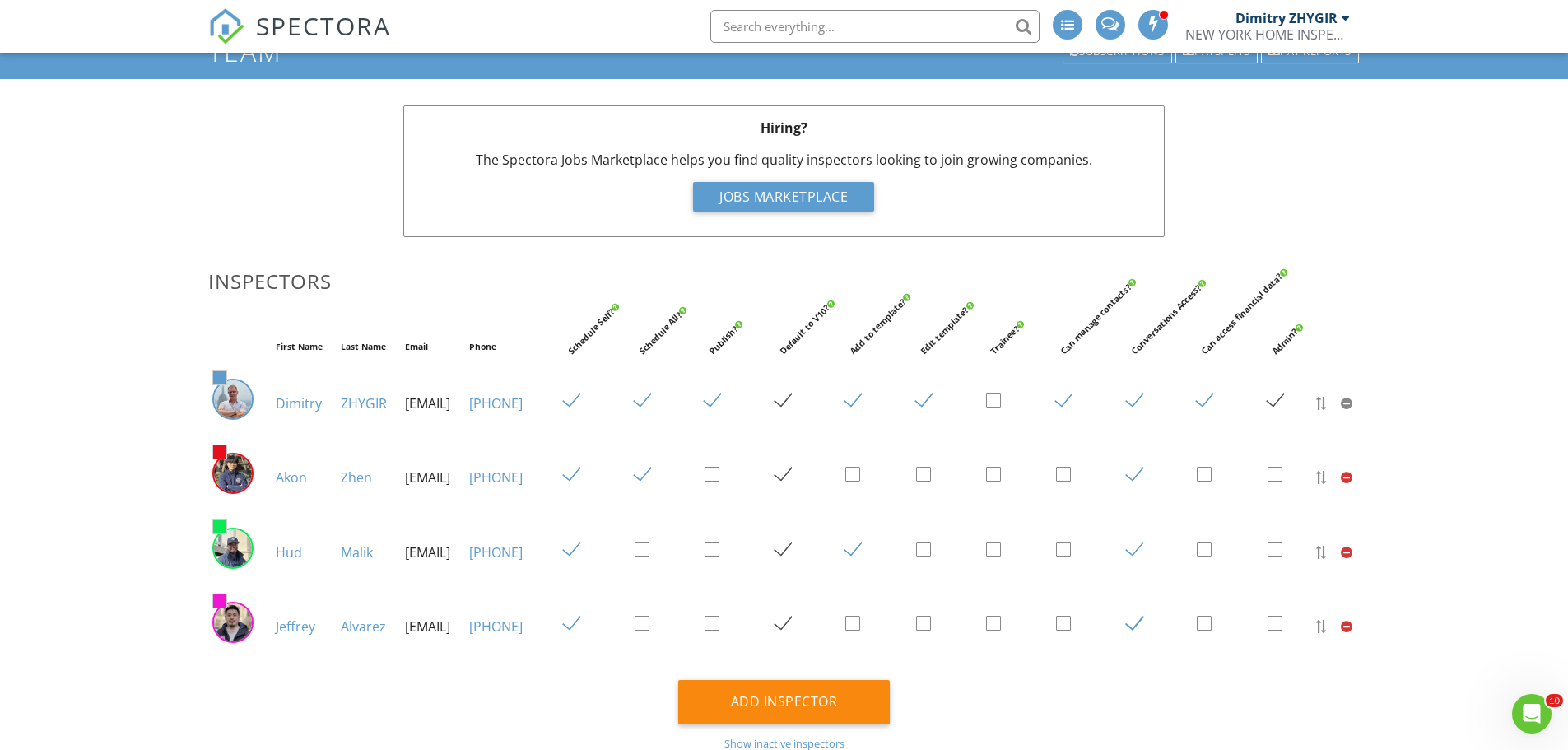 scroll, scrollTop: 0, scrollLeft: 0, axis: both 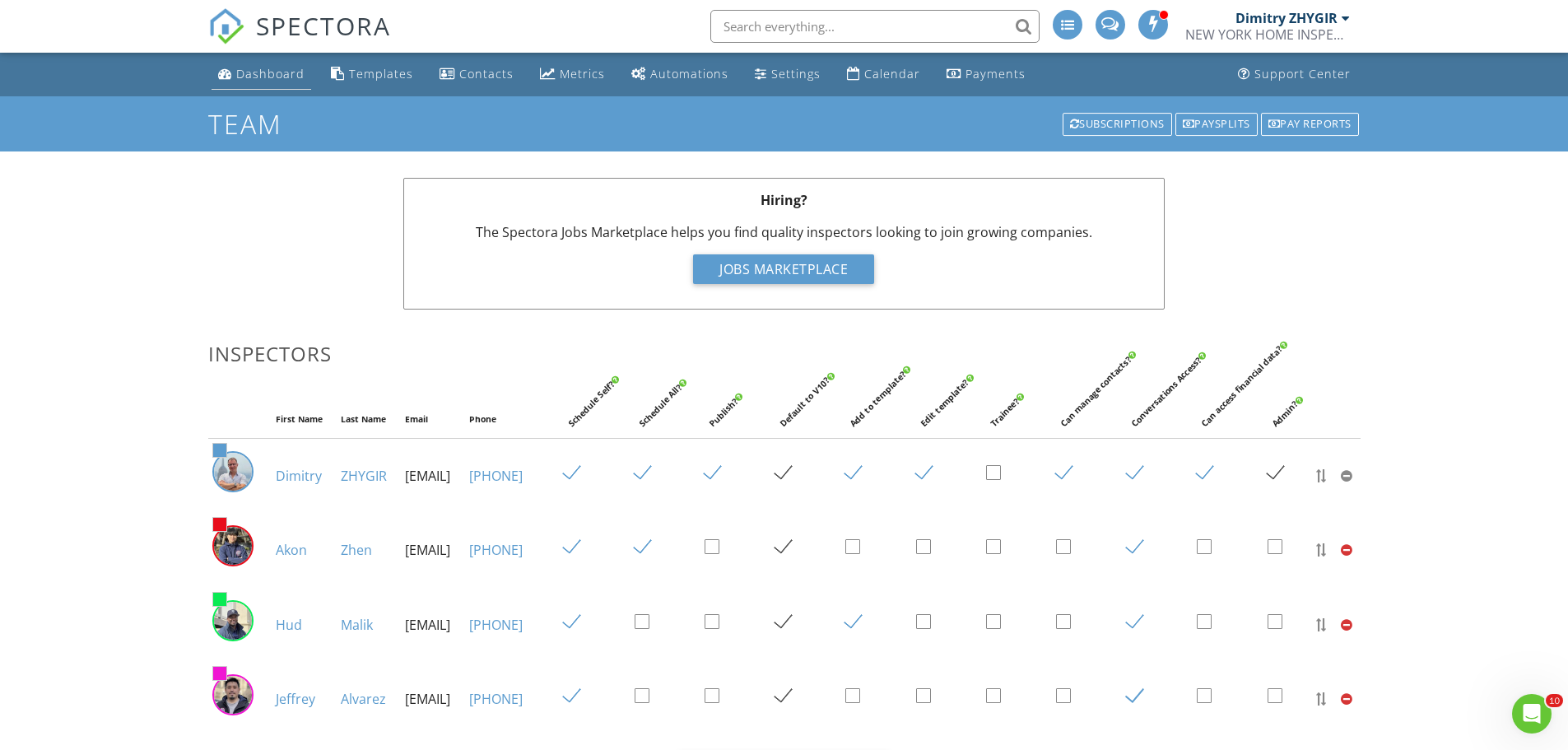 click on "Dashboard" at bounding box center [270, 73] 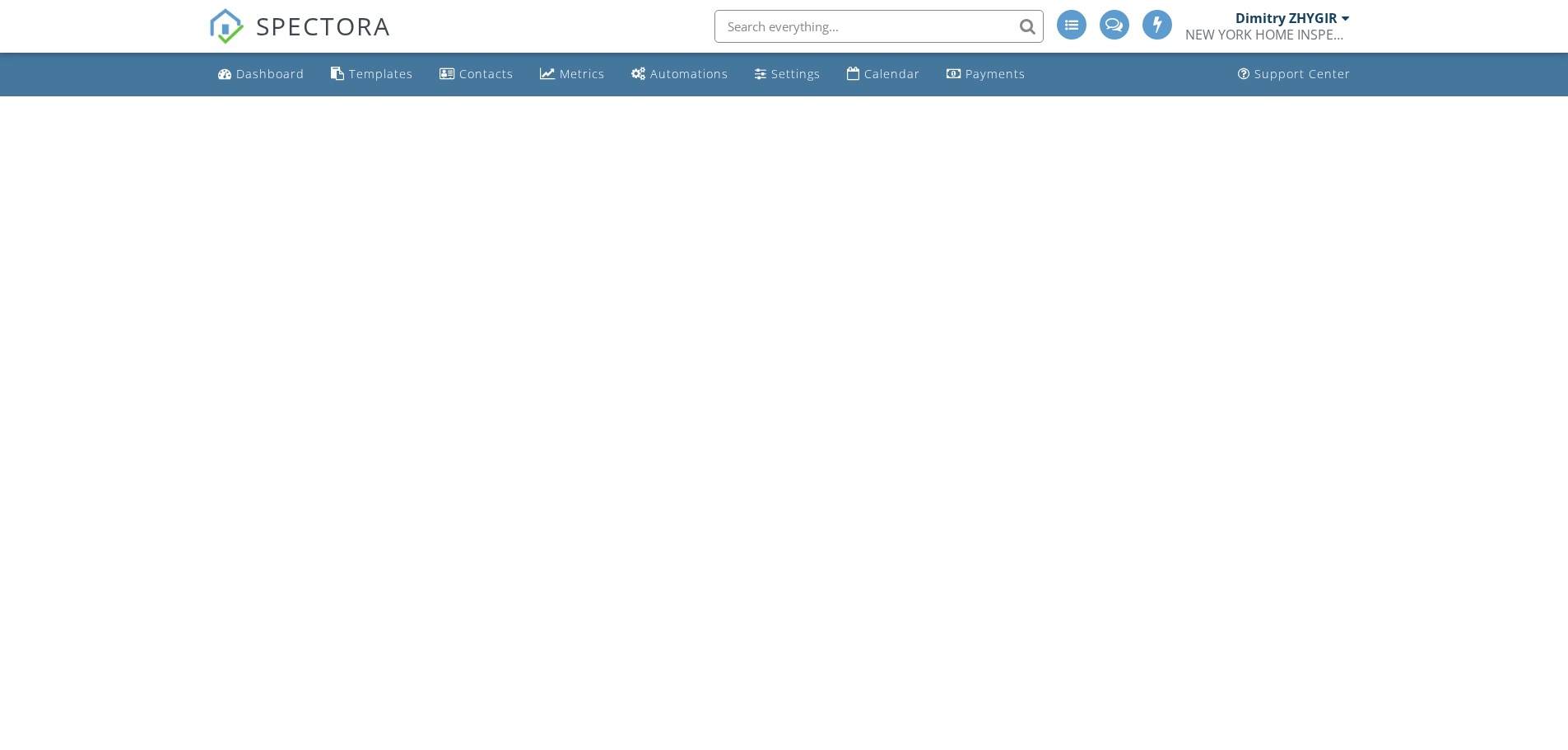 scroll, scrollTop: 0, scrollLeft: 0, axis: both 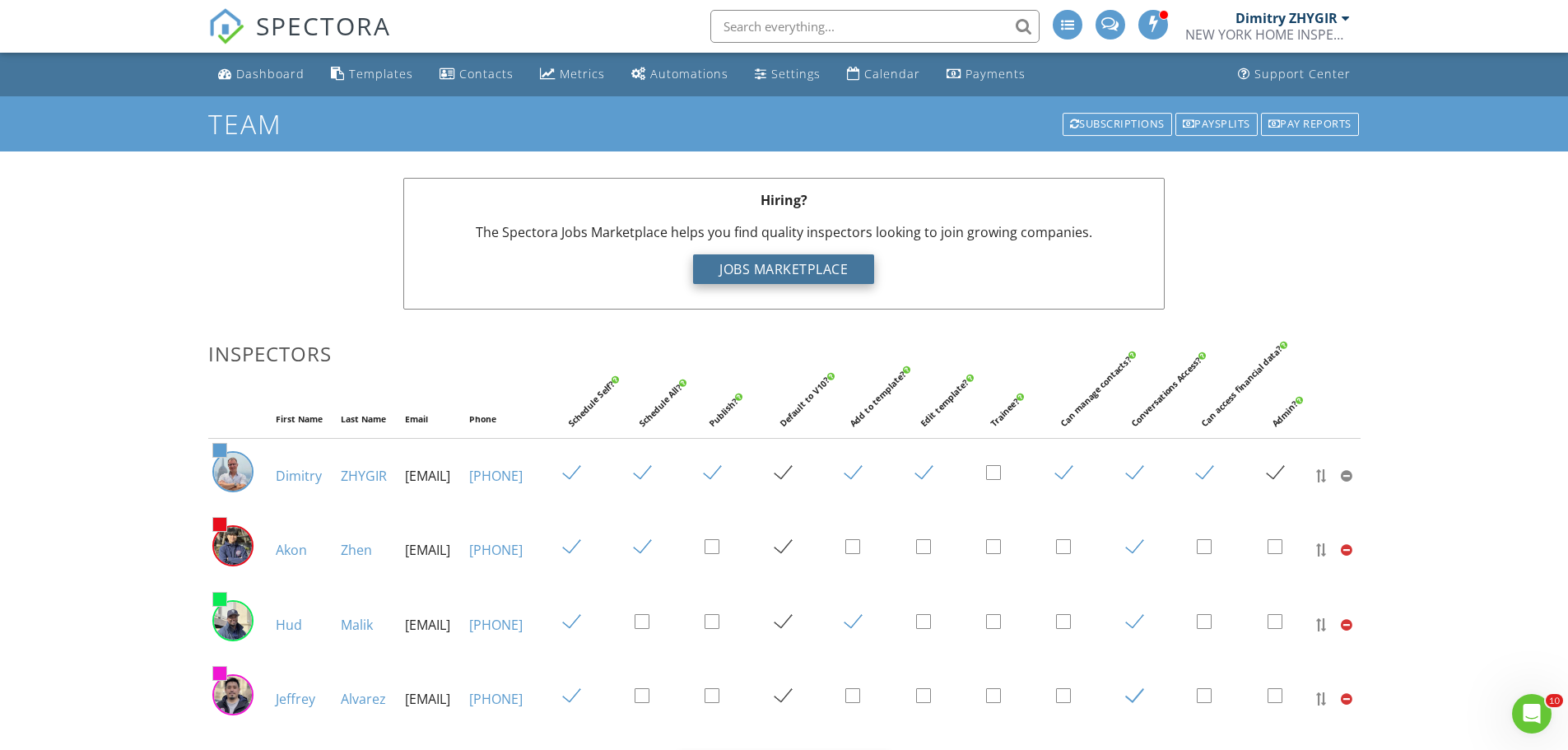 click on "Jobs Marketplace" at bounding box center [784, 269] 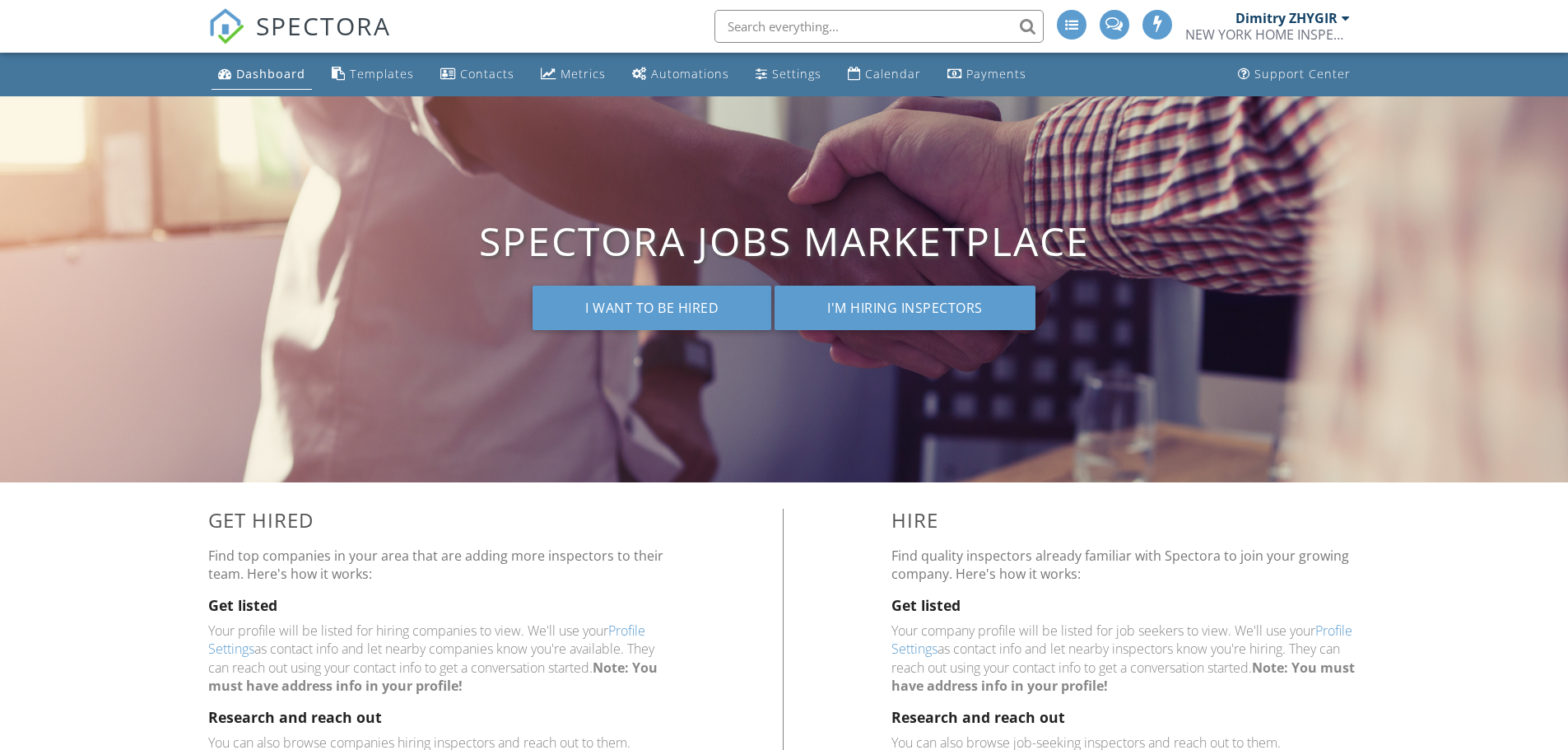 scroll, scrollTop: 0, scrollLeft: 0, axis: both 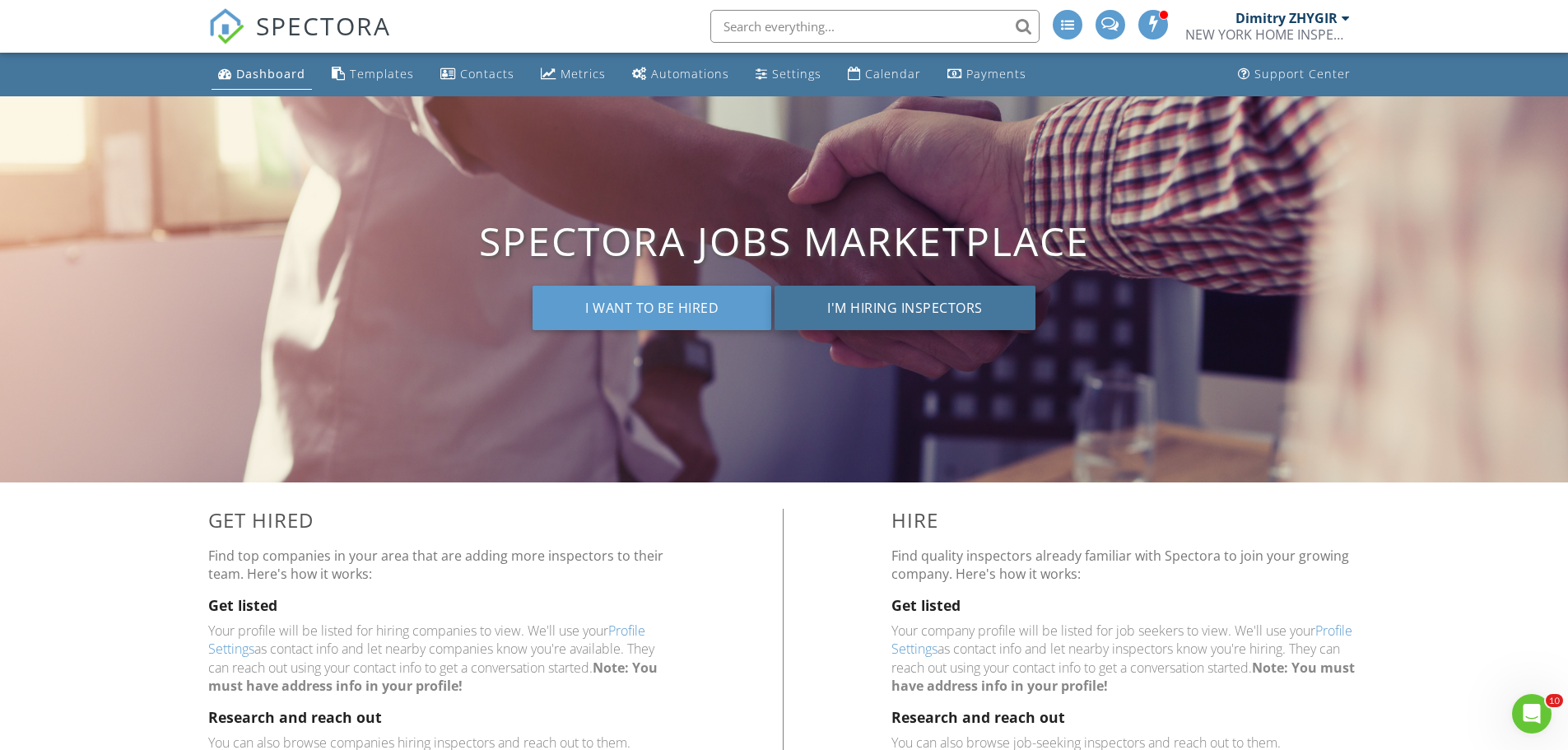 click on "I'm hiring inspectors" at bounding box center (905, 308) 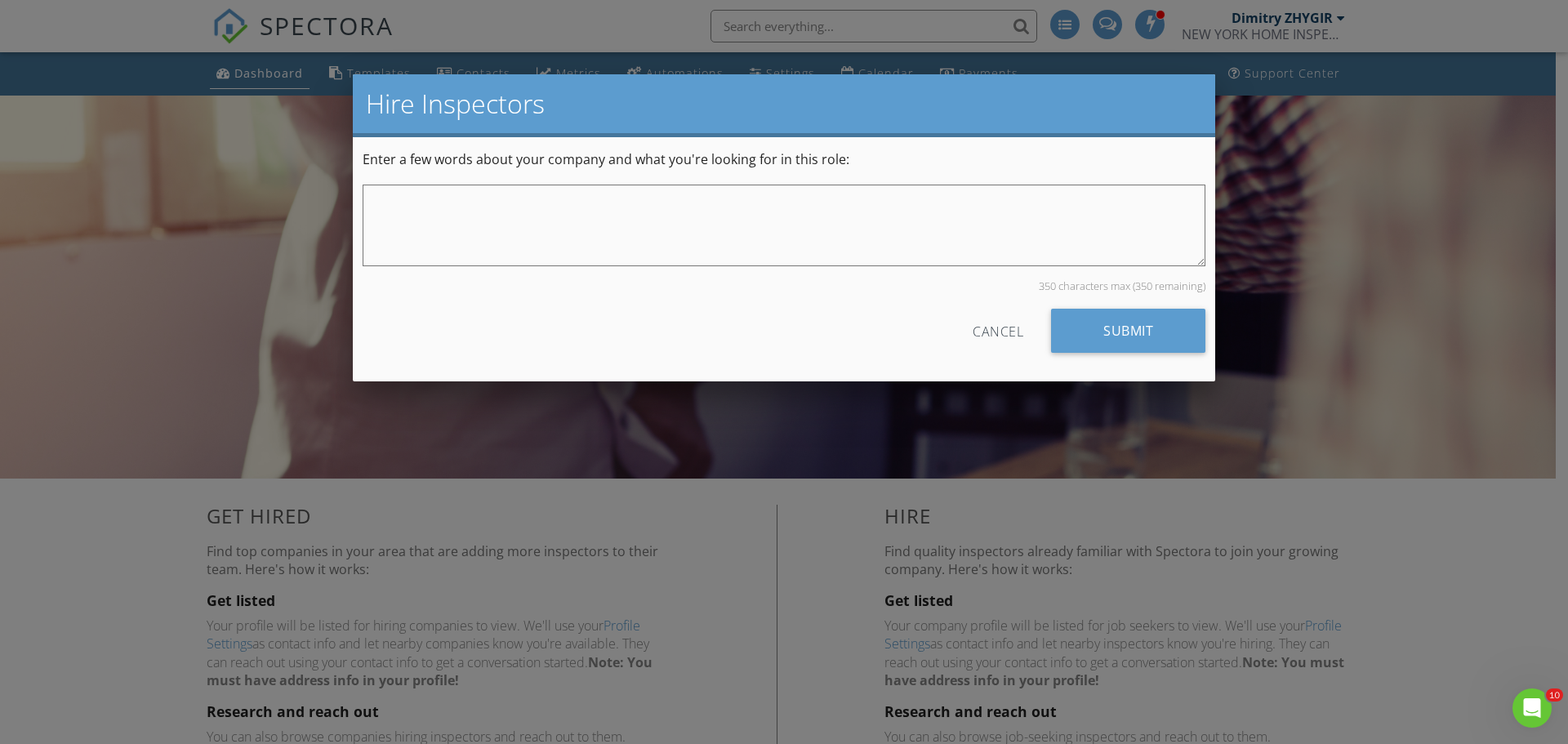 click on "Cancel" at bounding box center (998, 331) 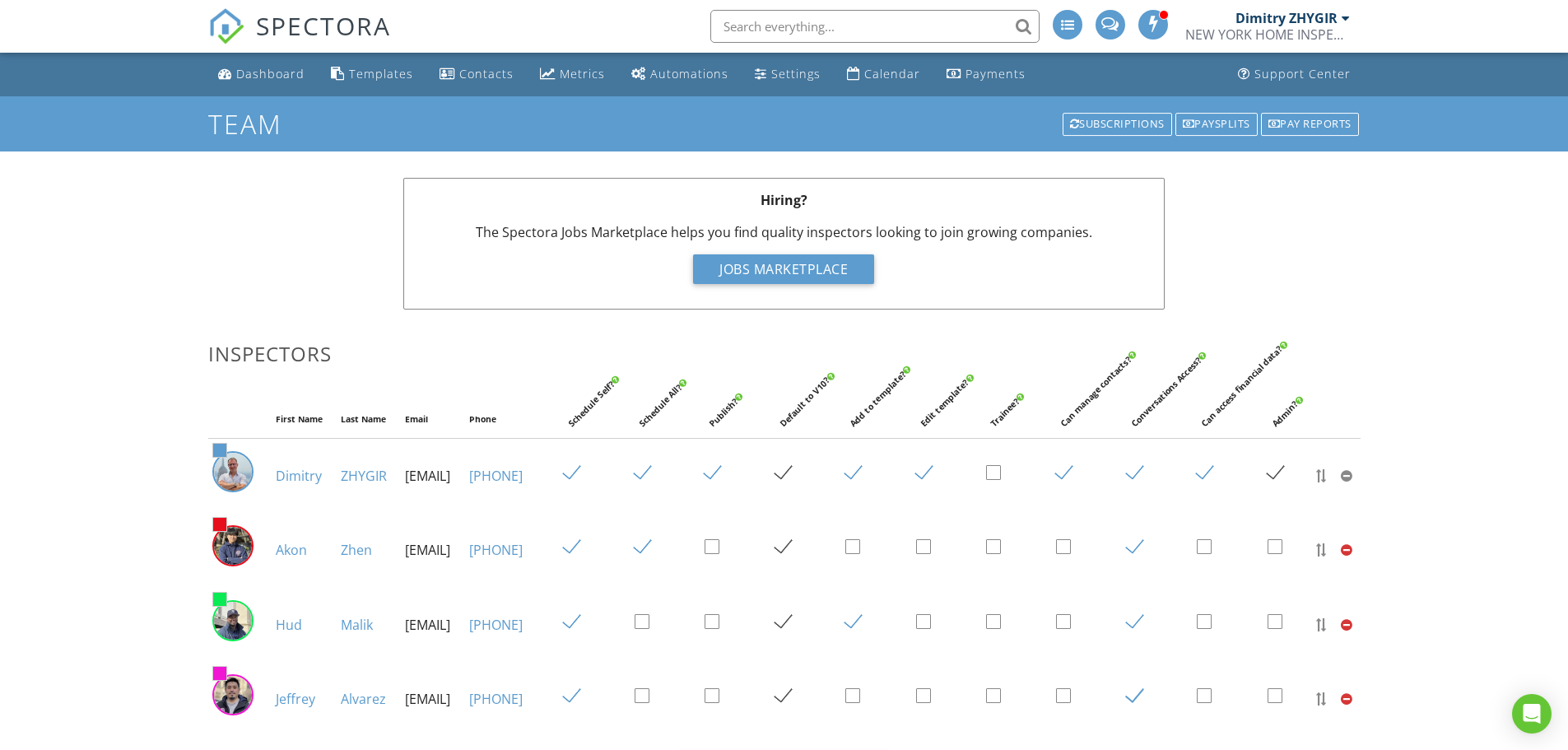 scroll, scrollTop: 0, scrollLeft: 0, axis: both 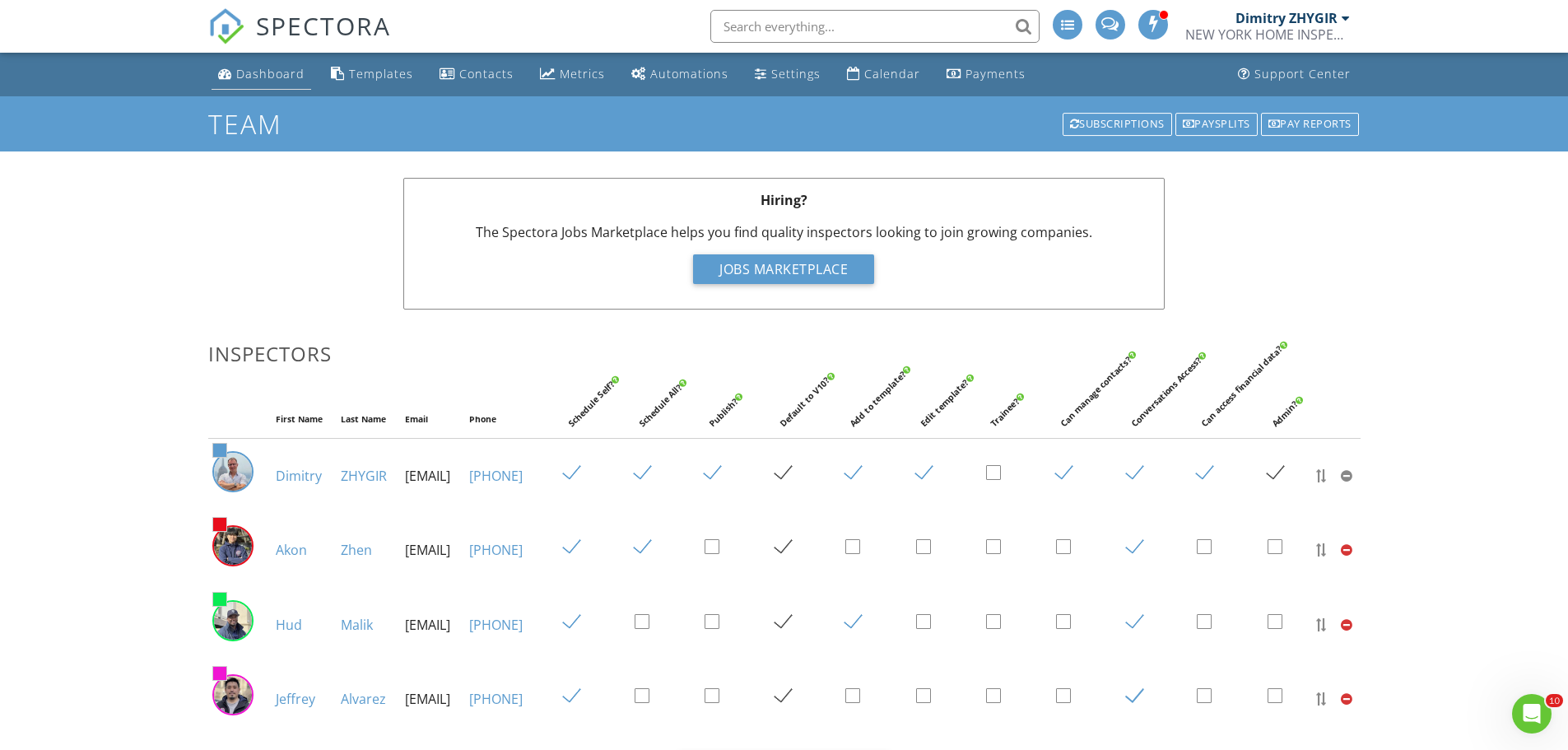 click on "Dashboard" at bounding box center (270, 73) 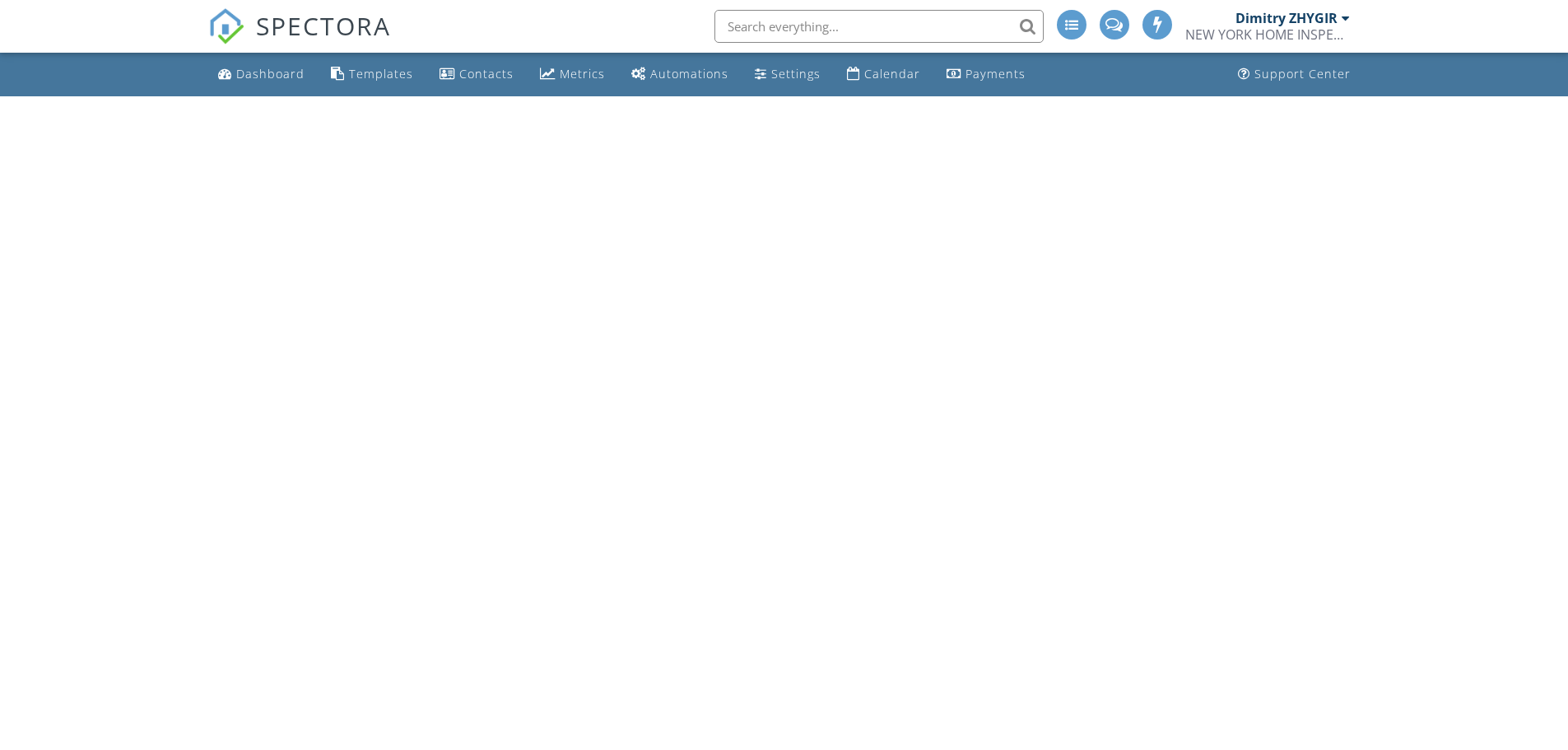scroll, scrollTop: 0, scrollLeft: 0, axis: both 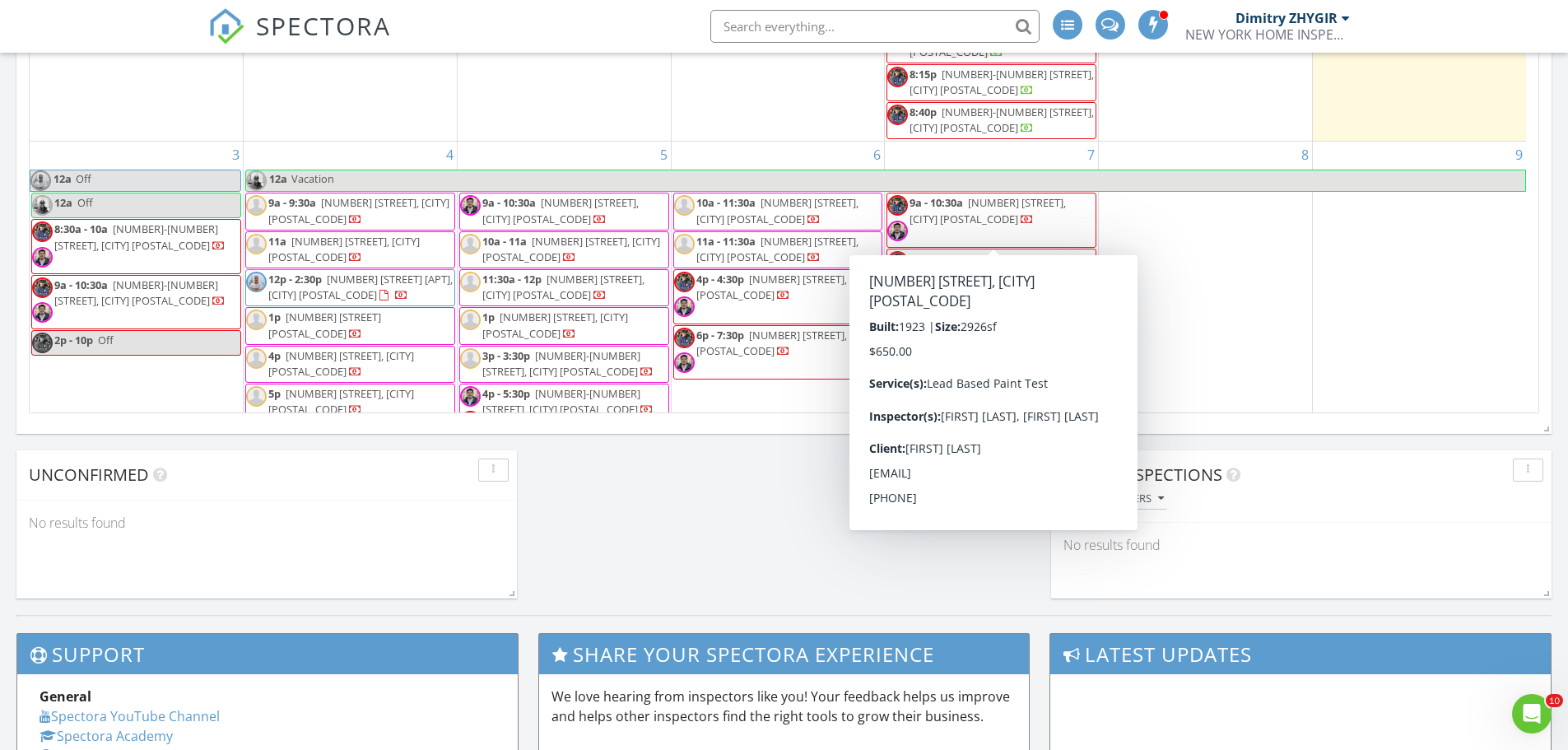 click on "August 2025 today list day week cal wk 4 wk month Sun Mon Tue Wed Thu Fri Sat 27
8a - 11p
Off
28
11a - 1p
62 E 87th St 5AB, New York 10128
12p - 3p
95-21 89th St, JAMAICA 11416
4p - 12a
Work
29
8a - 4p
Work
9a - 12p
88 Midwood St, BROOKLYN 11225" at bounding box center [784, 51] 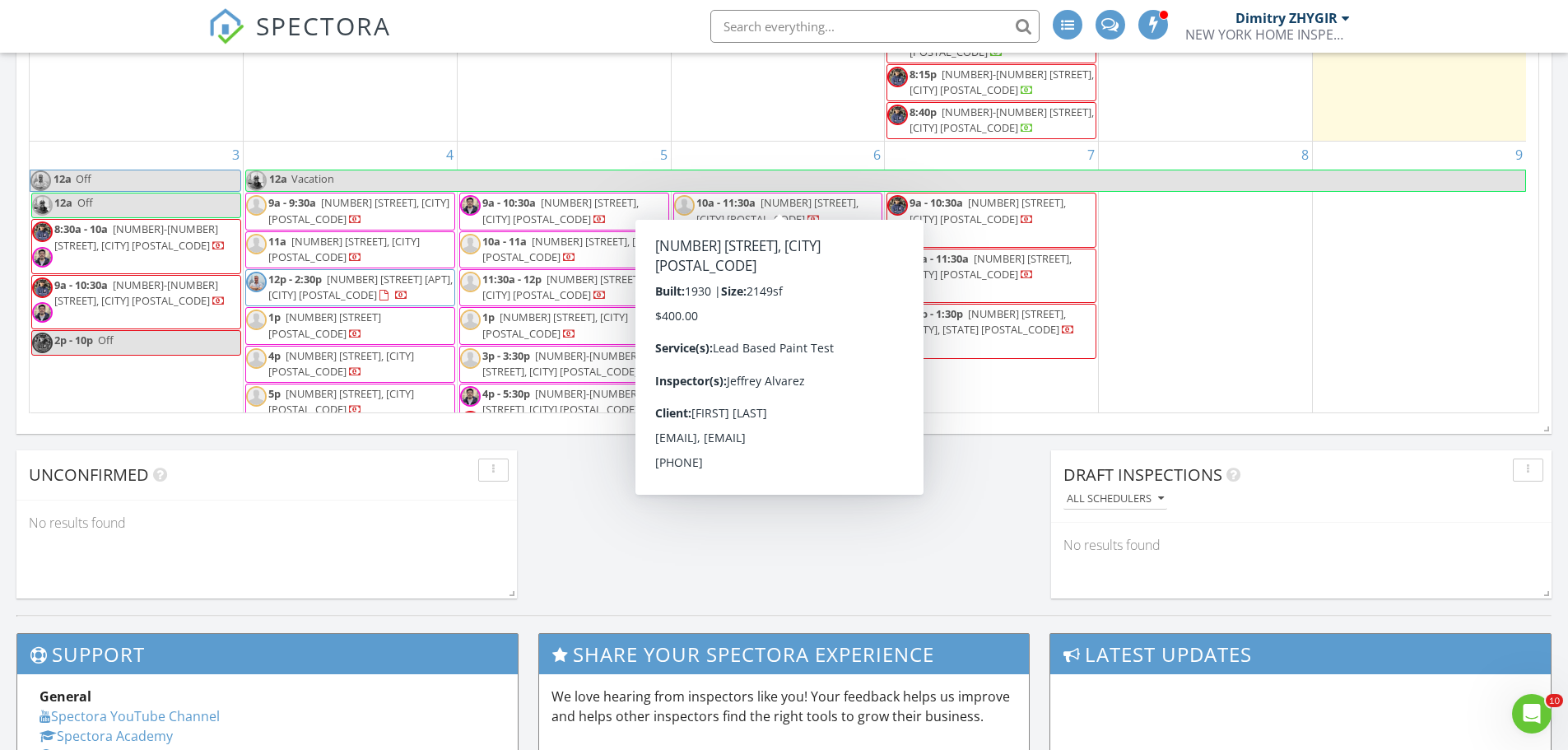 click on "August 2025 today list day week cal wk 4 wk month Sun Mon Tue Wed Thu Fri Sat 27
8a - 11p
Off
28
11a - 1p
62 E 87th St 5AB, New York 10128
12p - 3p
95-21 89th St, JAMAICA 11416
4p - 12a
Work
29
8a - 4p
Work
9a - 12p
88 Midwood St, BROOKLYN 11225" at bounding box center [784, 51] 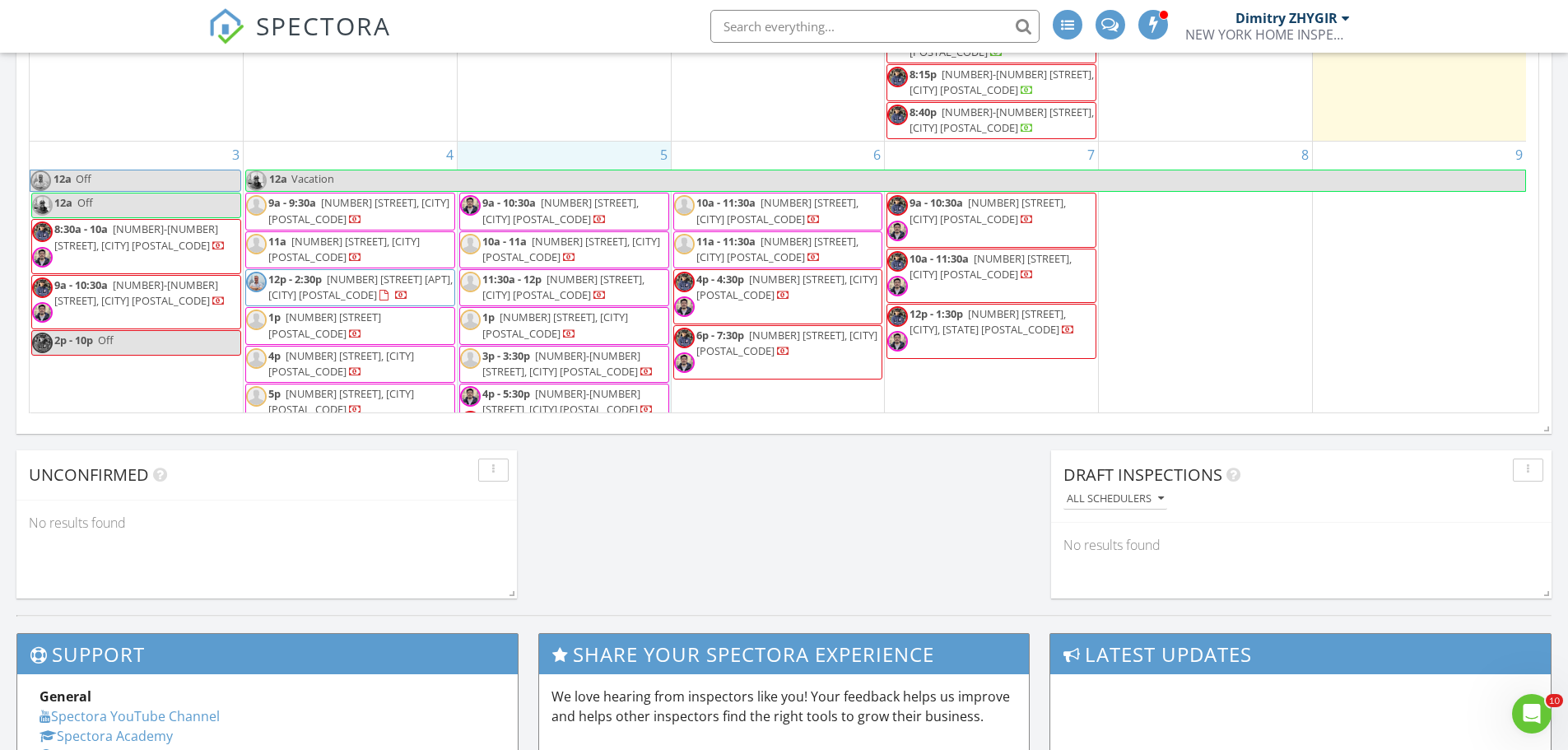 click on "5
9a - 10:30a
2848 Brighton 6th St, BROOKLYN 11235
10a - 11a
2115 Ave Y, BROOKLYN 11235
11:30a - 12p
3156 Wissman Ave, BRONX 10465
1p
1772 E Tremont Ave, BRONX 10460
3p - 3:30p
33-27 100th St, FLUSHING 11368
4p - 5:30p
108-41 49th Ave, FLUSHING 11368" at bounding box center (564, 310) 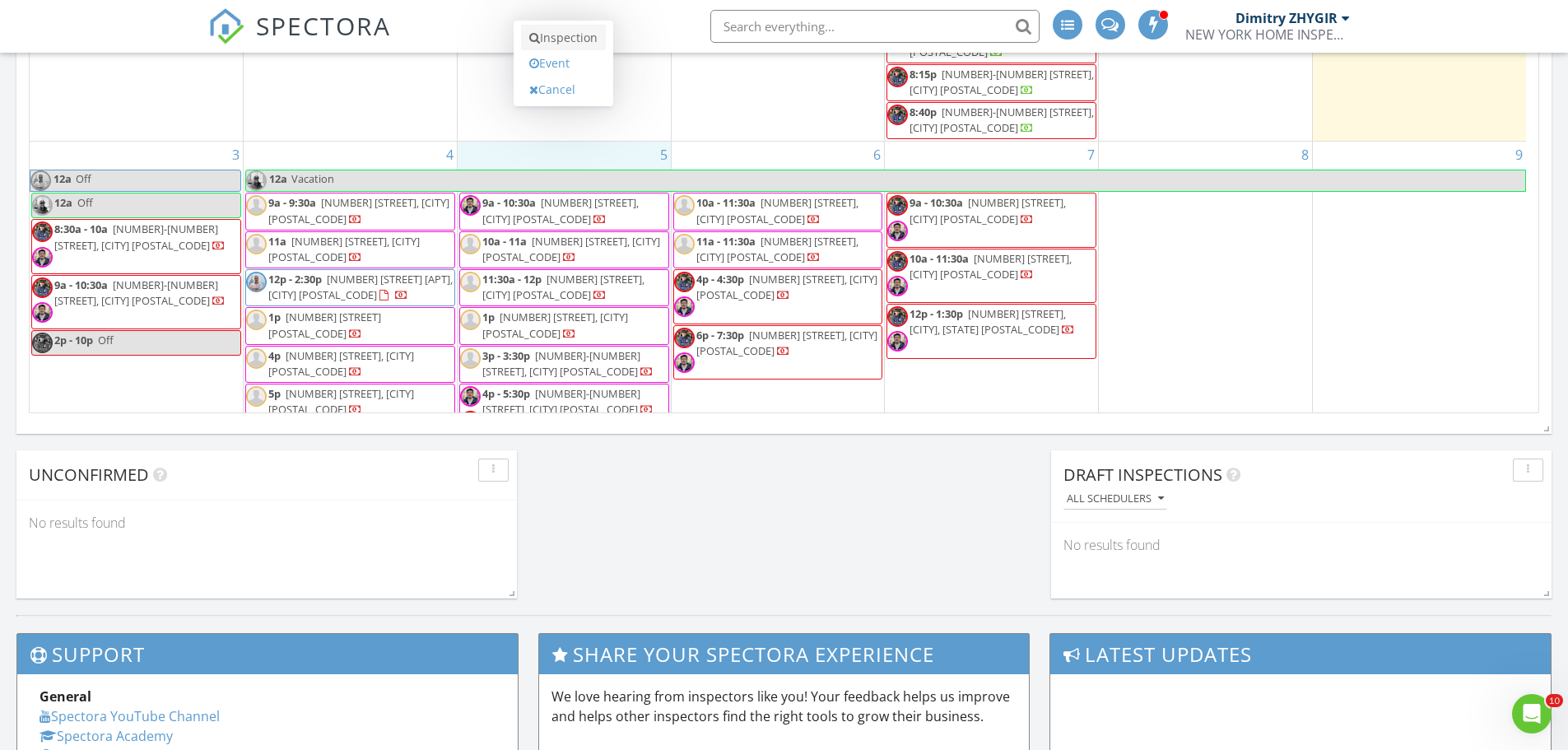 click on "Inspection" at bounding box center (563, 38) 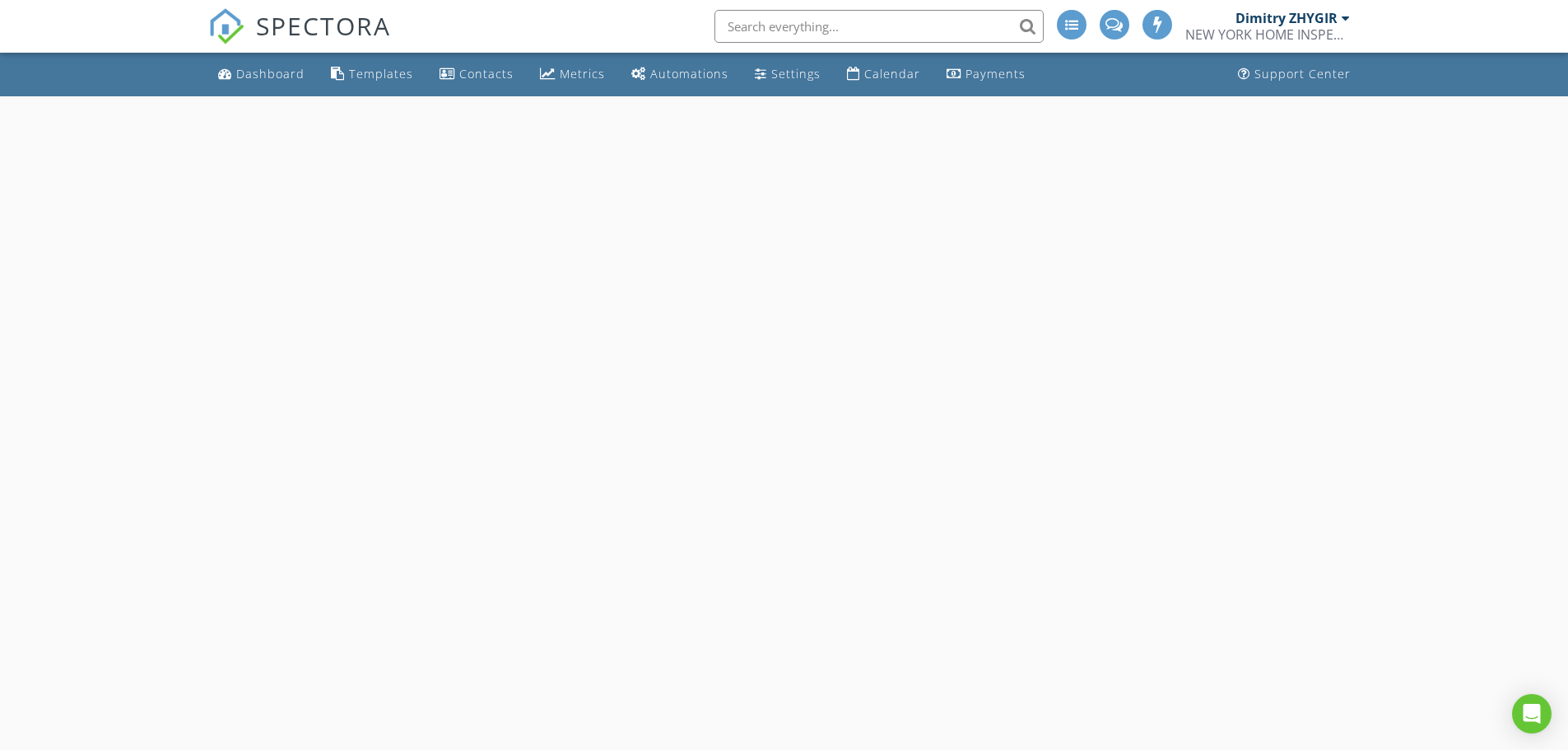 scroll, scrollTop: 0, scrollLeft: 0, axis: both 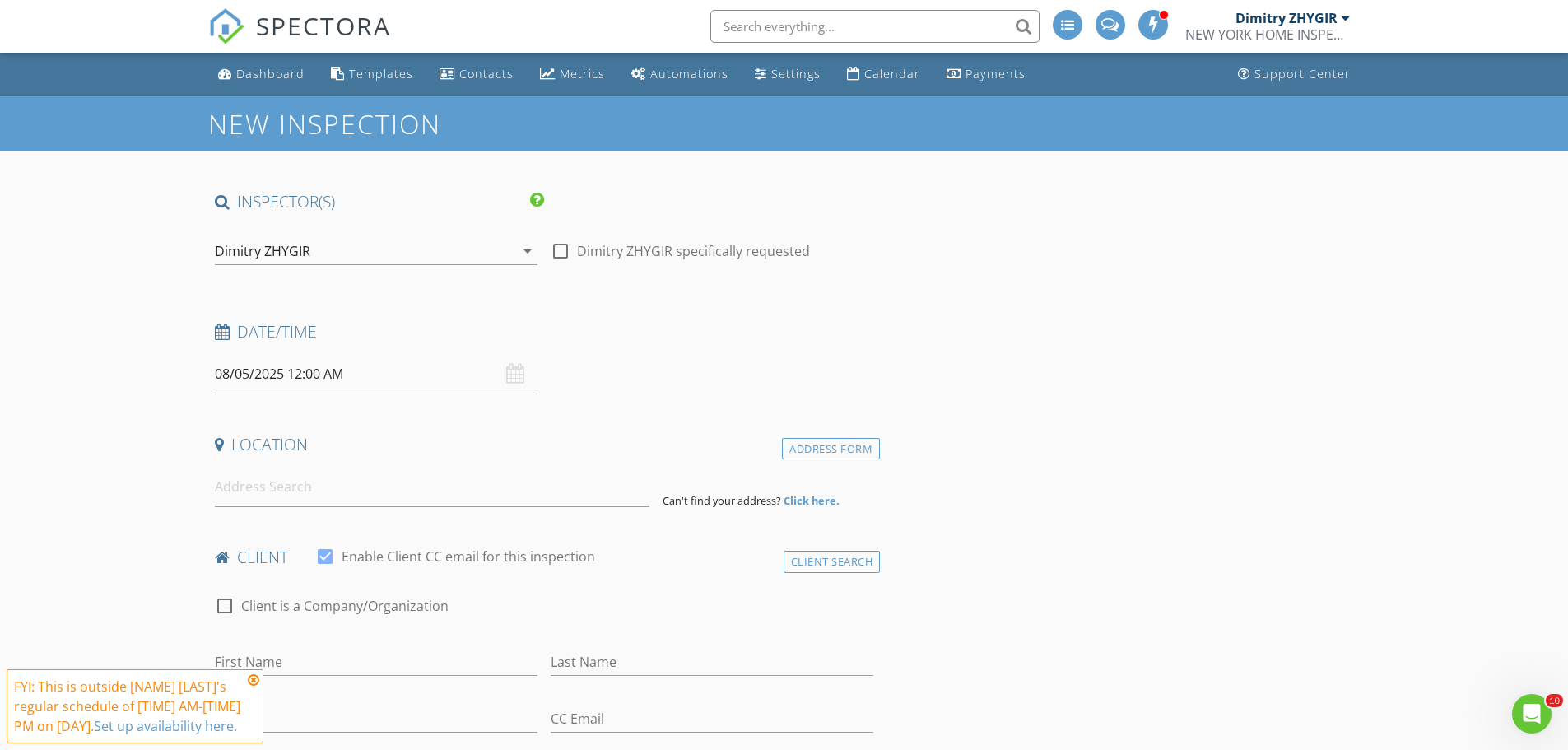 click on "08/05/2025 12:00 AM" at bounding box center [376, 374] 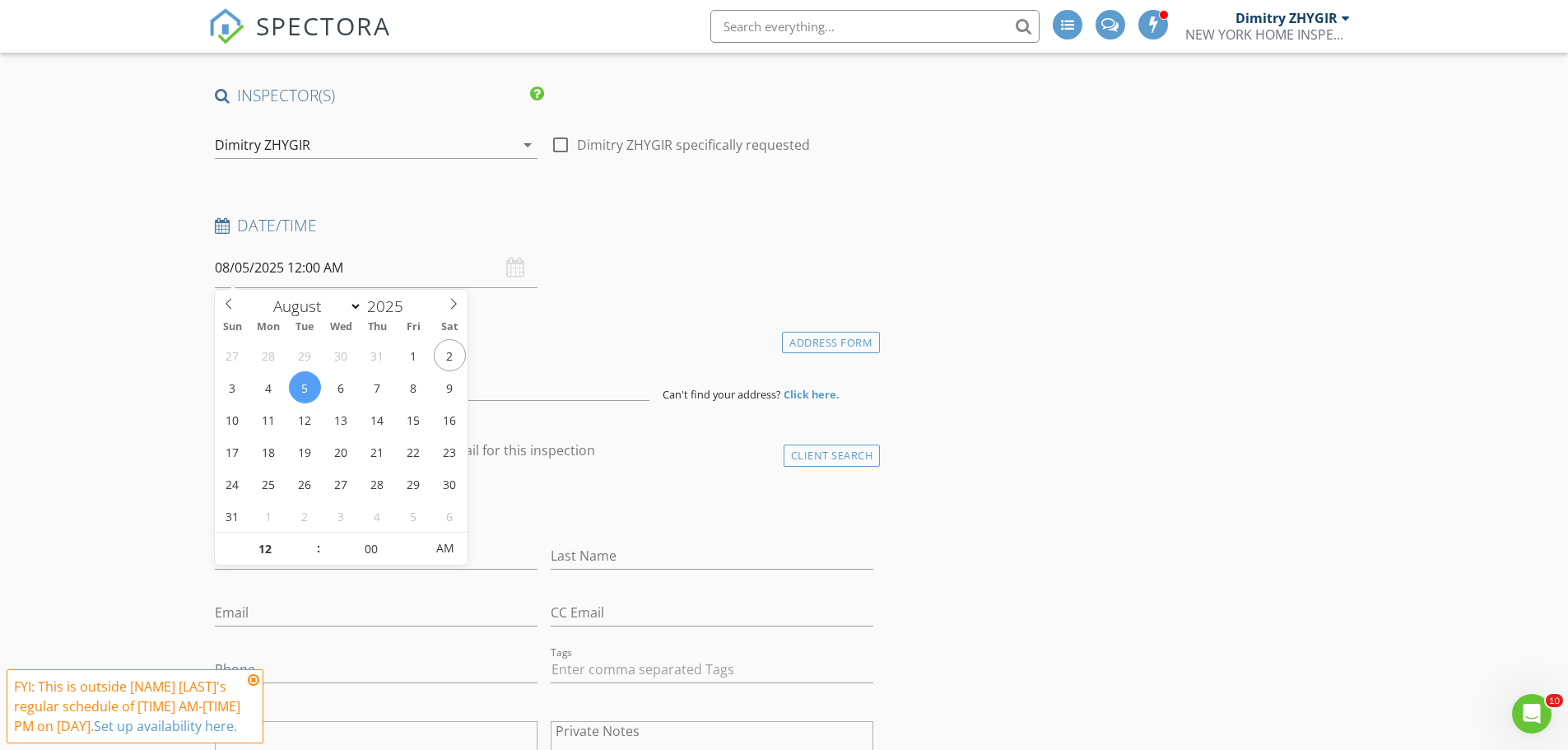 scroll, scrollTop: 274, scrollLeft: 0, axis: vertical 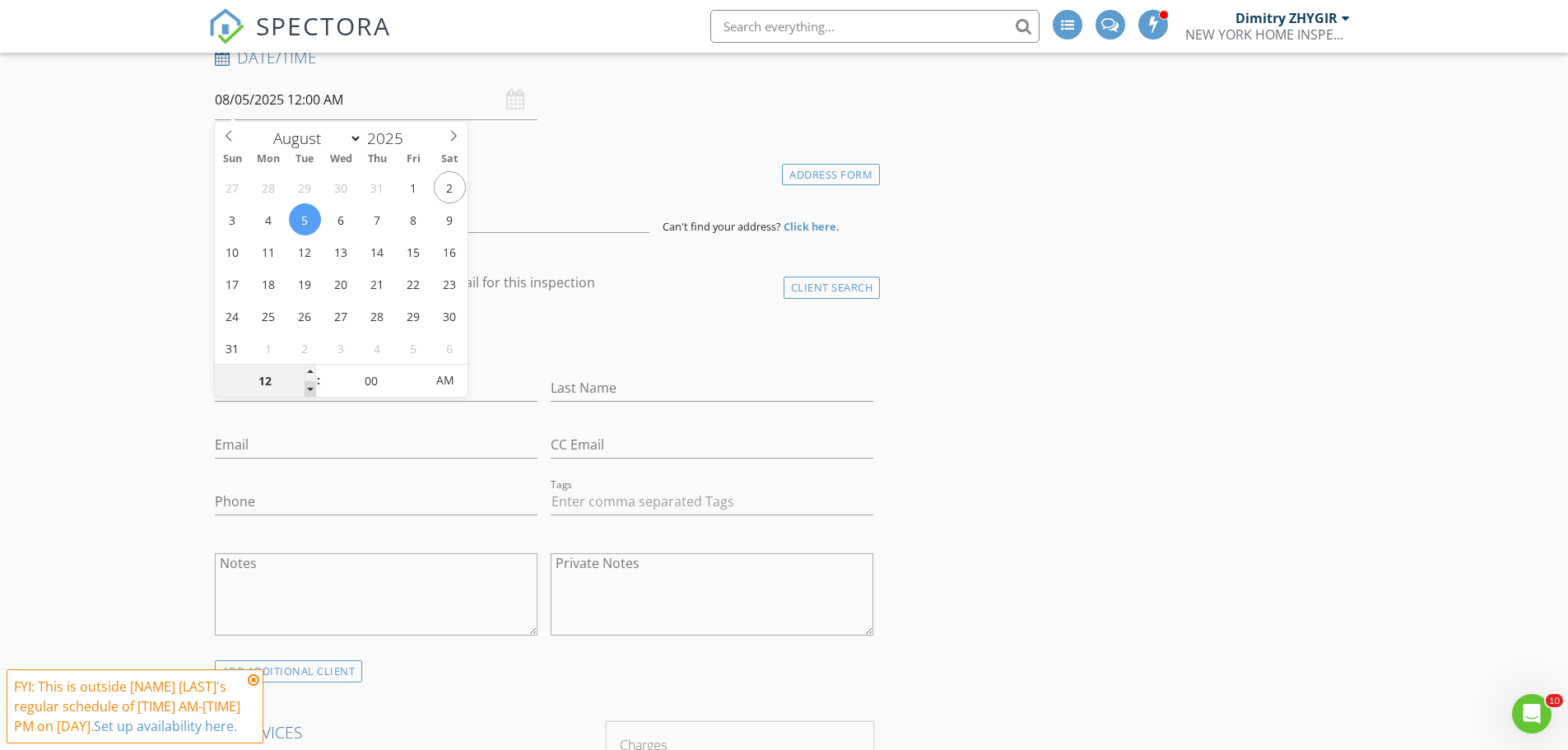 type on "11" 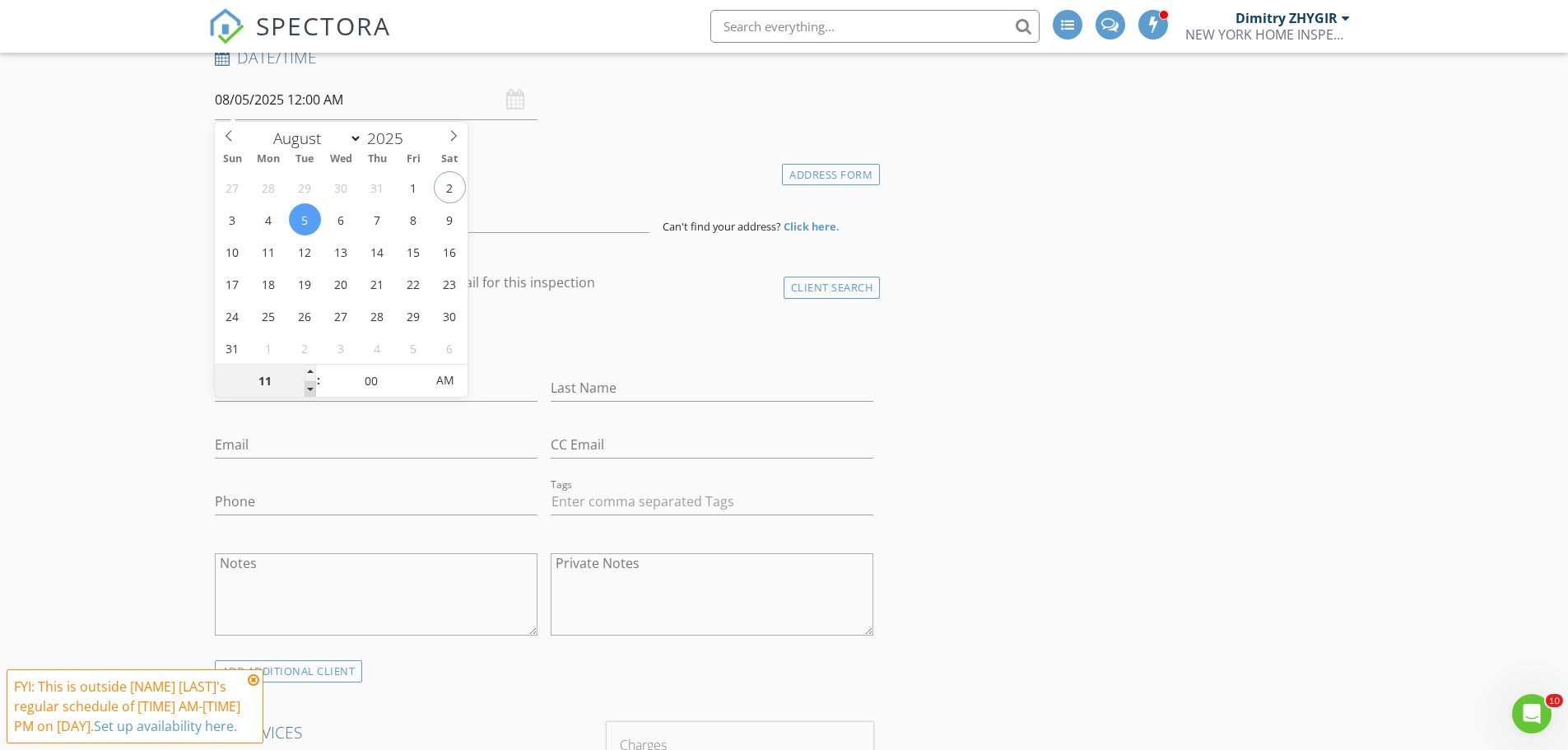 type on "08/05/2025 11:00 PM" 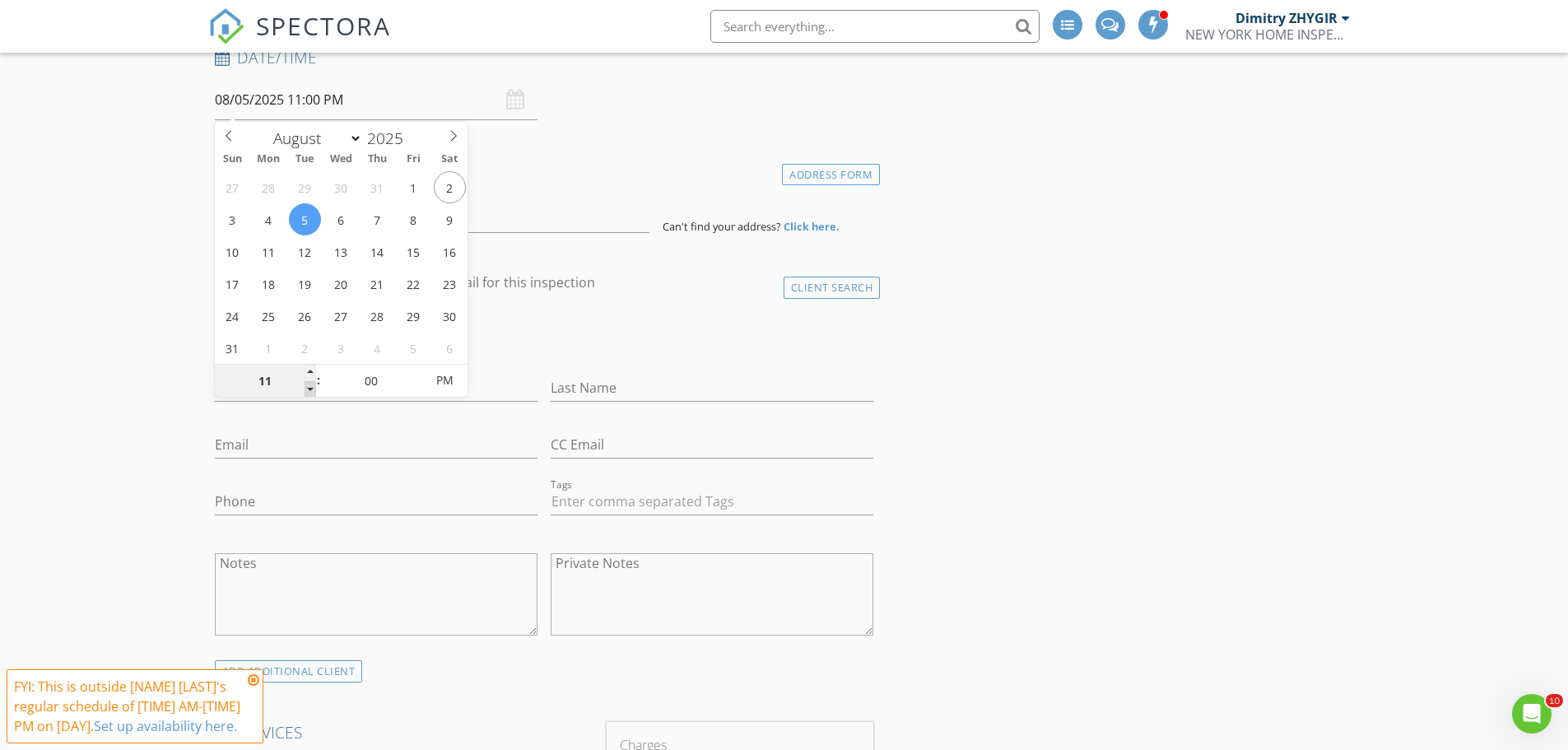 click at bounding box center [310, 389] 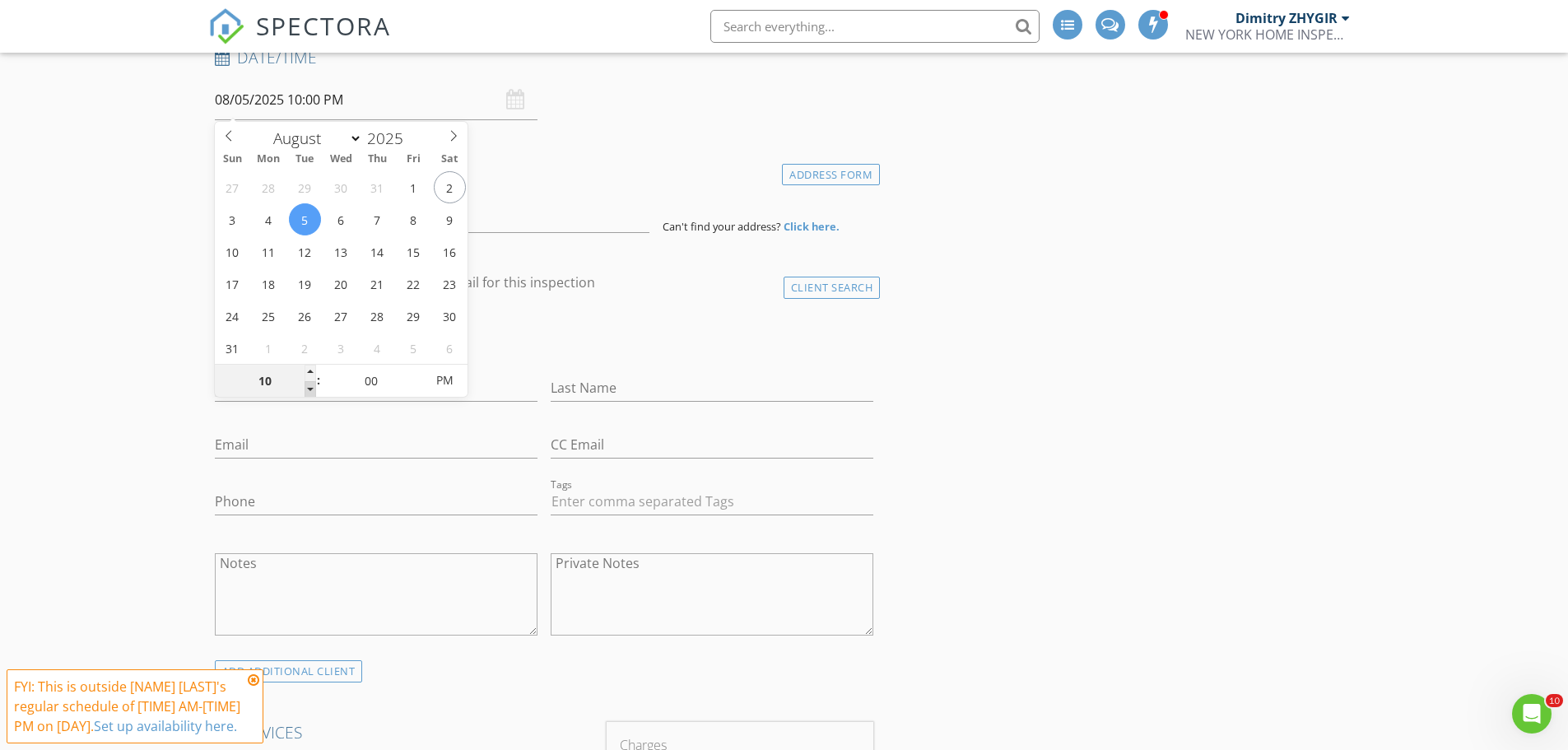 click at bounding box center [310, 389] 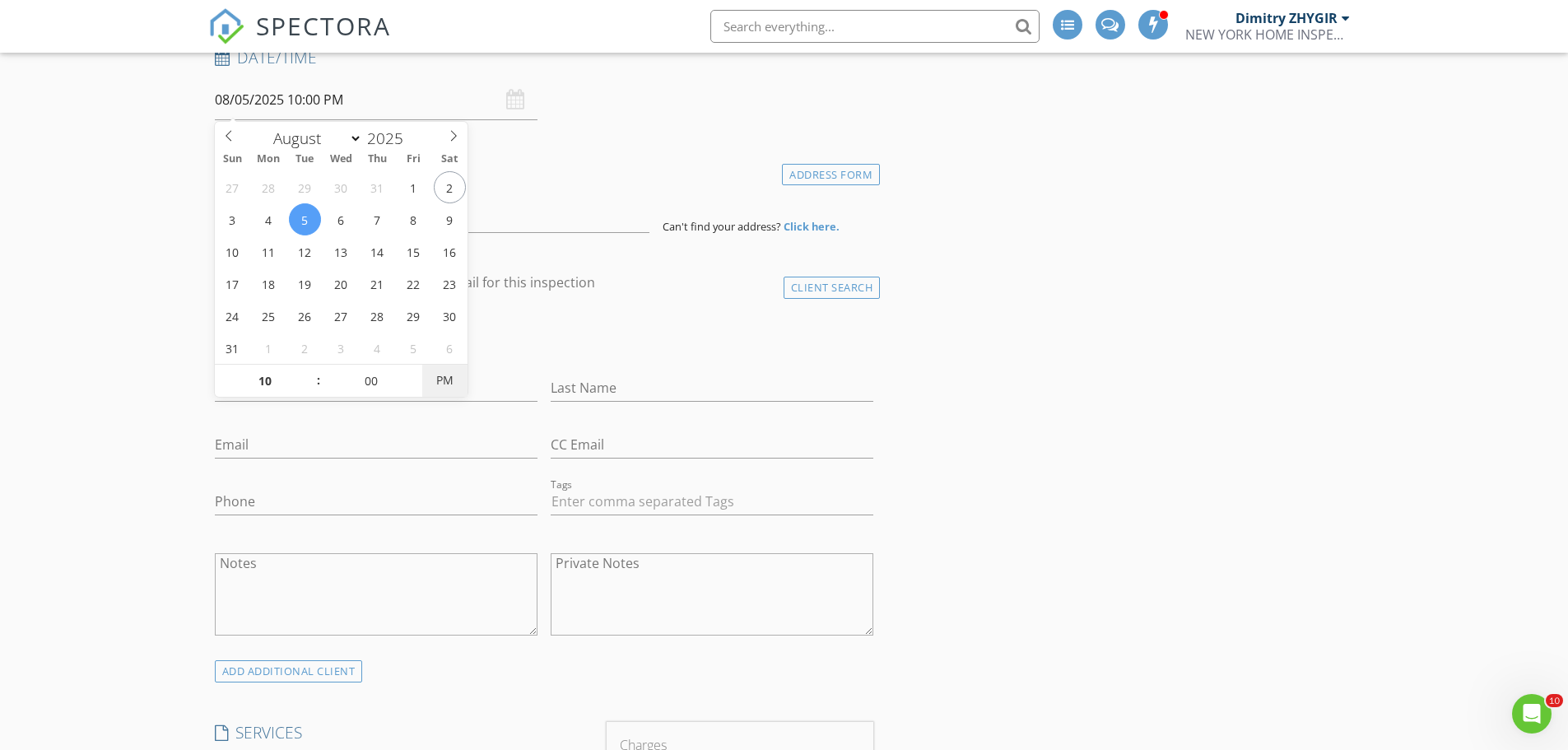 type on "08/05/2025 10:00 AM" 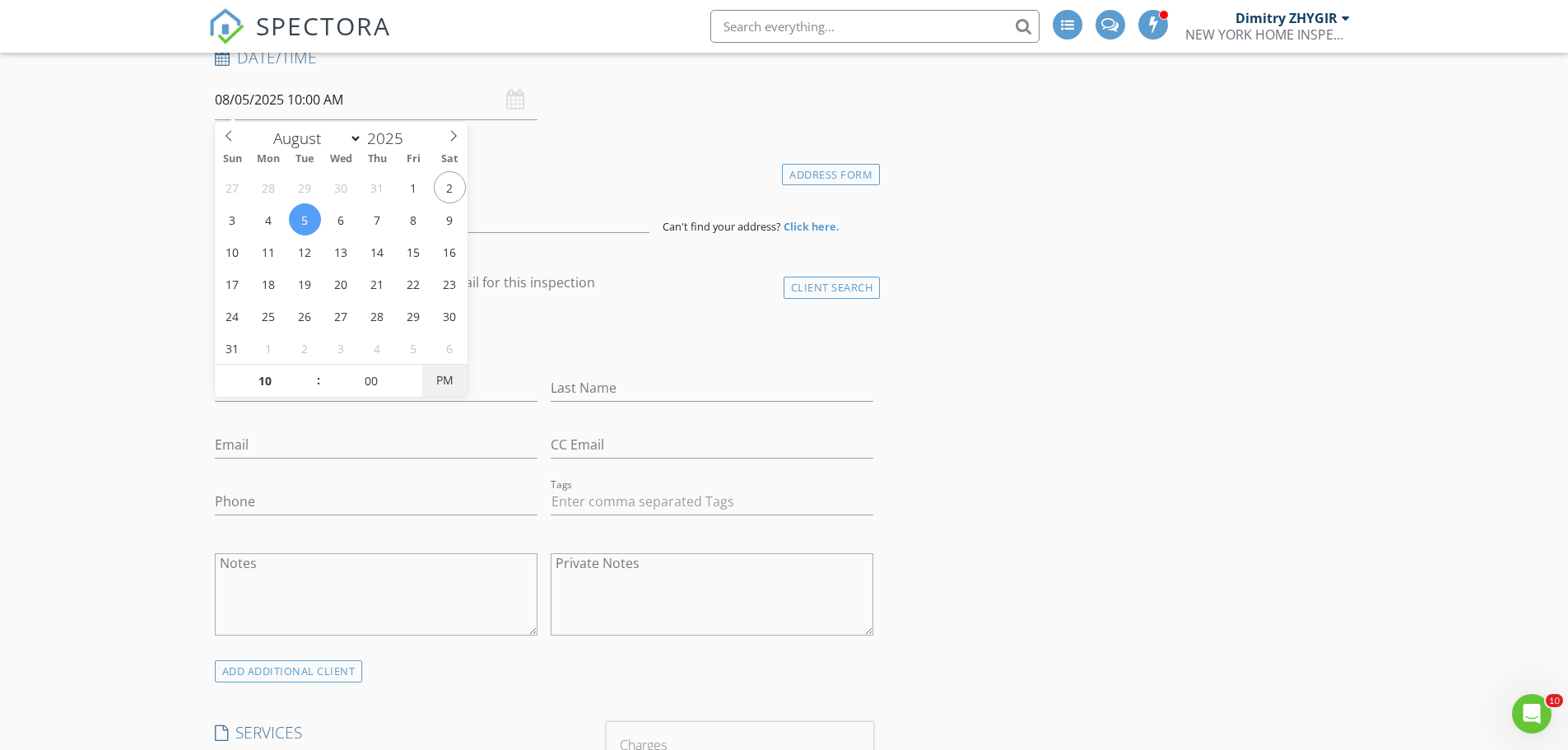 click on "PM" at bounding box center (444, 380) 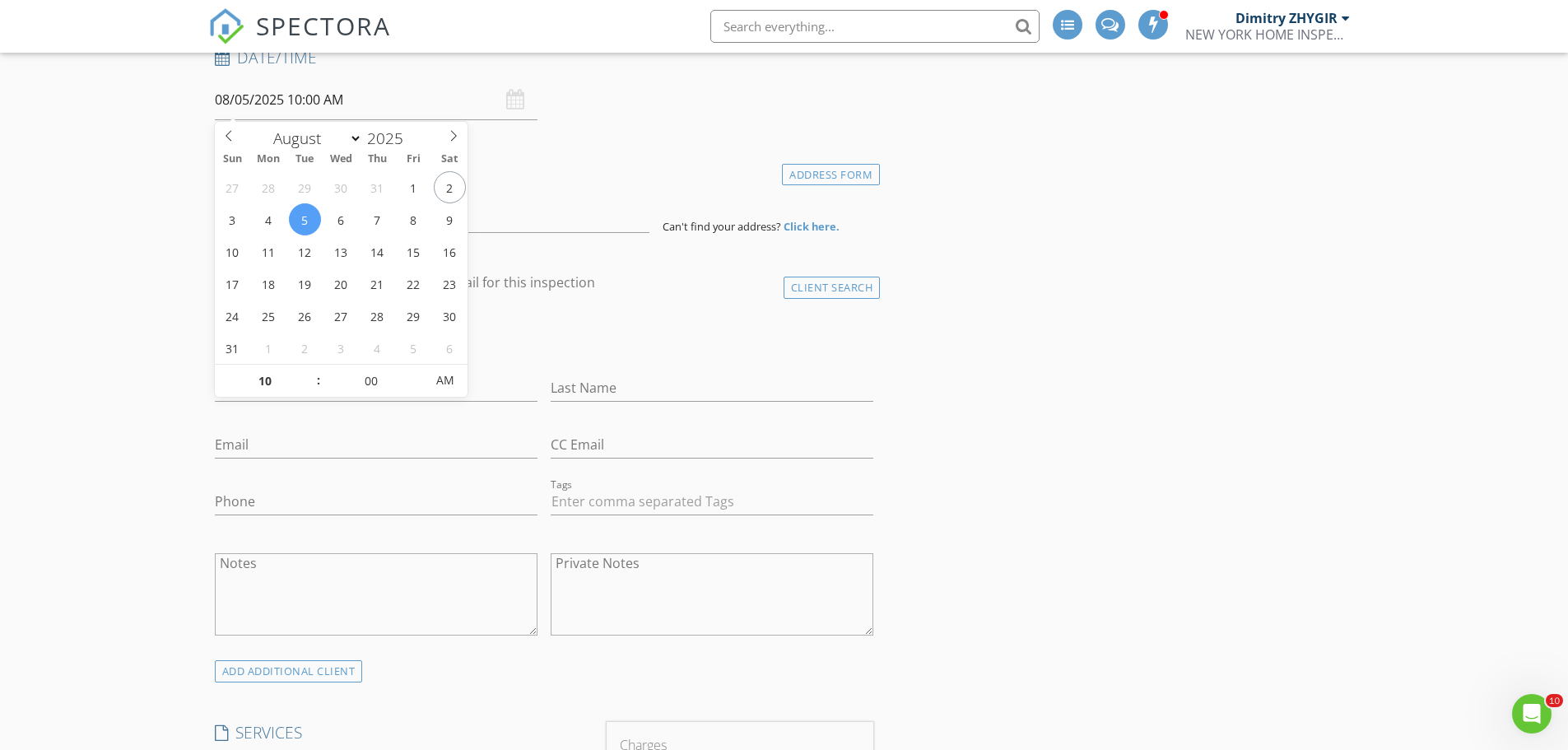 click on "Date/Time
08/05/2025 10:00 AM" at bounding box center [544, 83] 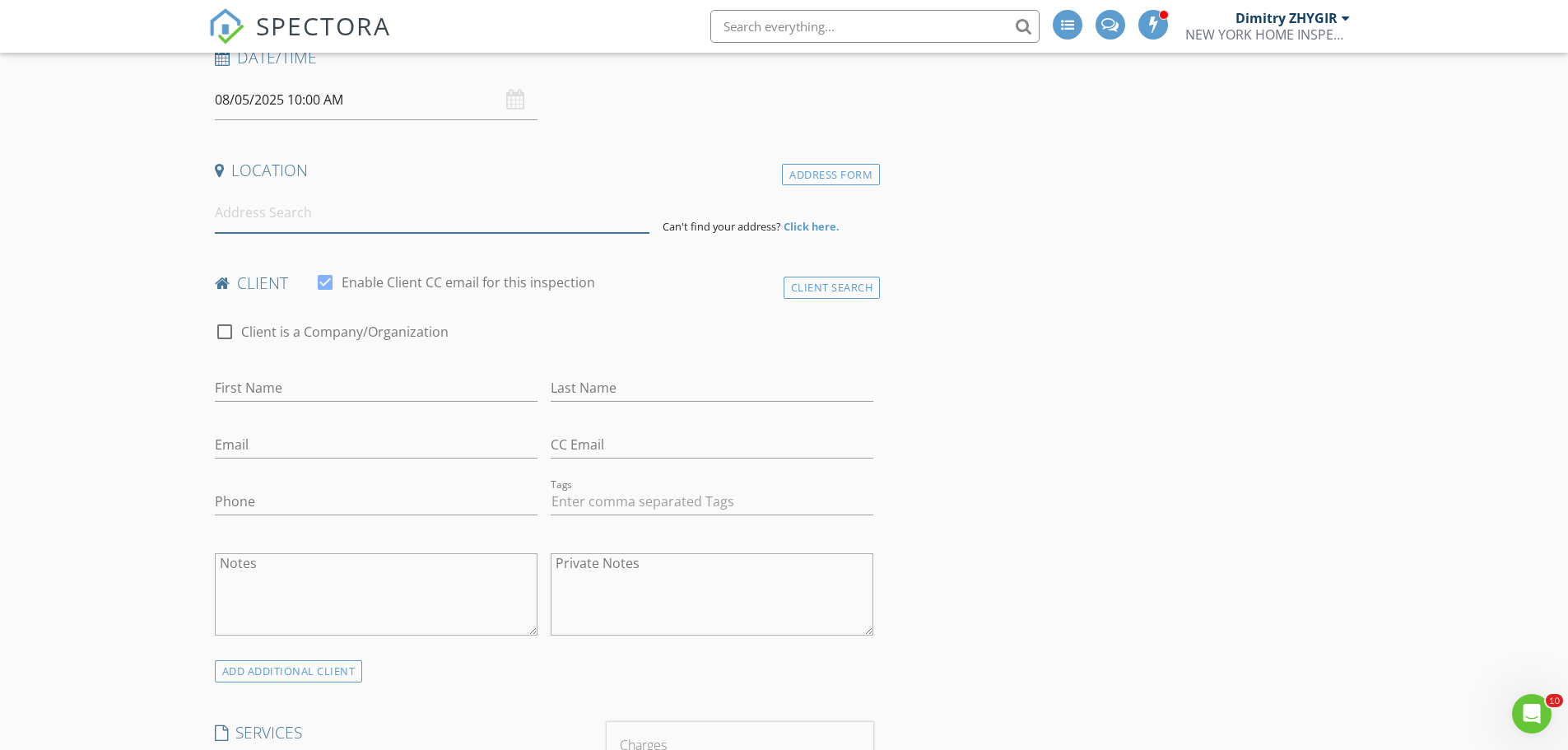 click at bounding box center (432, 212) 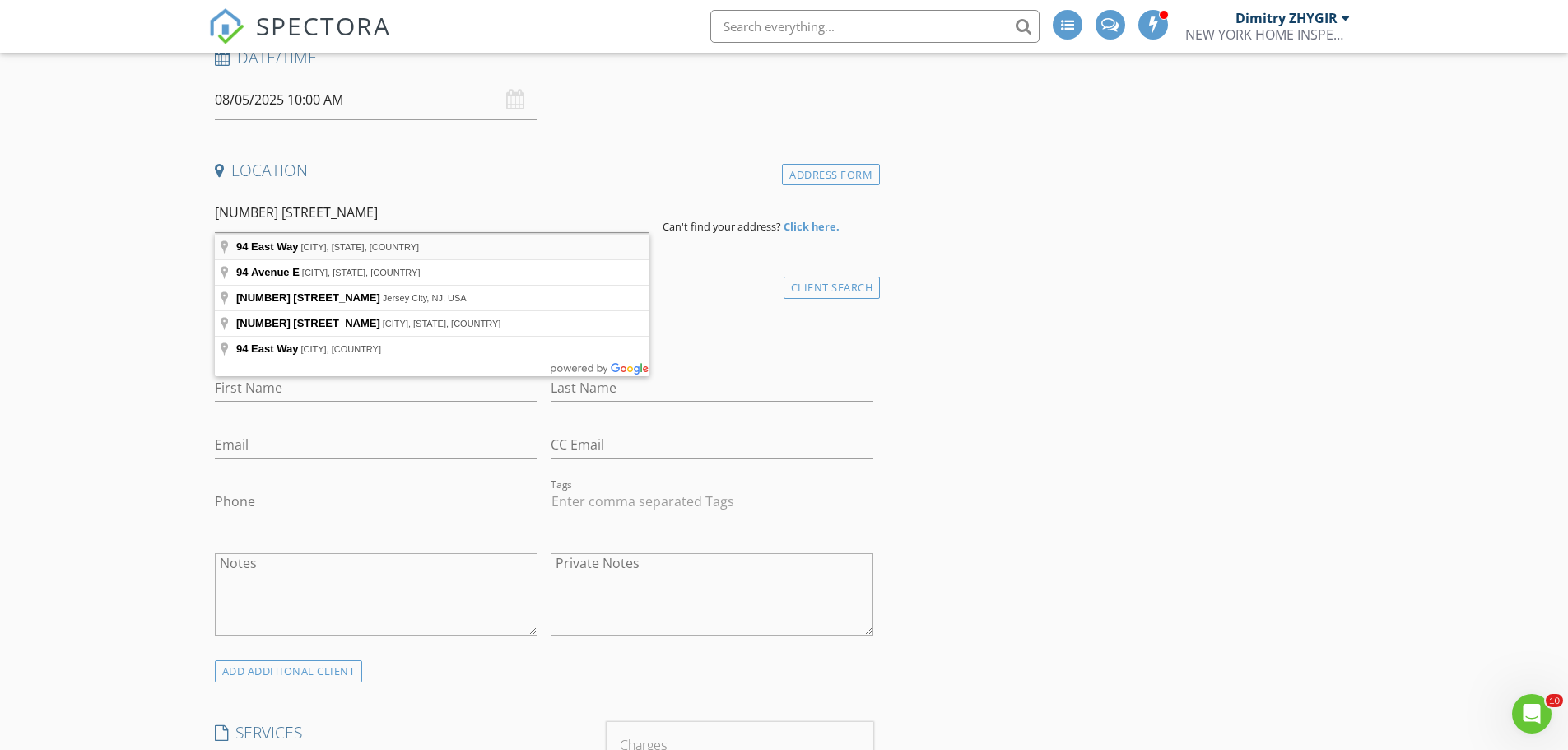 type on "94 East Way, Mount Kisco, NY, USA" 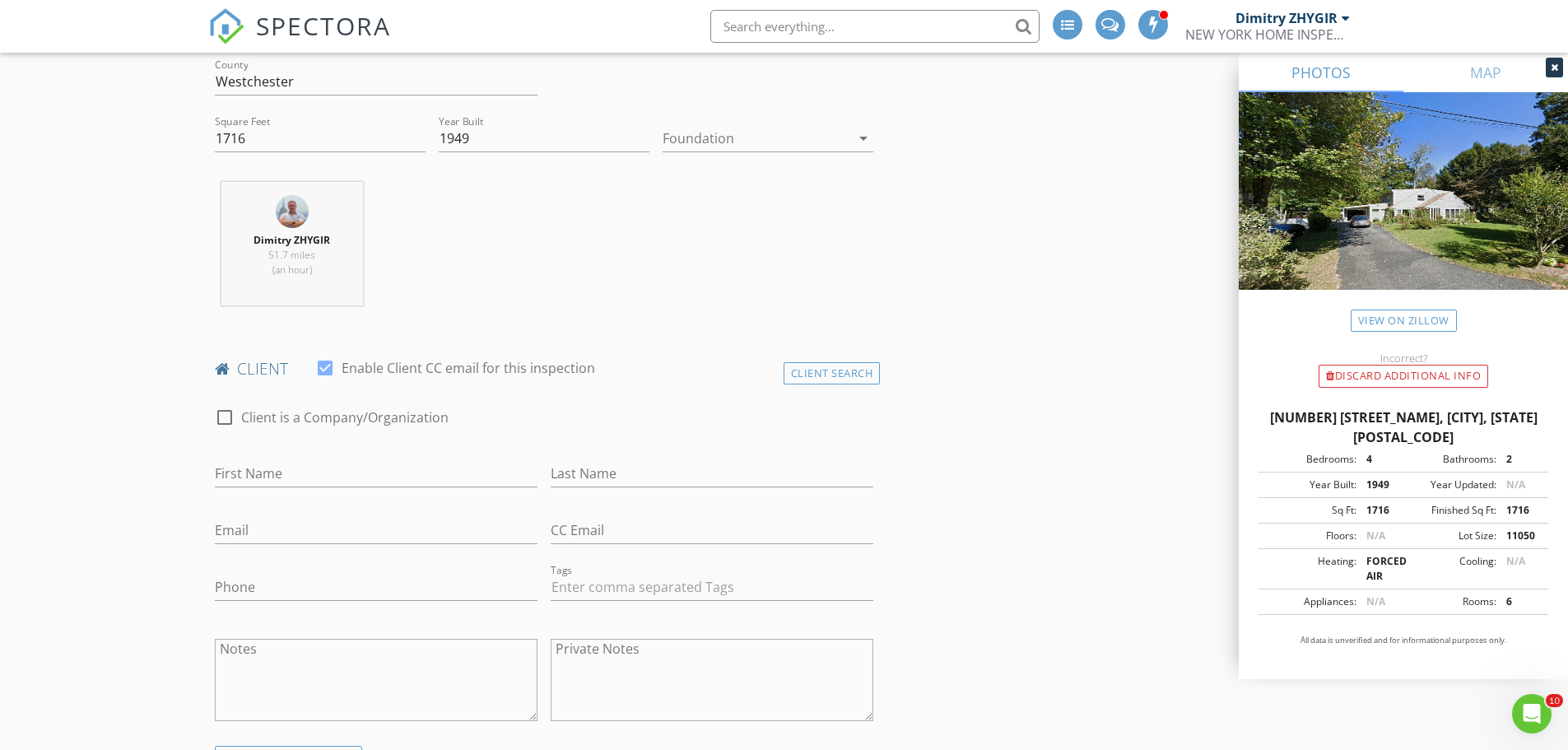 scroll, scrollTop: 549, scrollLeft: 0, axis: vertical 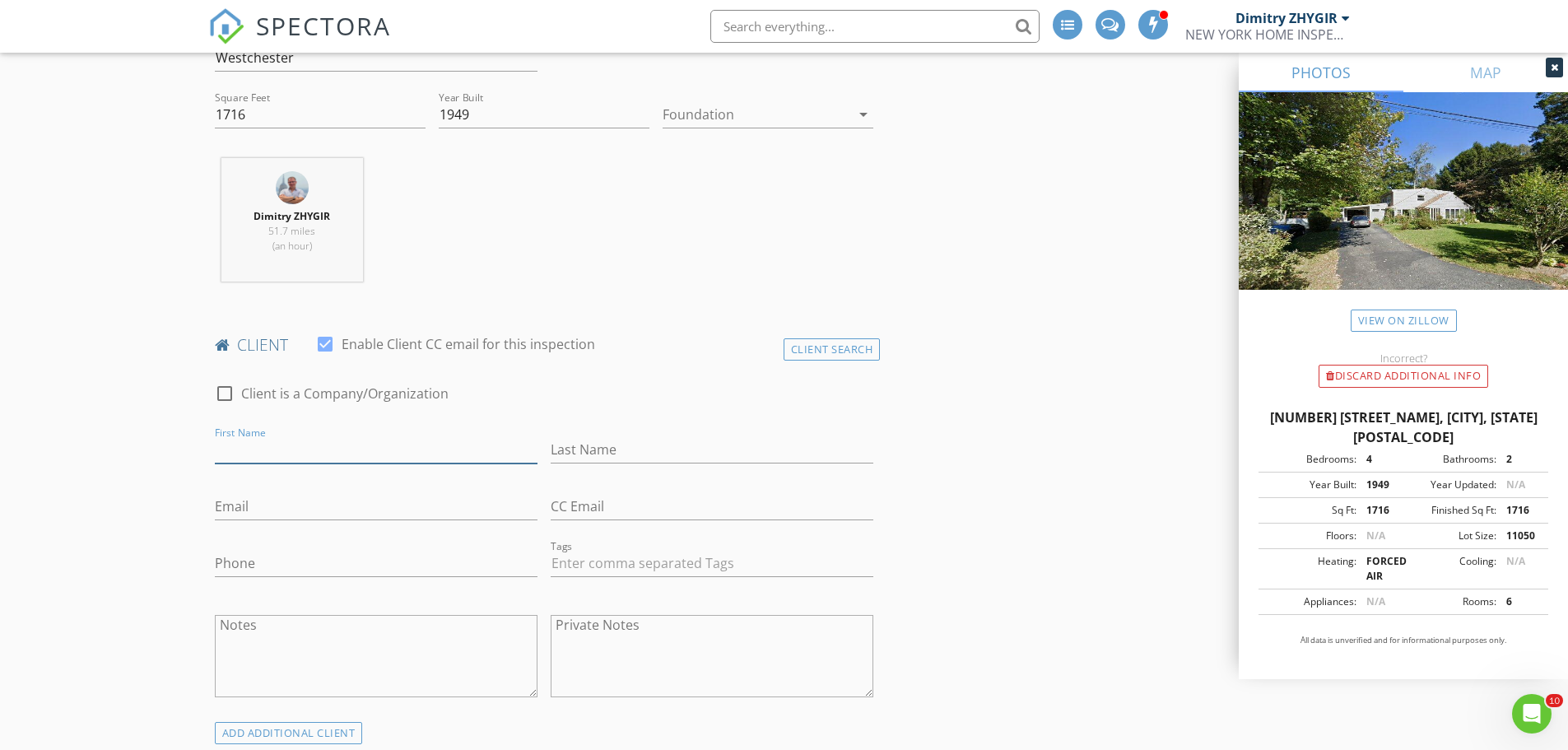 click on "First Name" at bounding box center [376, 450] 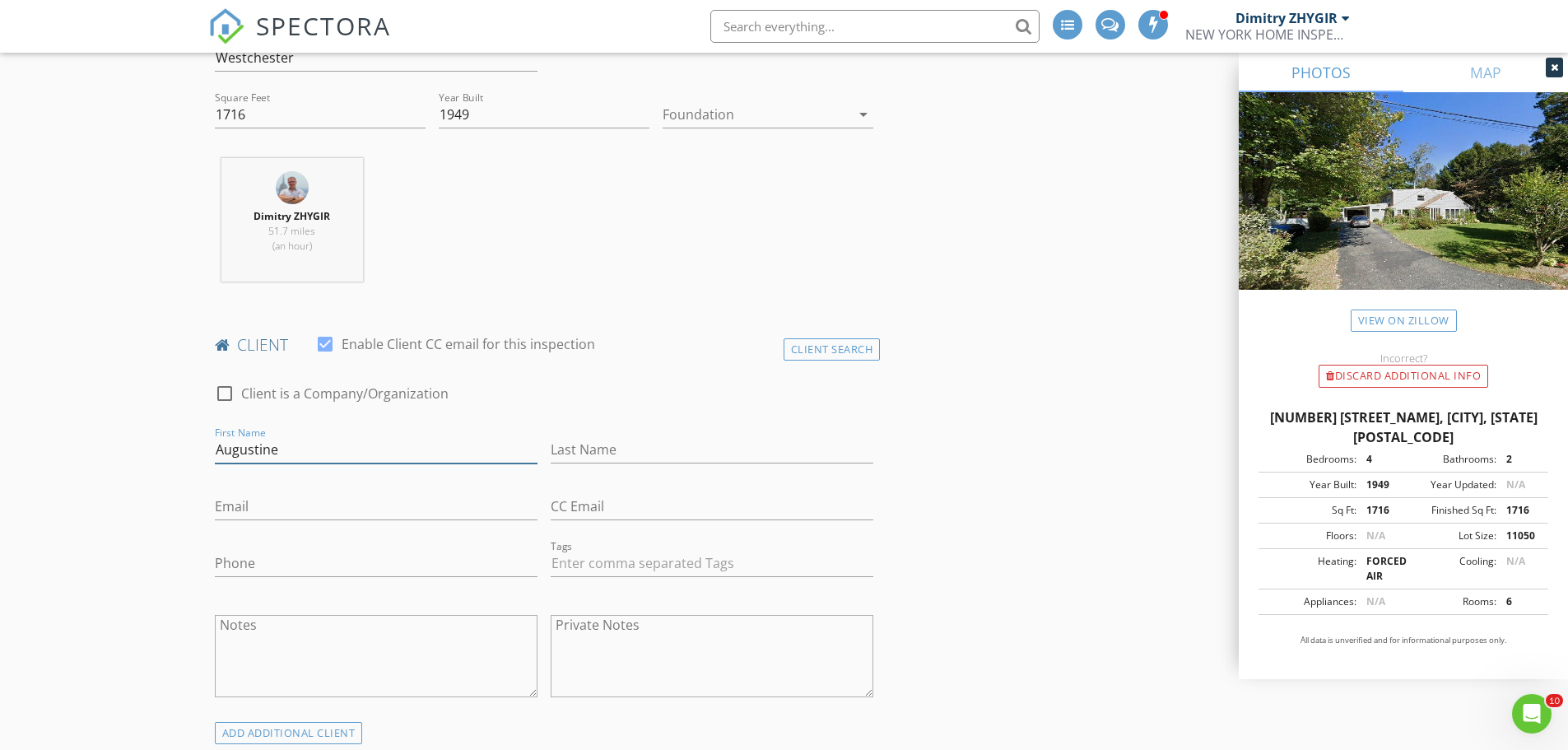 type on "Augustine" 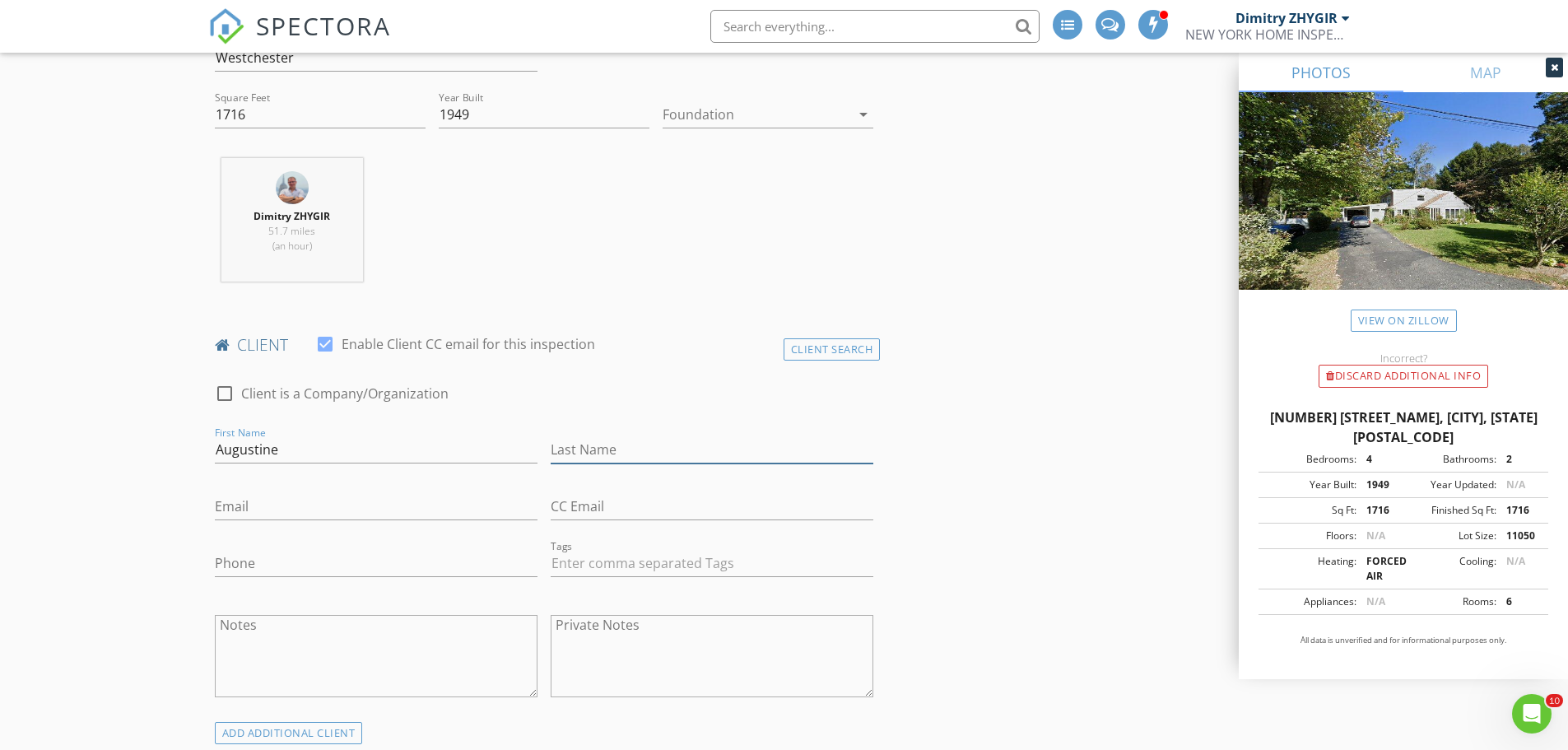 click on "Last Name" at bounding box center [712, 450] 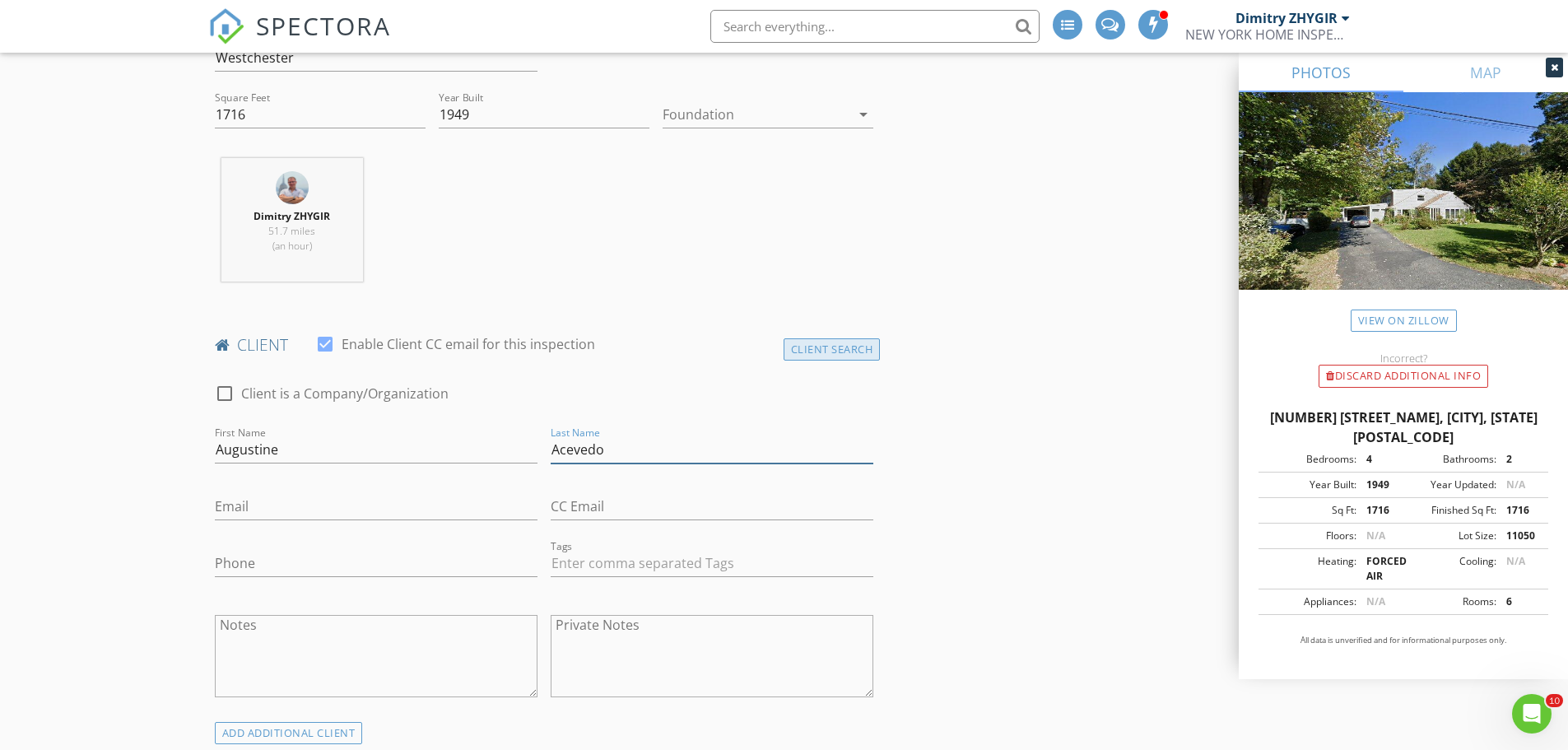 type on "Acevedo" 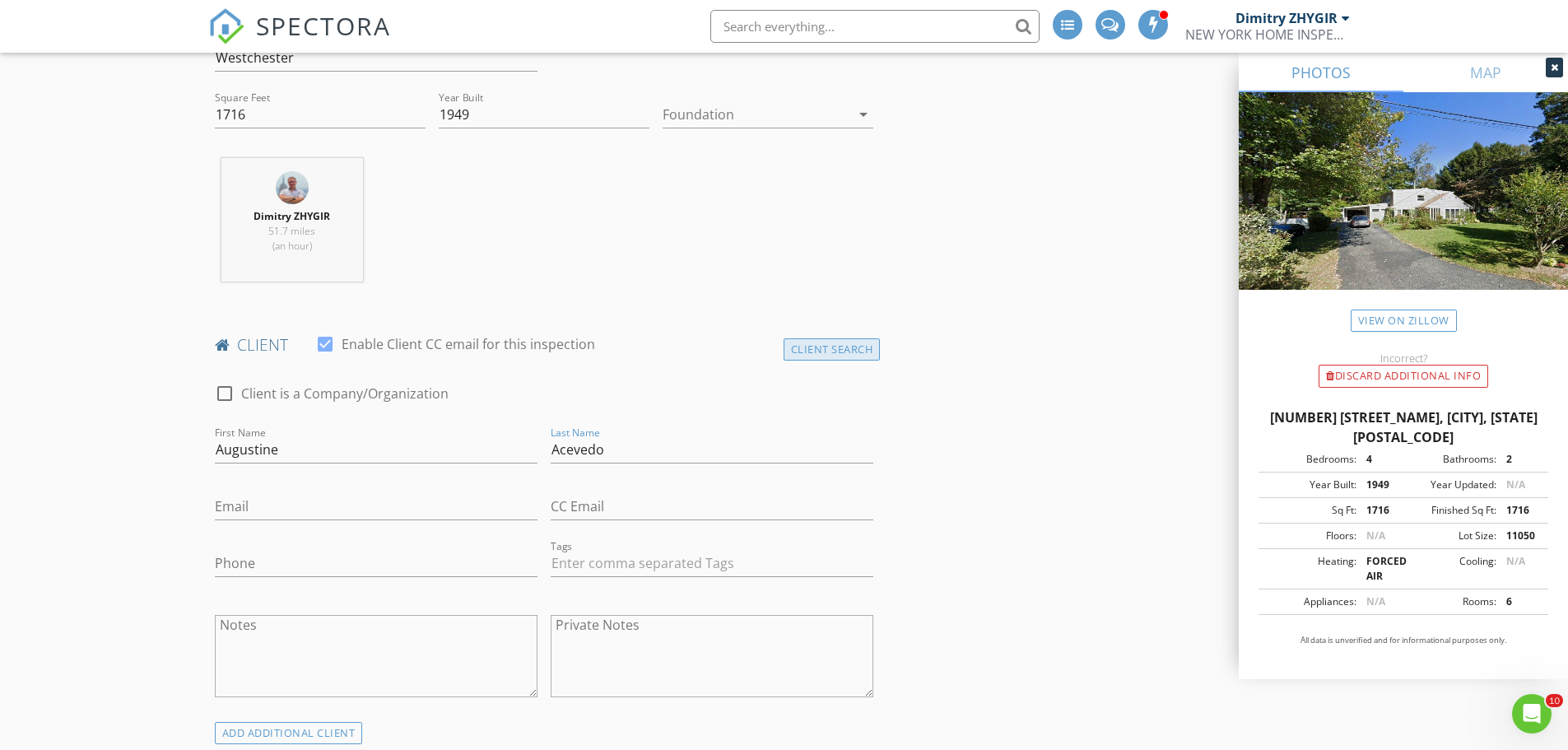 click on "Client Search" at bounding box center [832, 349] 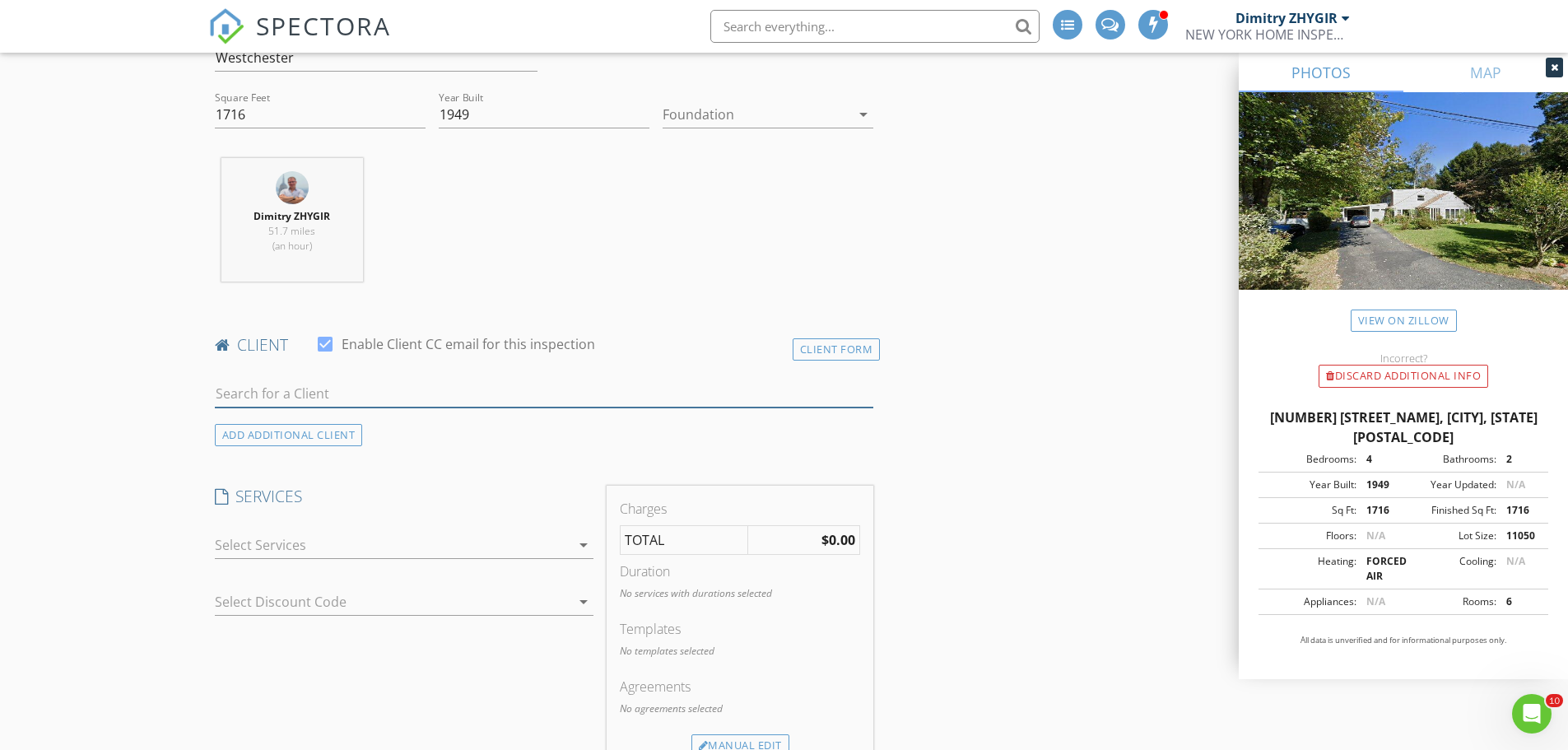 click at bounding box center [544, 394] 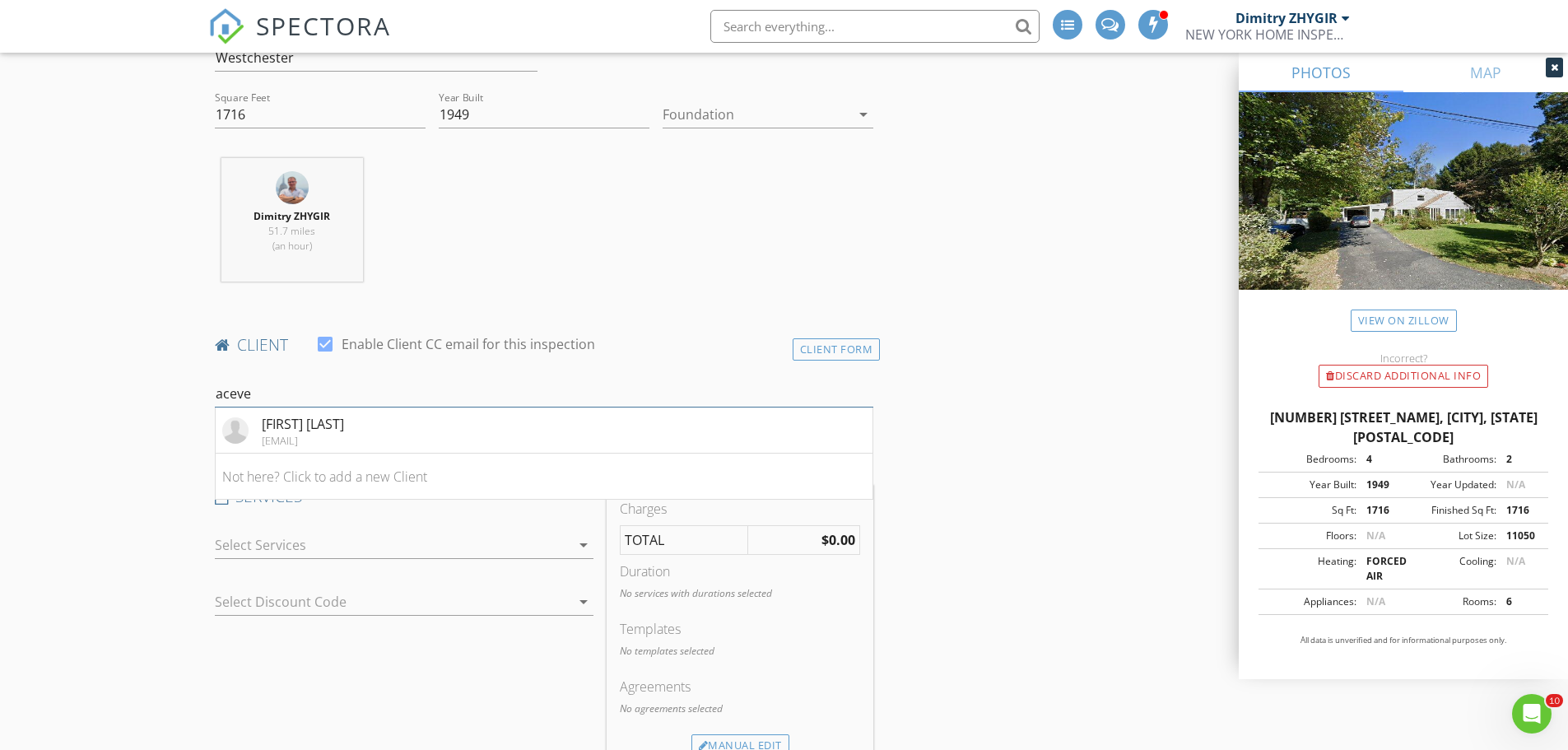 type on "aceve" 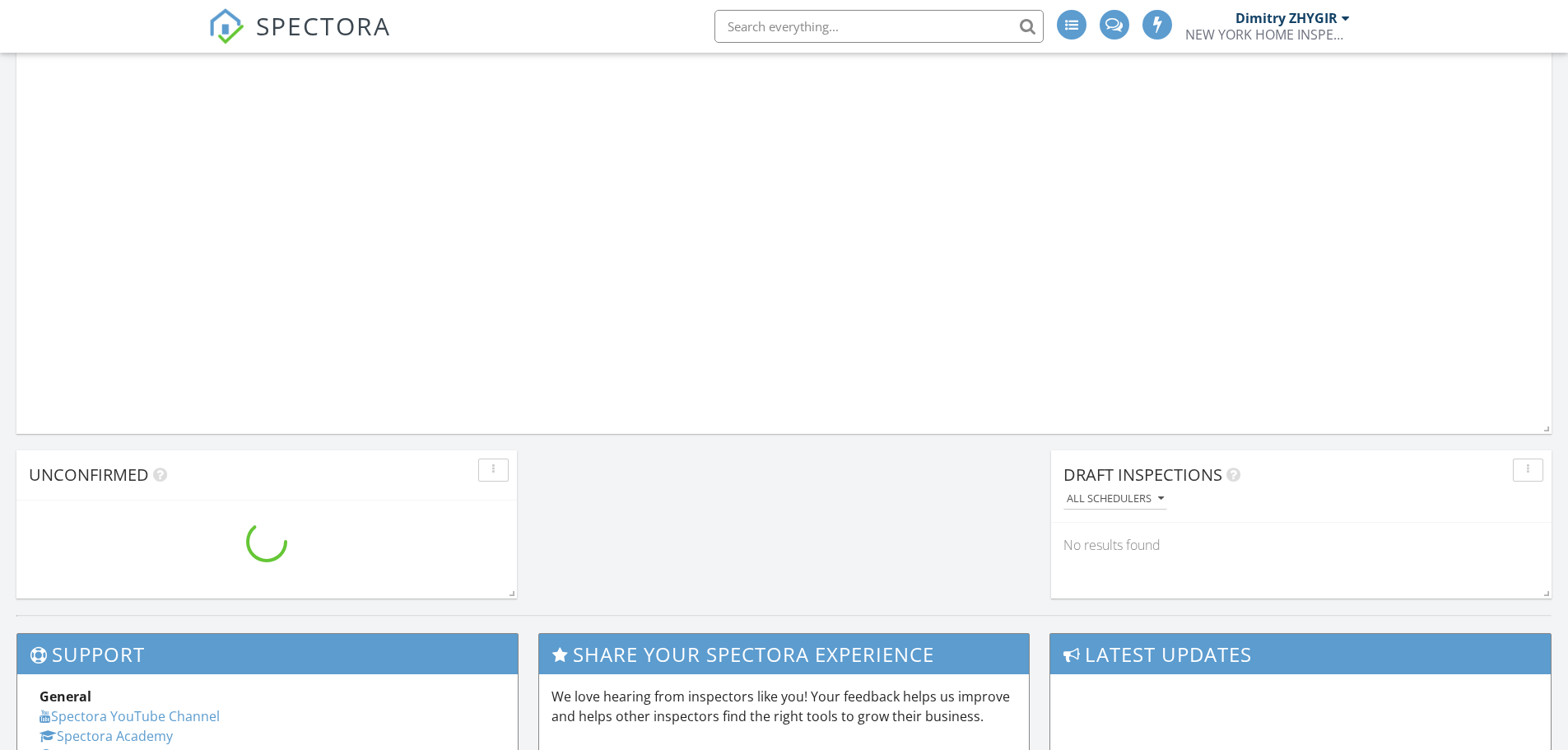 scroll, scrollTop: 1097, scrollLeft: 0, axis: vertical 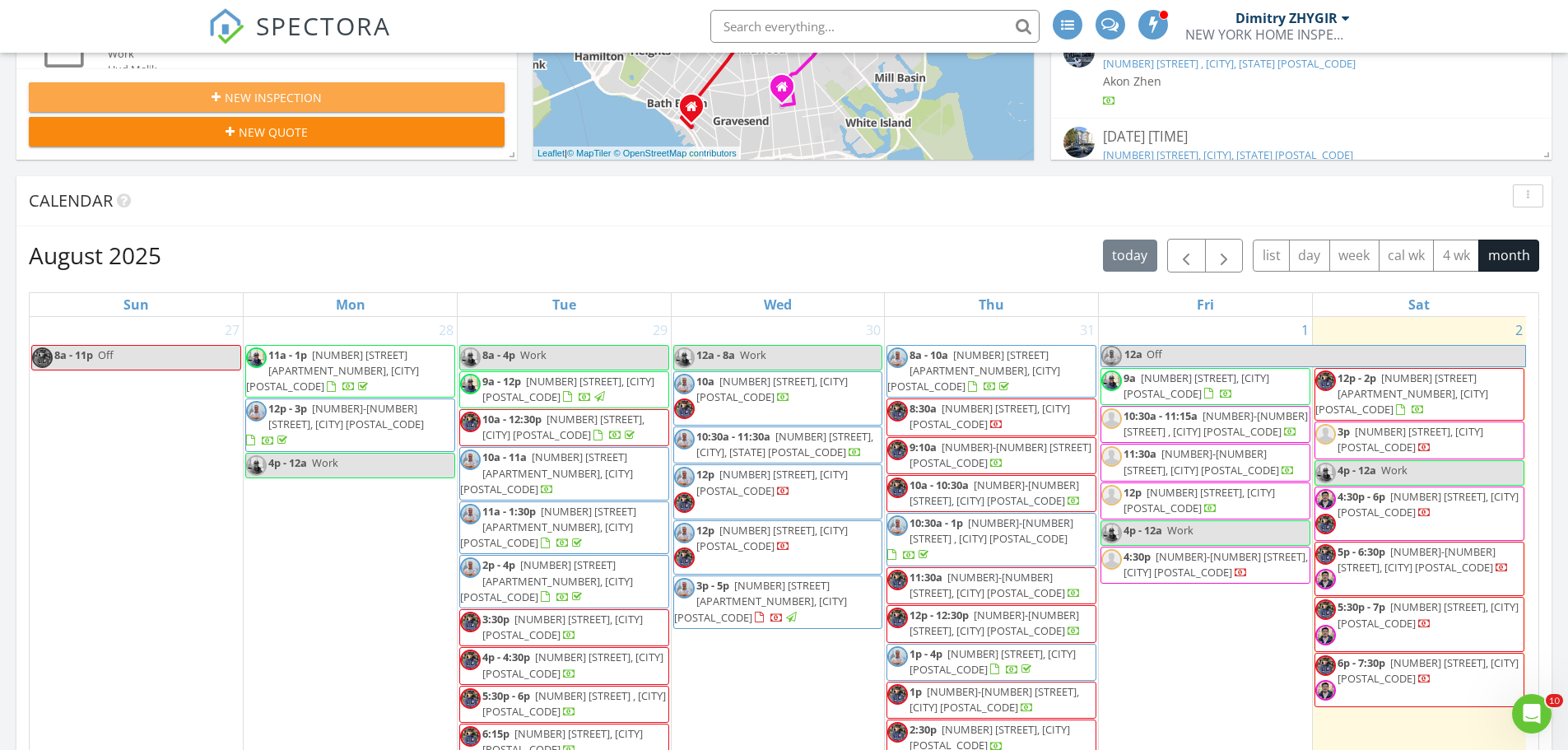 click on "New Inspection" at bounding box center (273, 97) 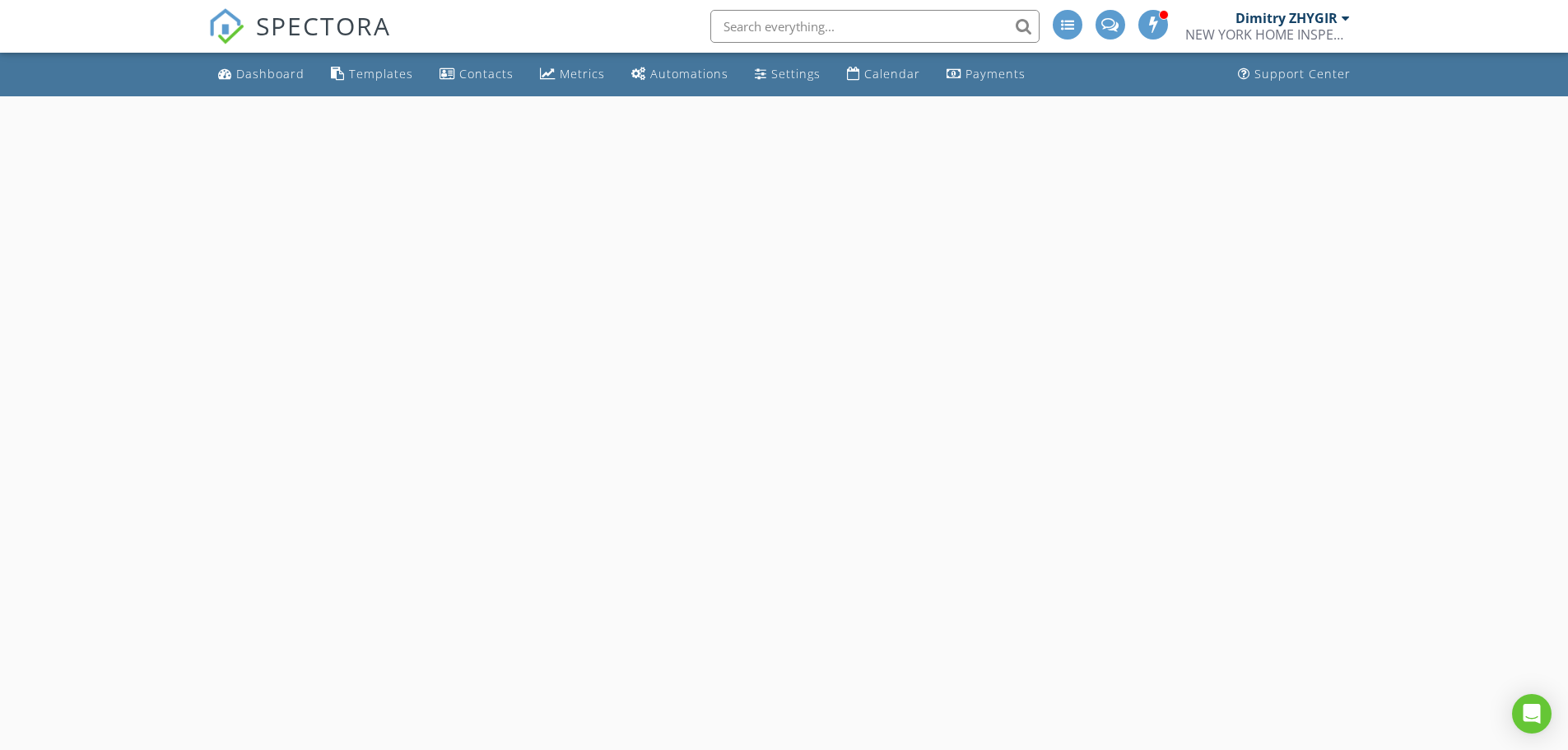 scroll, scrollTop: 0, scrollLeft: 0, axis: both 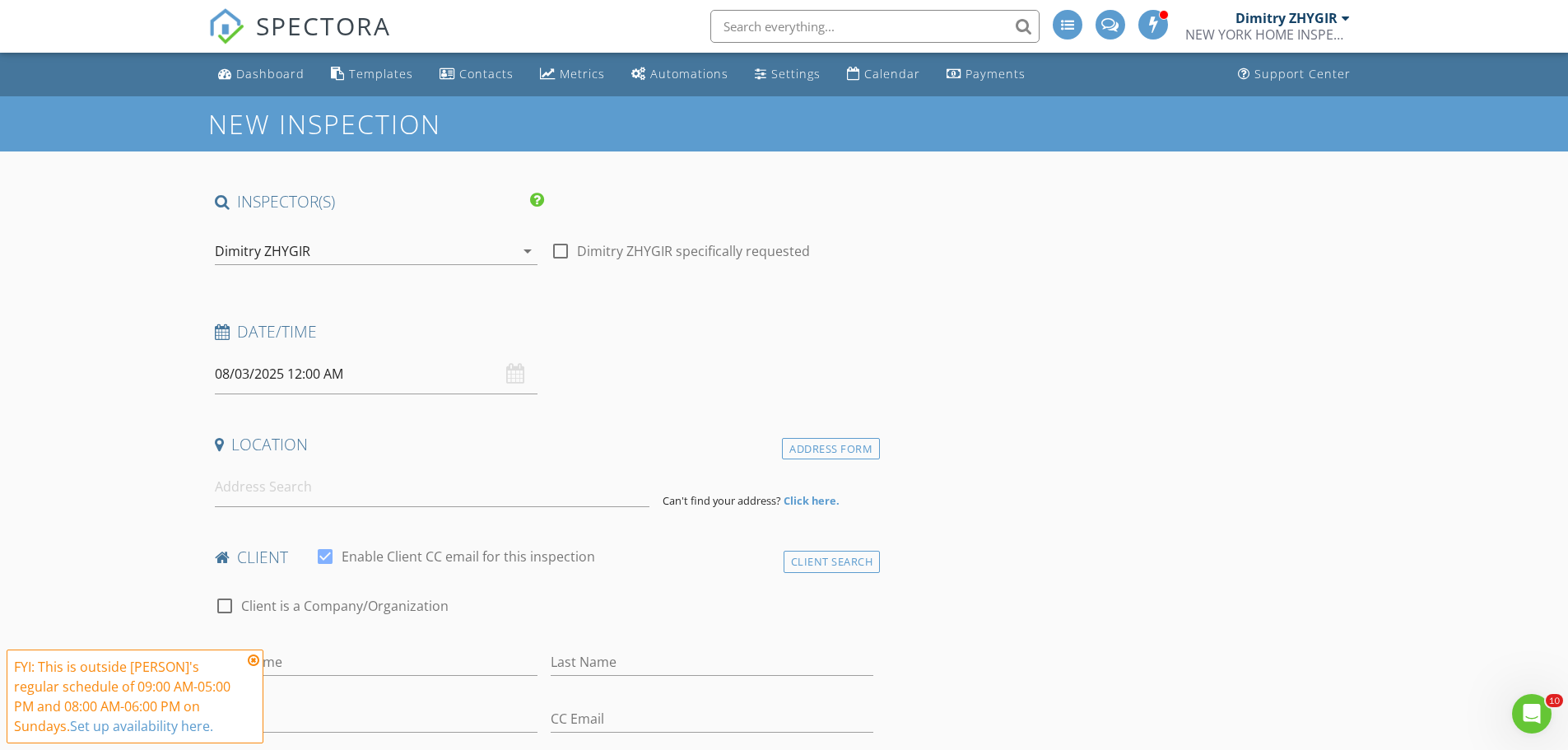 click on "08/03/2025 12:00 AM" at bounding box center (376, 374) 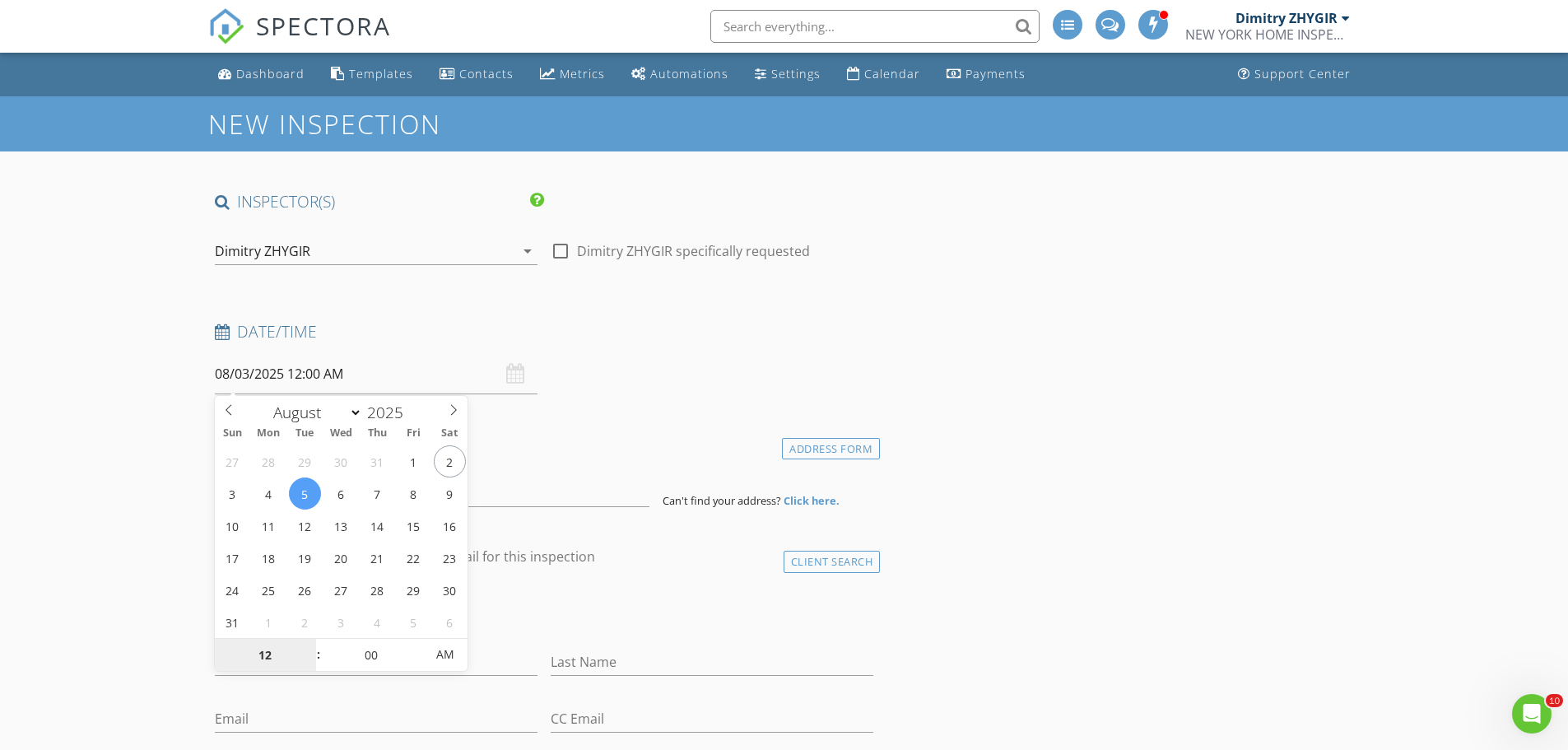 type on "08/05/2025 12:00 AM" 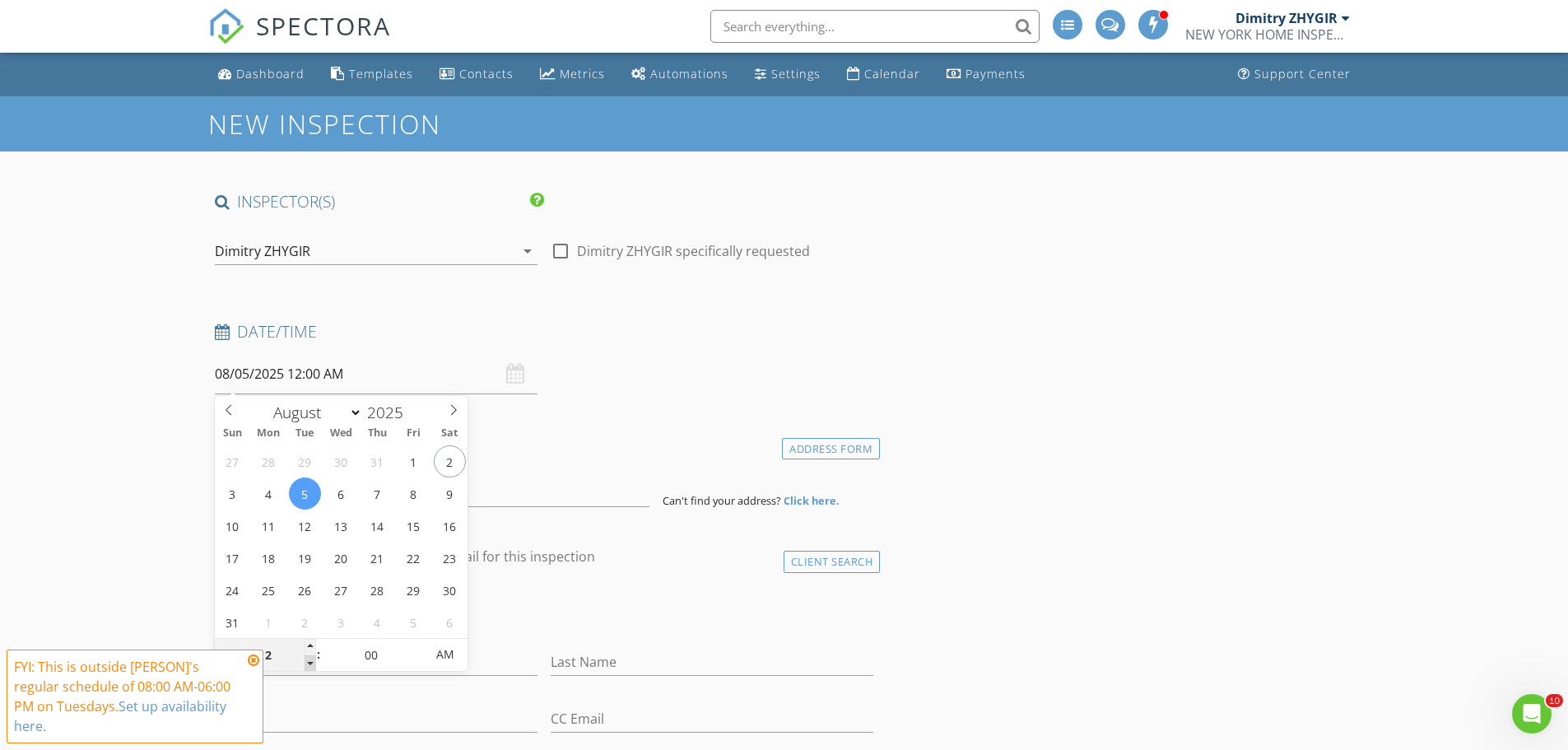 type on "11" 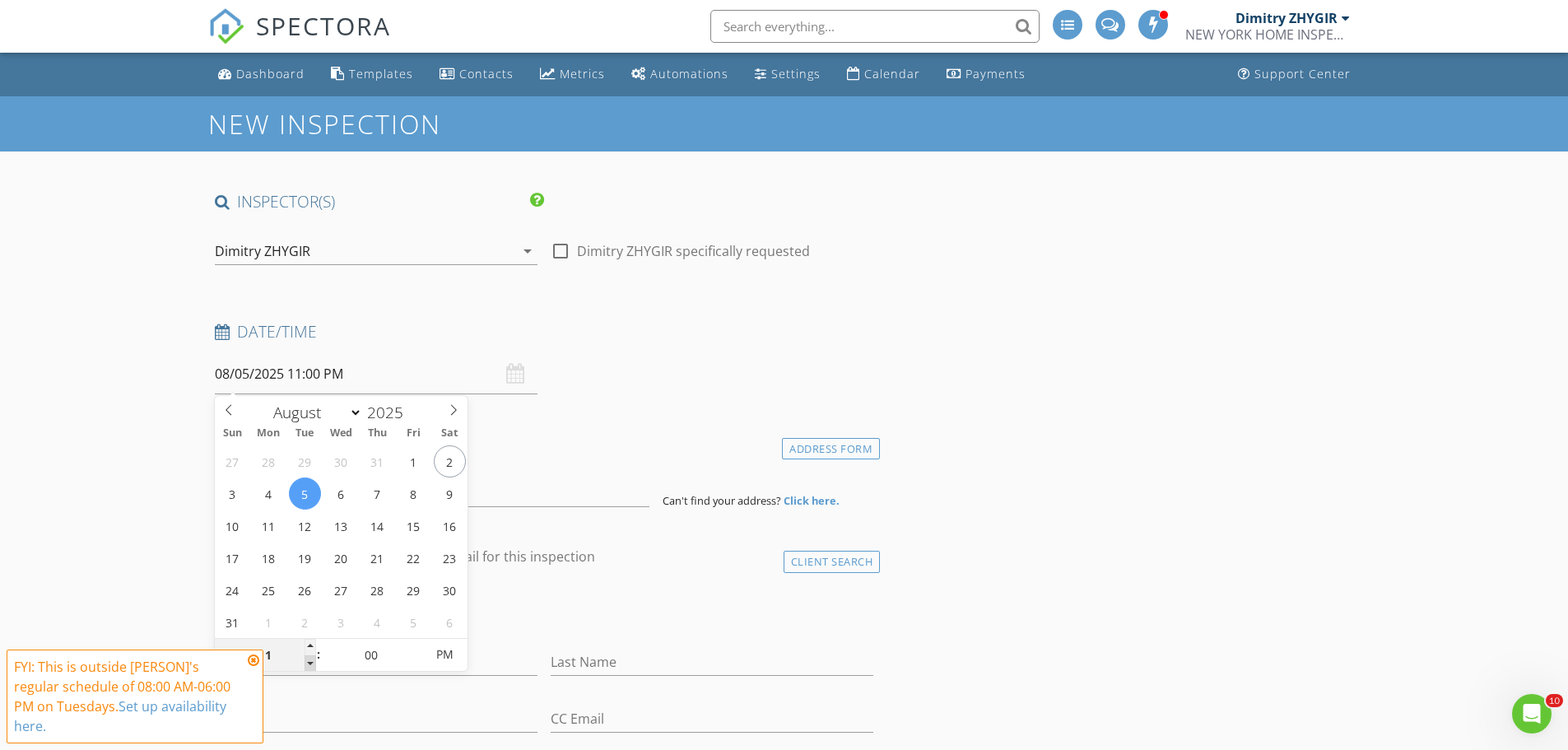 click at bounding box center (310, 664) 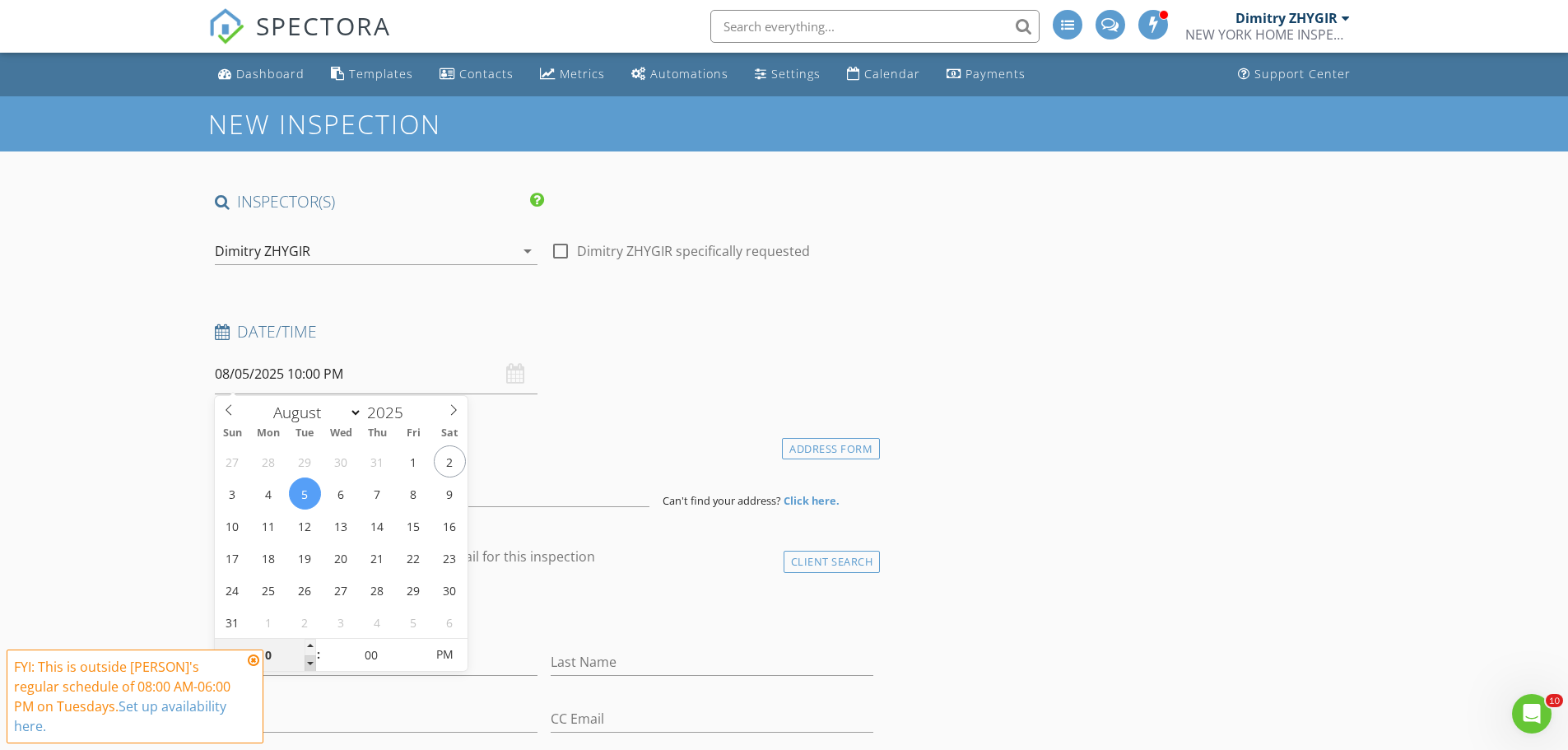 click at bounding box center (310, 664) 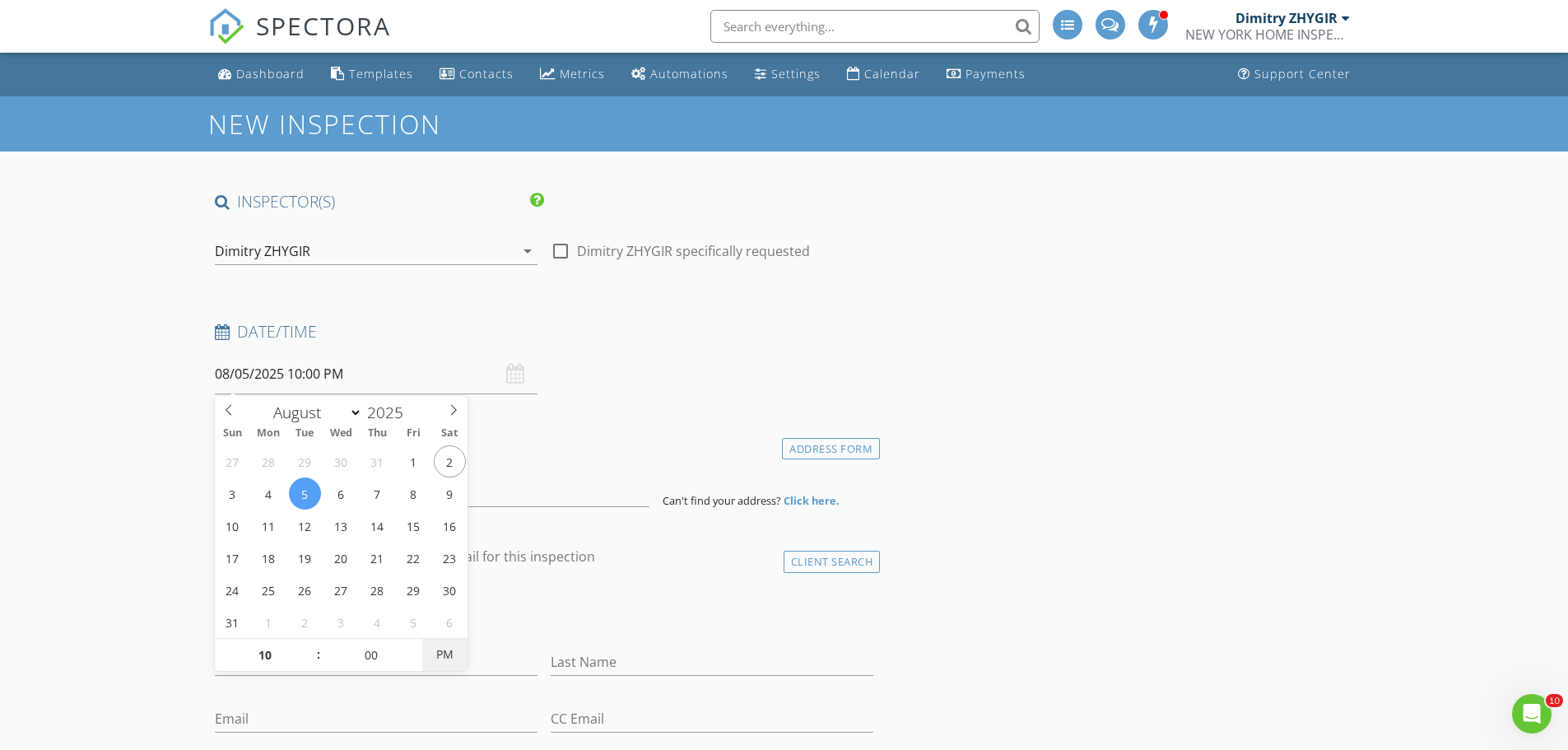 type on "08/05/2025 10:00 AM" 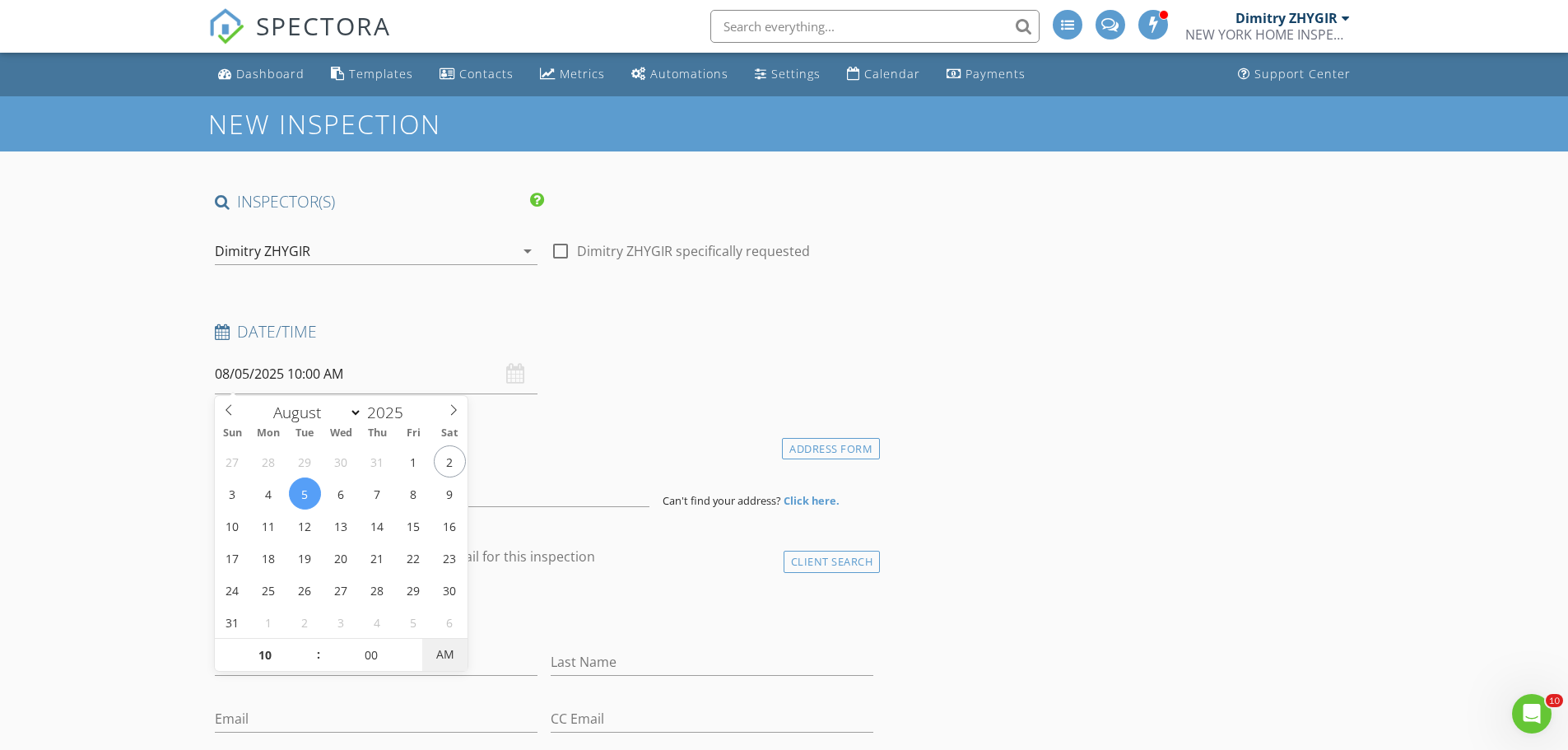 click on "AM" at bounding box center [444, 655] 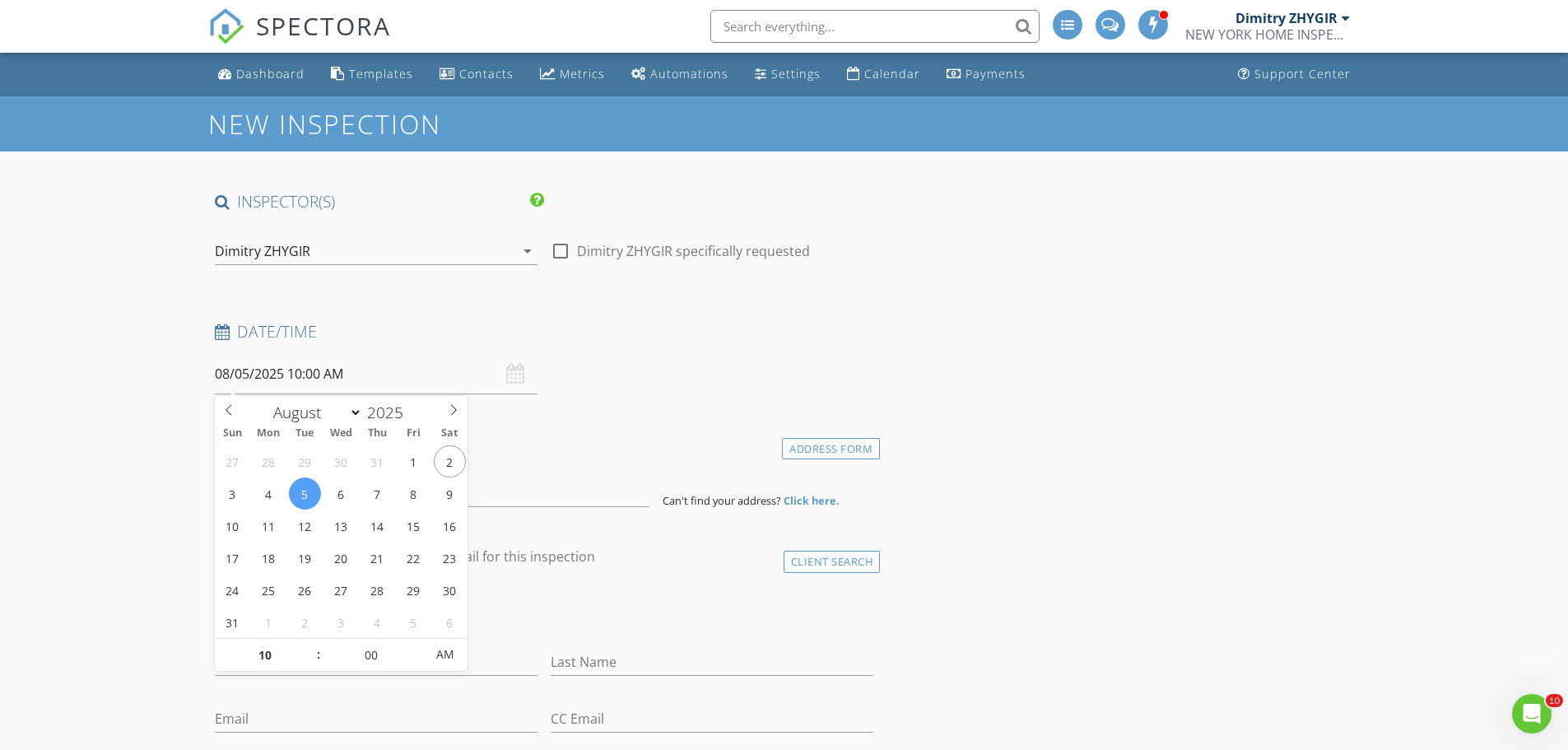 click on "Date/Time" at bounding box center (544, 338) 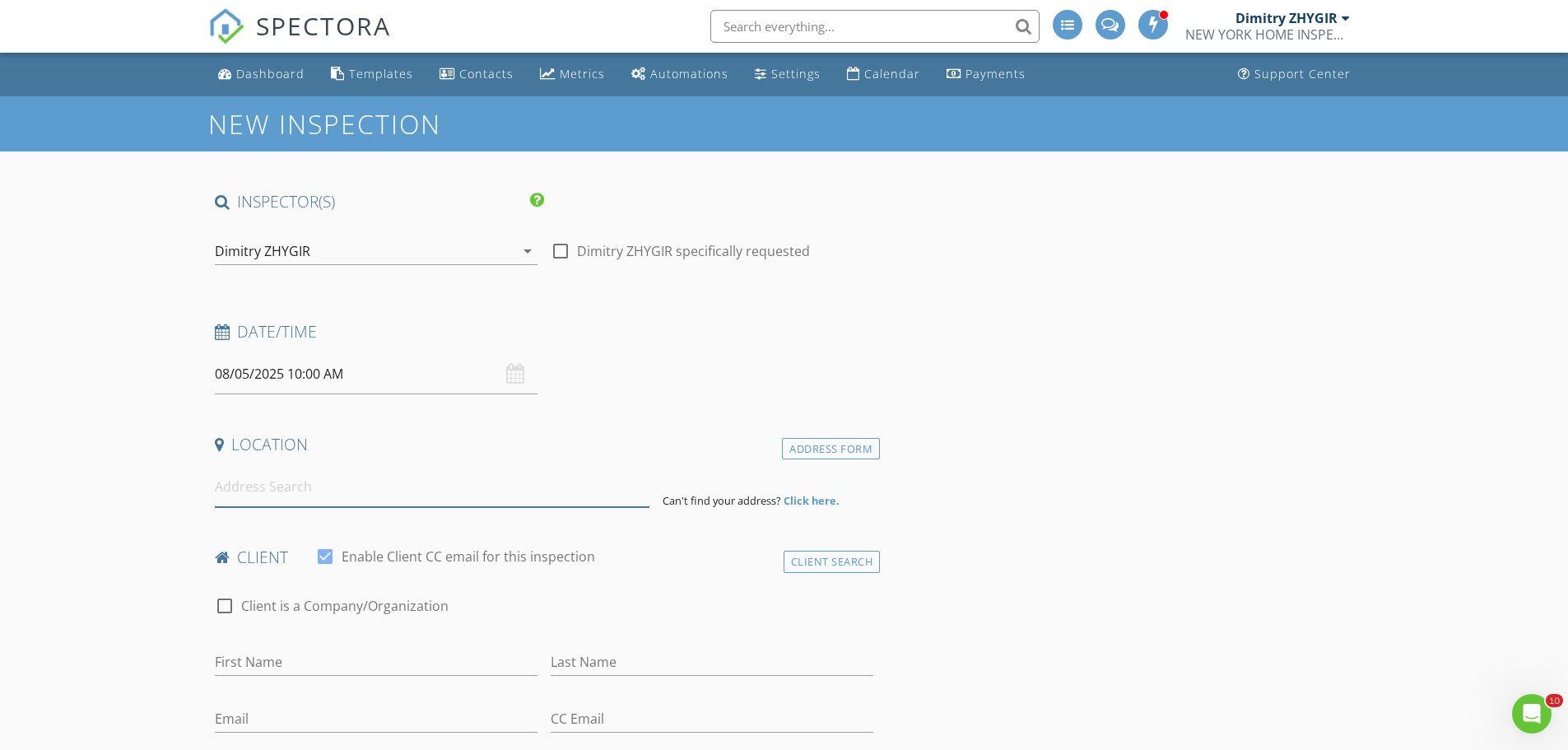 click at bounding box center (432, 487) 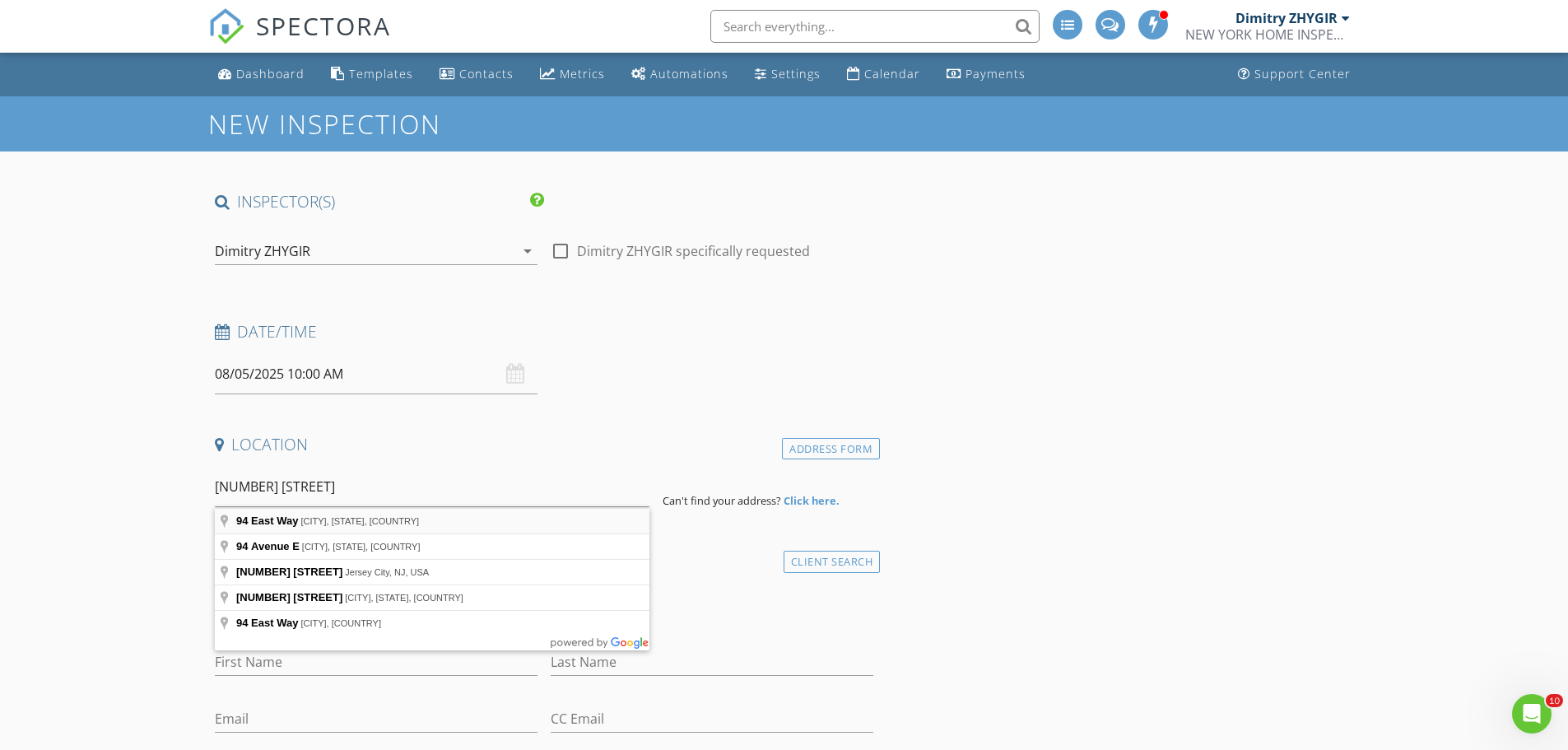 type on "94 East Way, Mount Kisco, NY, USA" 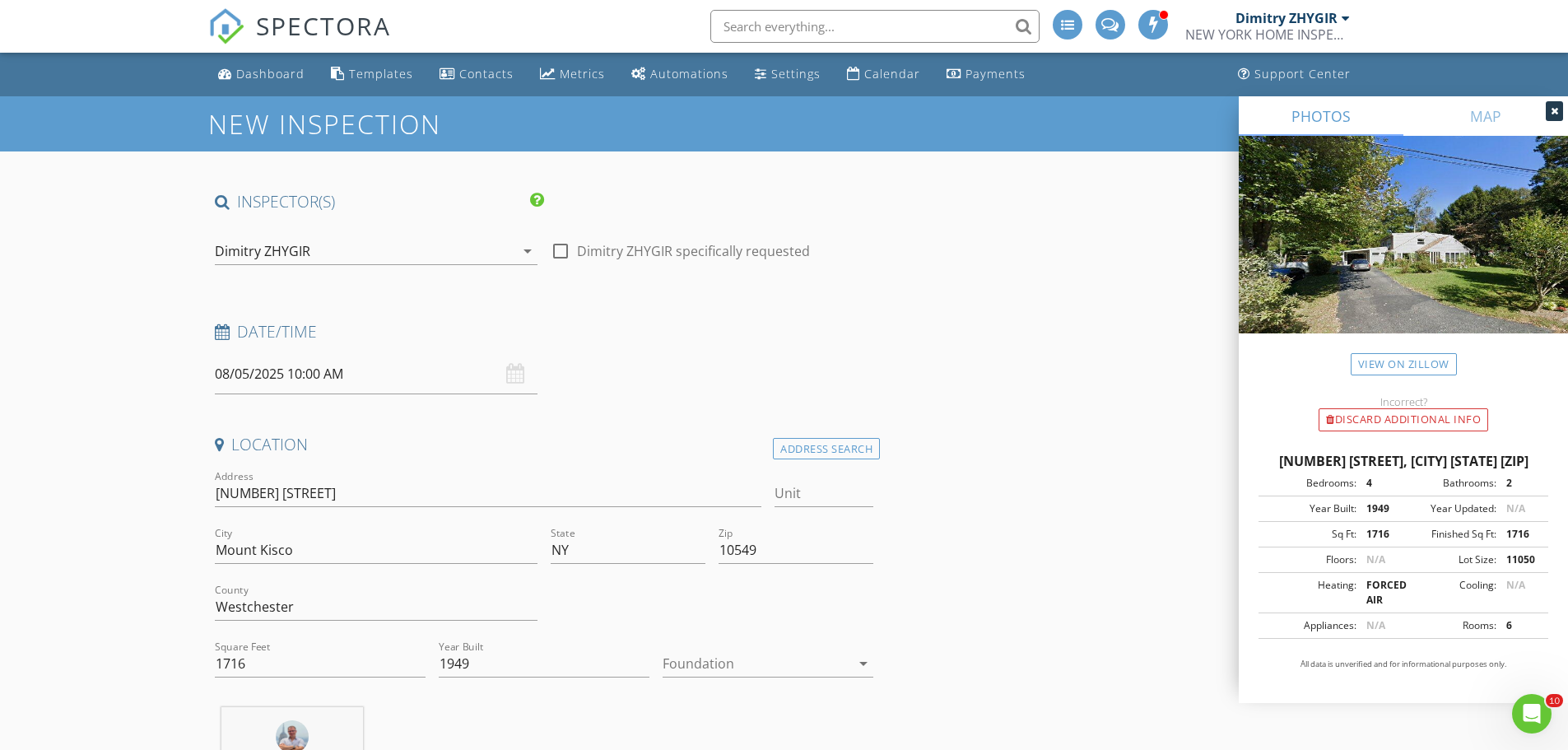 click on "INSPECTOR(S)
check_box   Dimitry ZHYGIR   PRIMARY   check_box_outline_blank   Akon Zhen     check_box_outline_blank   Hud Malik     check_box_outline_blank   Jeffrey Alvarez     Dimitry ZHYGIR arrow_drop_down   check_box_outline_blank Dimitry ZHYGIR specifically requested
Date/Time
08/05/2025 10:00 AM
Location
Address Search       Address 94 East Way   Unit   City Mount Kisco   State NY   Zip 10549   County Westchester     Square Feet 1716   Year Built 1949   Foundation arrow_drop_down     Dimitry ZHYGIR     51.7 miles     (an hour)
client
check_box Enable Client CC email for this inspection   Client Search     check_box_outline_blank Client is a Company/Organization     First Name   Last Name   Email   CC Email   Phone         Tags         Notes   Private Notes
ADD ADDITIONAL client
check_box_outline_blank" at bounding box center [784, 1625] 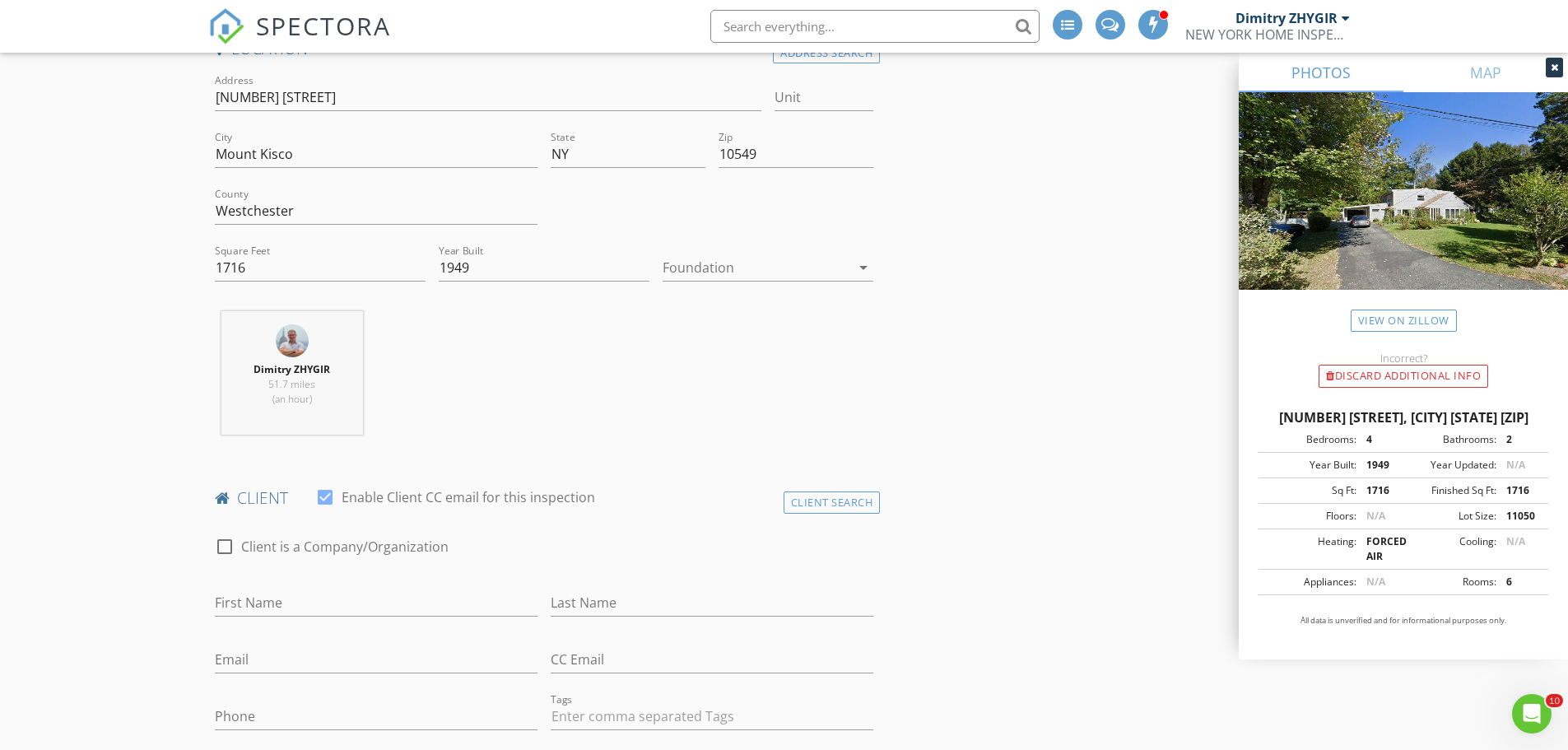 scroll, scrollTop: 412, scrollLeft: 0, axis: vertical 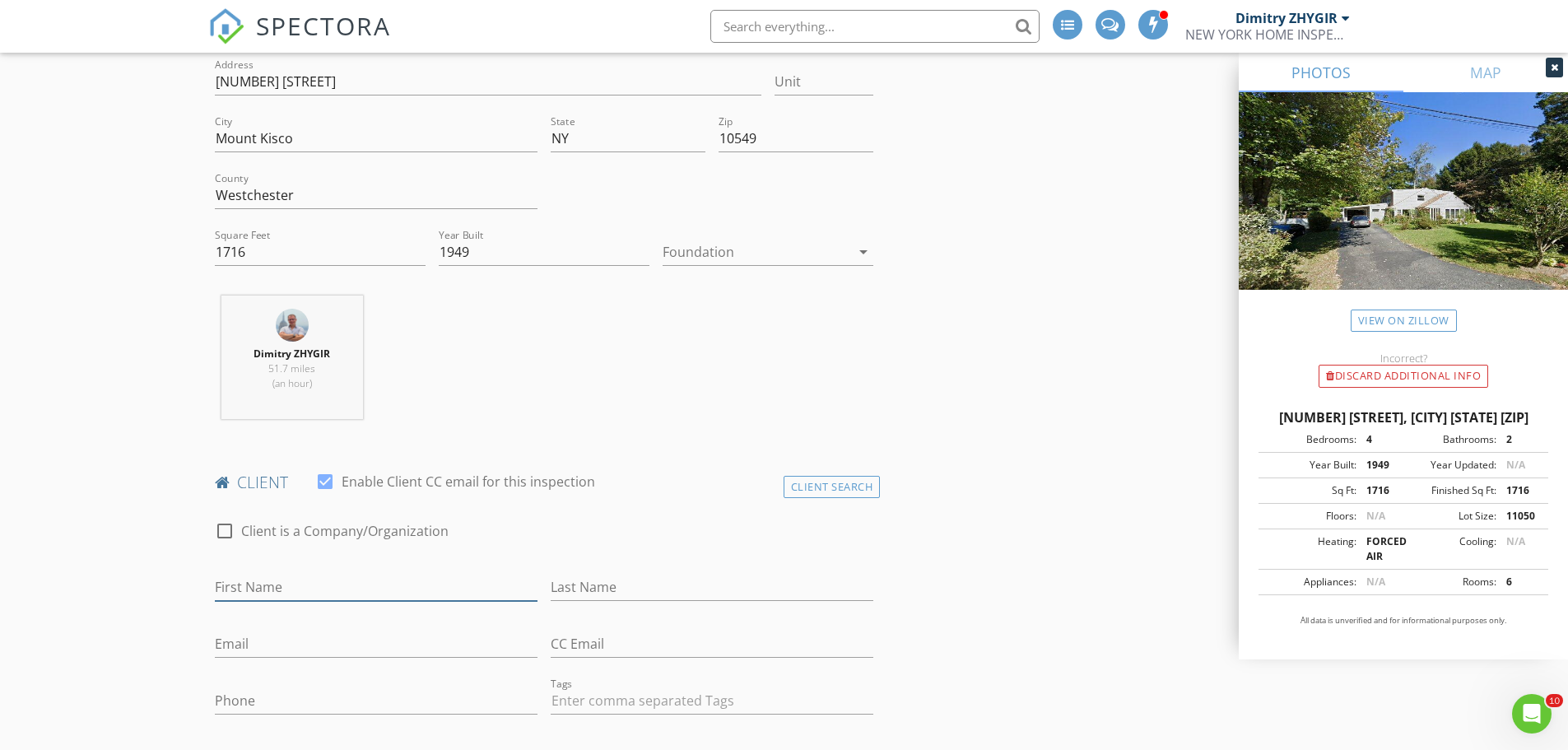 click on "First Name" at bounding box center [376, 587] 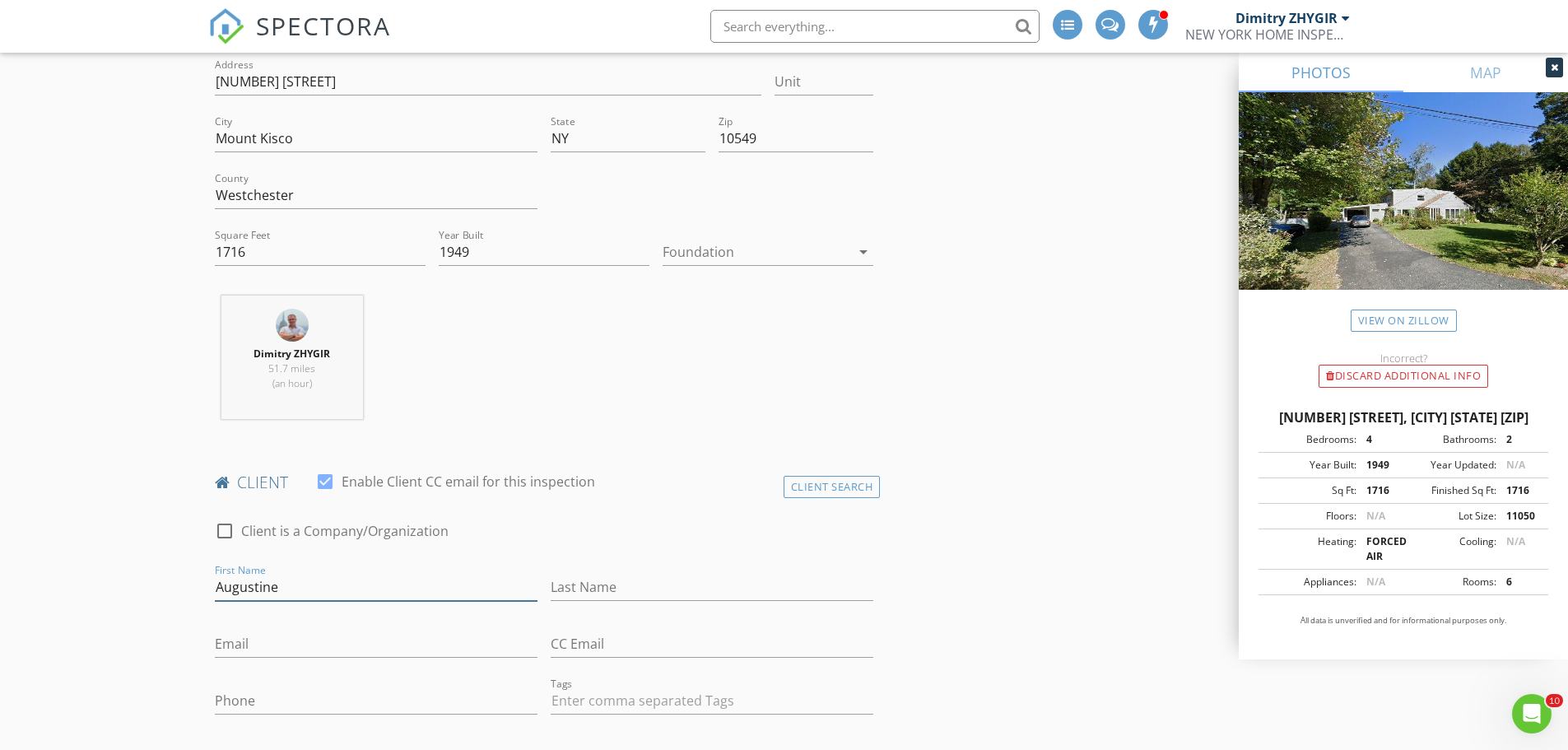 type on "Augustine" 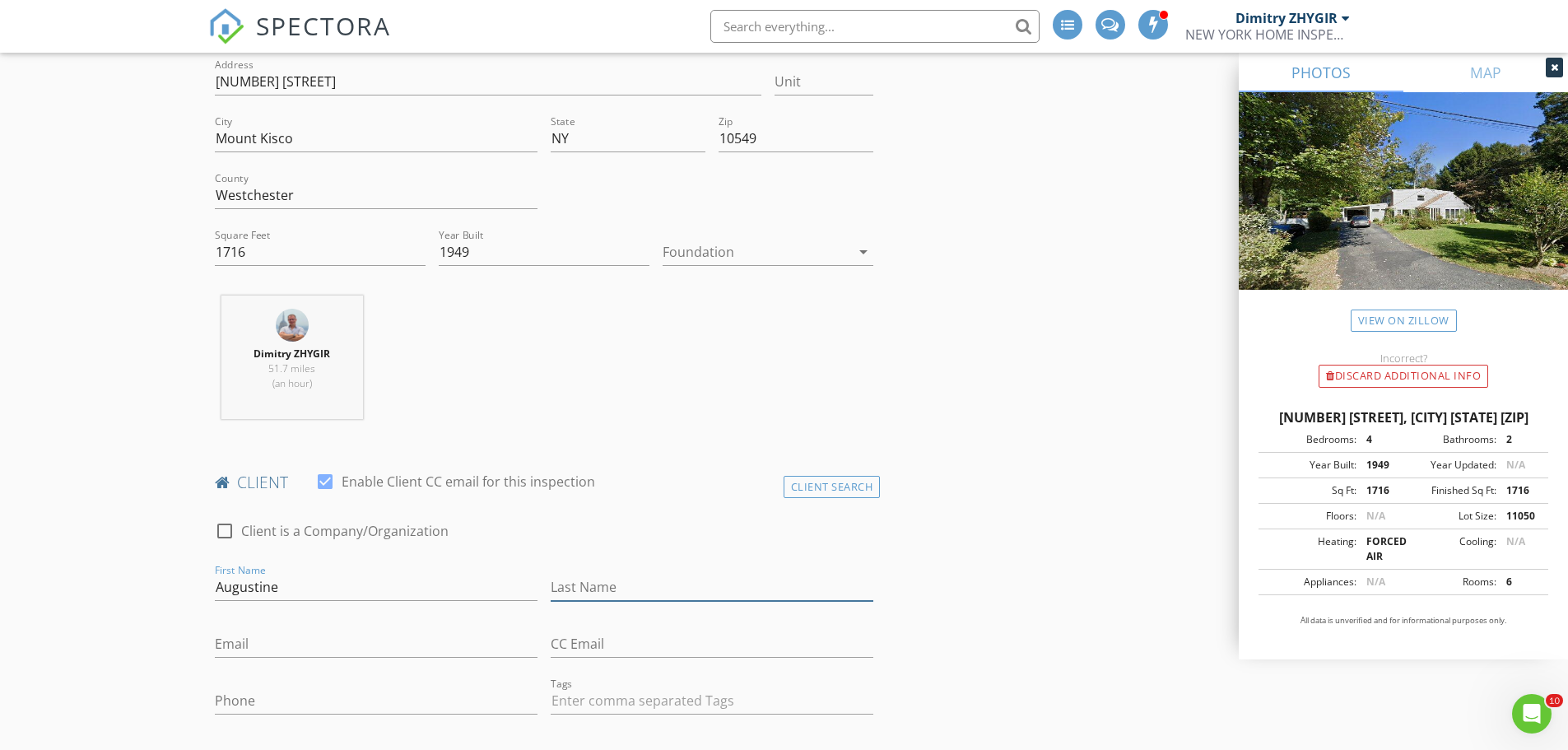 click on "Last Name" at bounding box center (712, 587) 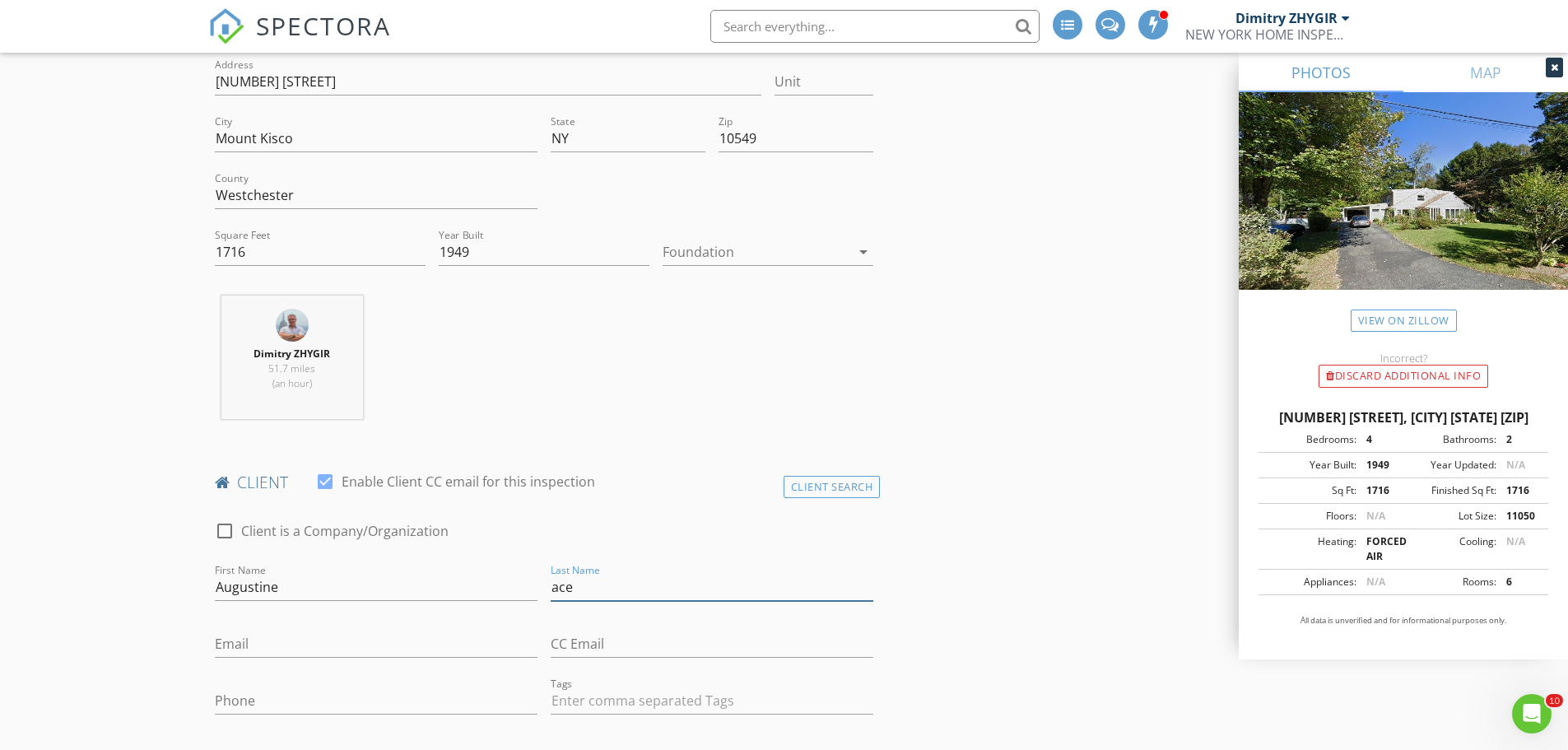 type on "Acevedo" 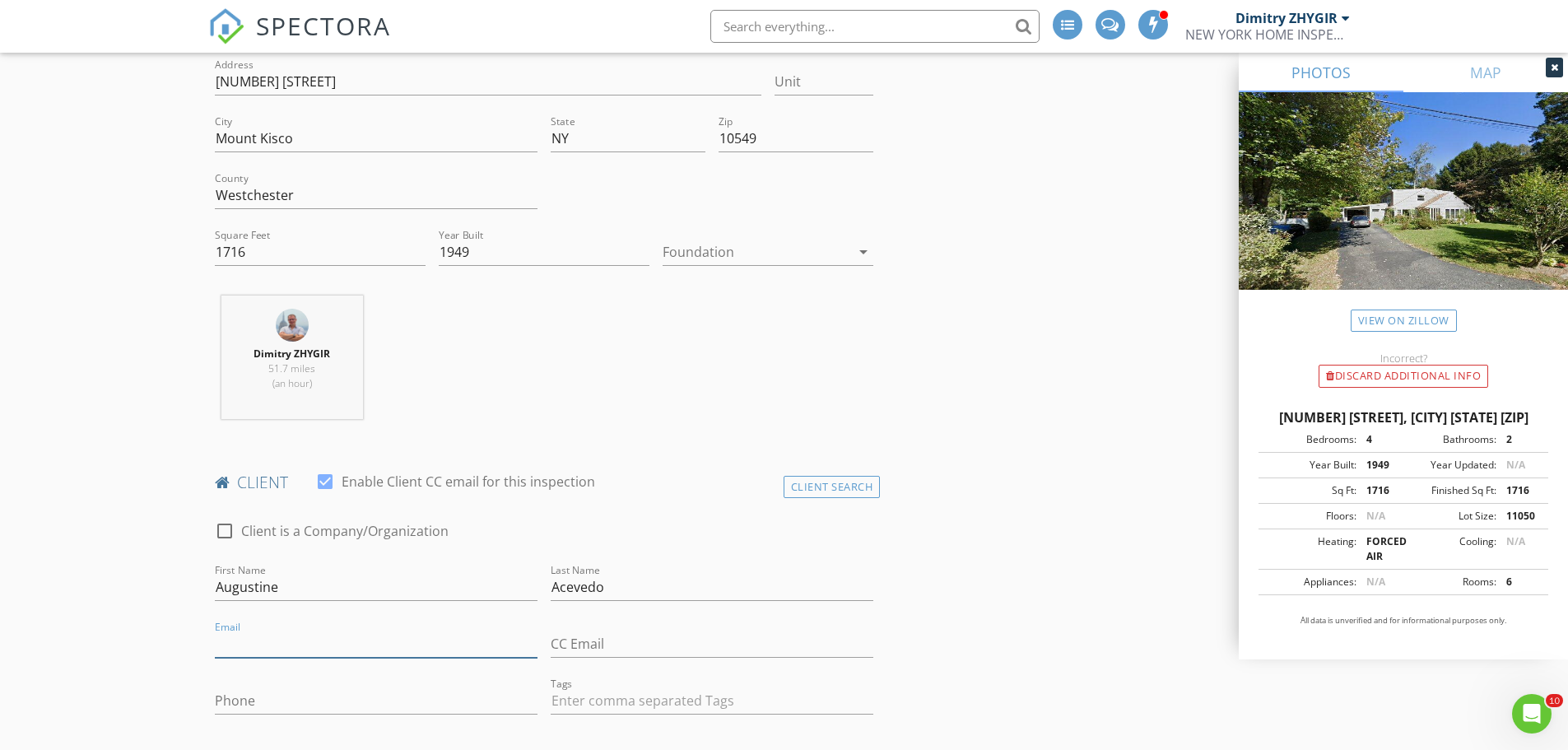 click on "Email" at bounding box center (376, 644) 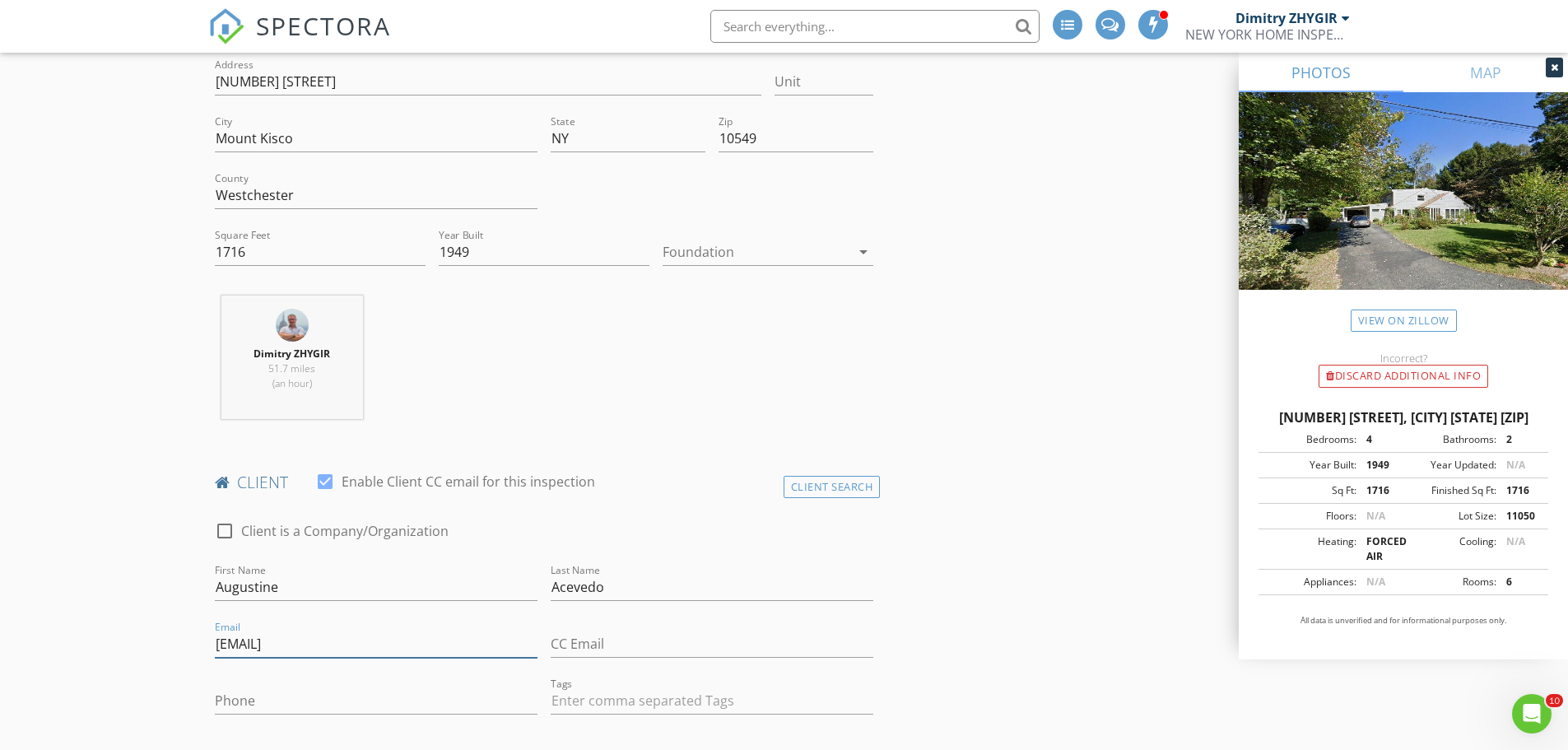 type on "adjacevedo@hotmail.com" 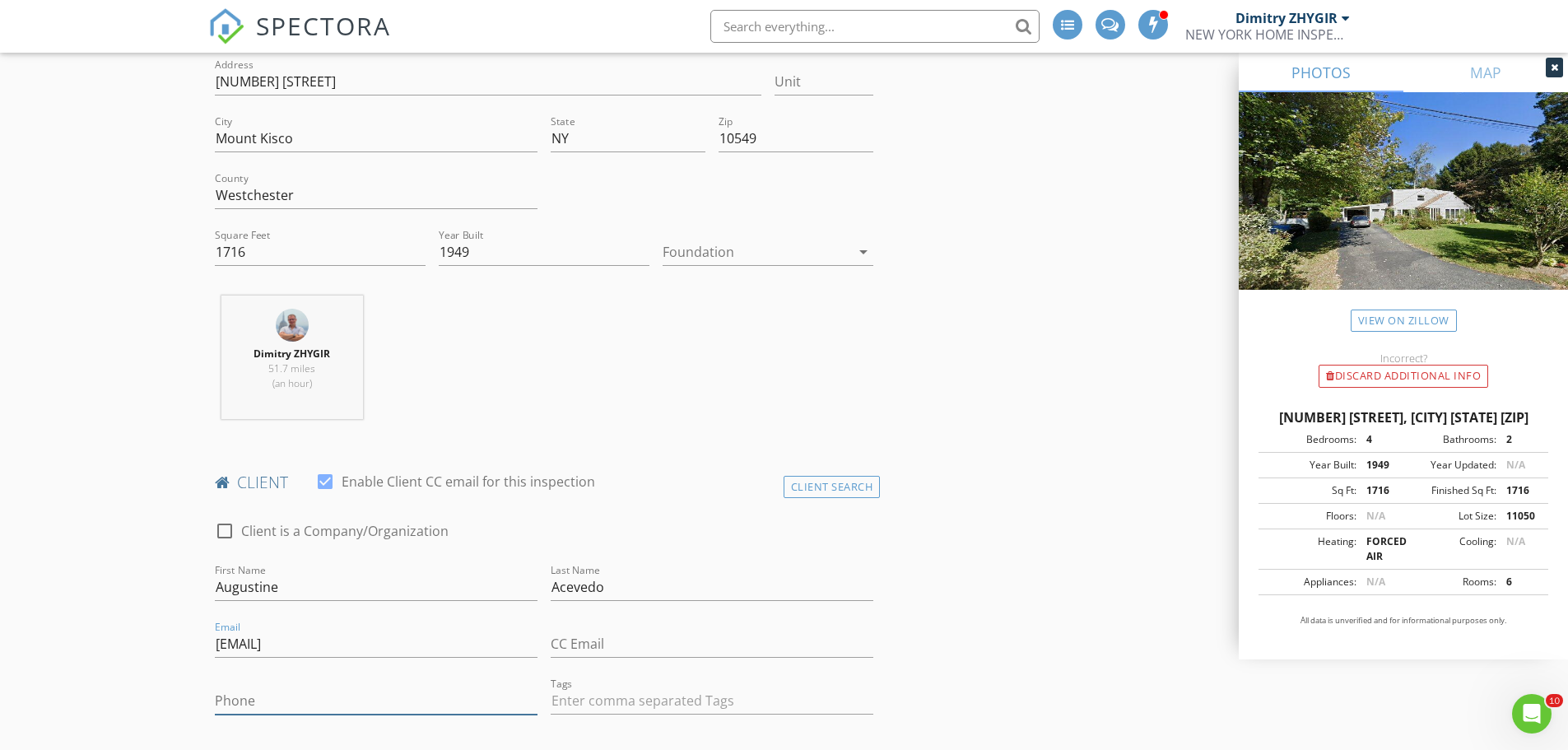 click on "Phone" at bounding box center [376, 701] 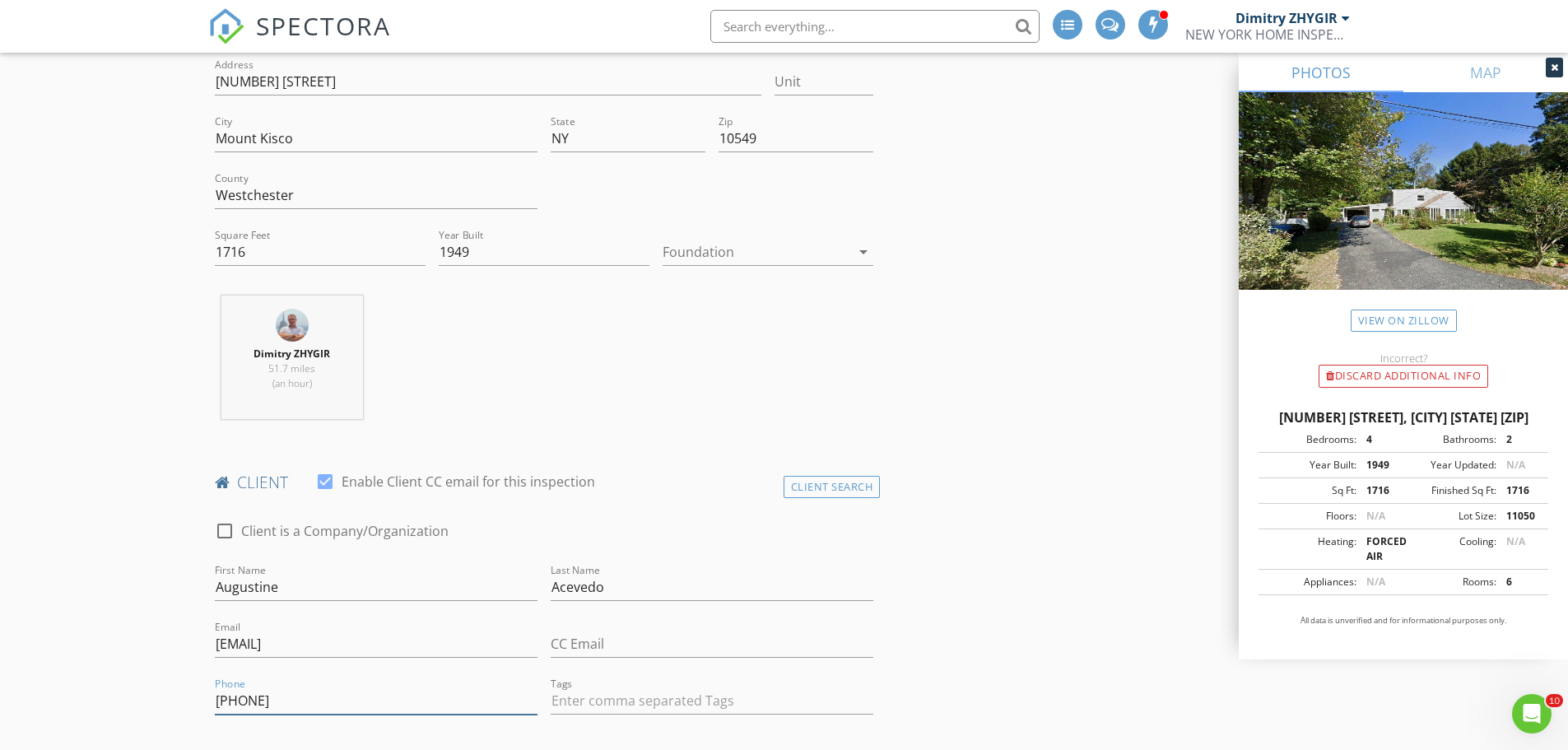 type on "914-299-3165" 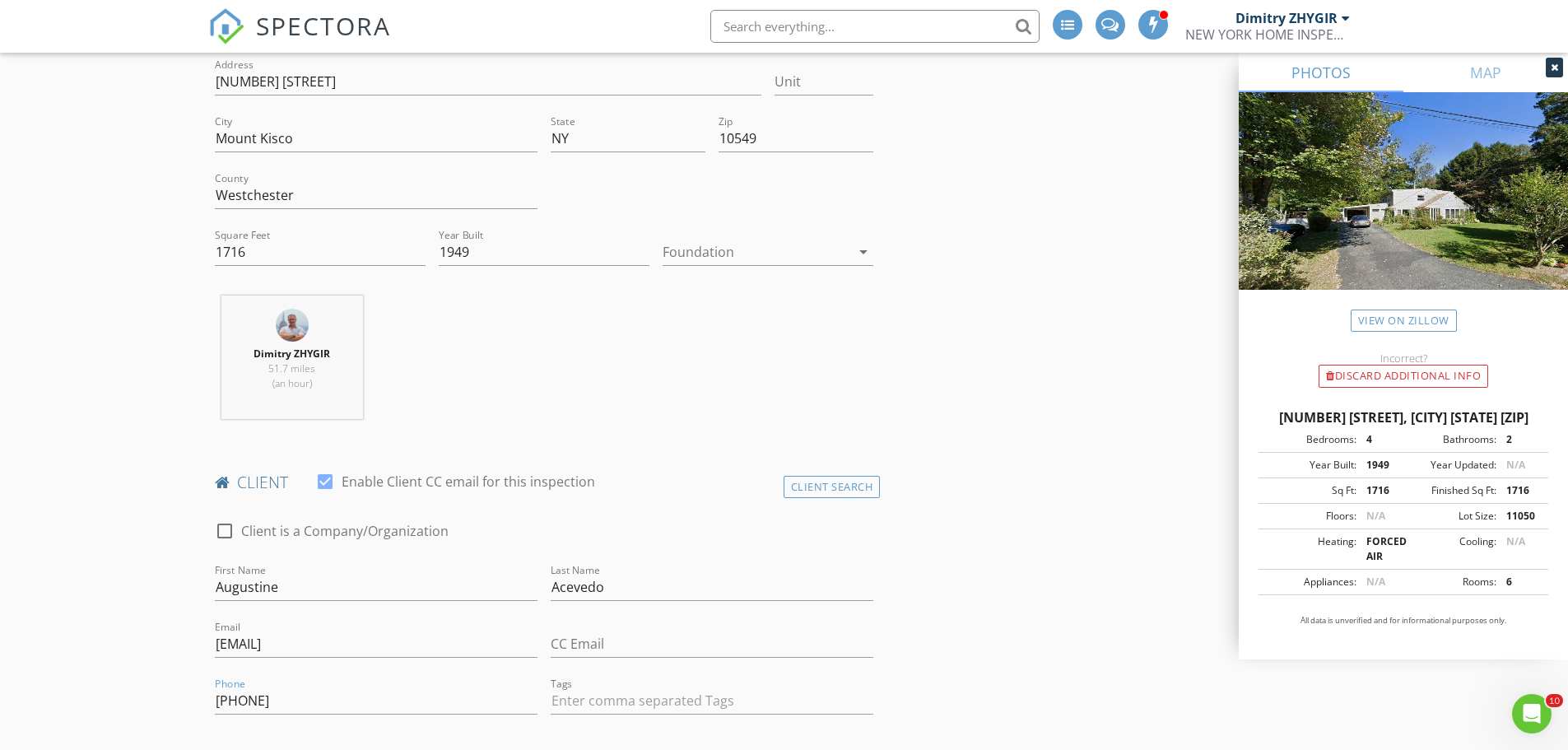 click on "INSPECTOR(S)
check_box   Dimitry ZHYGIR   PRIMARY   check_box_outline_blank   Akon Zhen     check_box_outline_blank   Hud Malik     check_box_outline_blank   Jeffrey Alvarez     Dimitry ZHYGIR arrow_drop_down   check_box_outline_blank Dimitry ZHYGIR specifically requested
Date/Time
08/05/2025 10:00 AM
Location
Address Search       Address 94 East Way   Unit   City Mount Kisco   State NY   Zip 10549   County Westchester     Square Feet 1716   Year Built 1949   Foundation arrow_drop_down     Dimitry ZHYGIR     51.7 miles     (an hour)
client
check_box Enable Client CC email for this inspection   Client Search     check_box_outline_blank Client is a Company/Organization     First Name Augustine   Last Name Acevedo   Email adjacevedo@hotmail.com   CC Email   Phone 914-299-3165         Tags         Notes   Private Notes          check_box_outline_blank" at bounding box center (784, 1214) 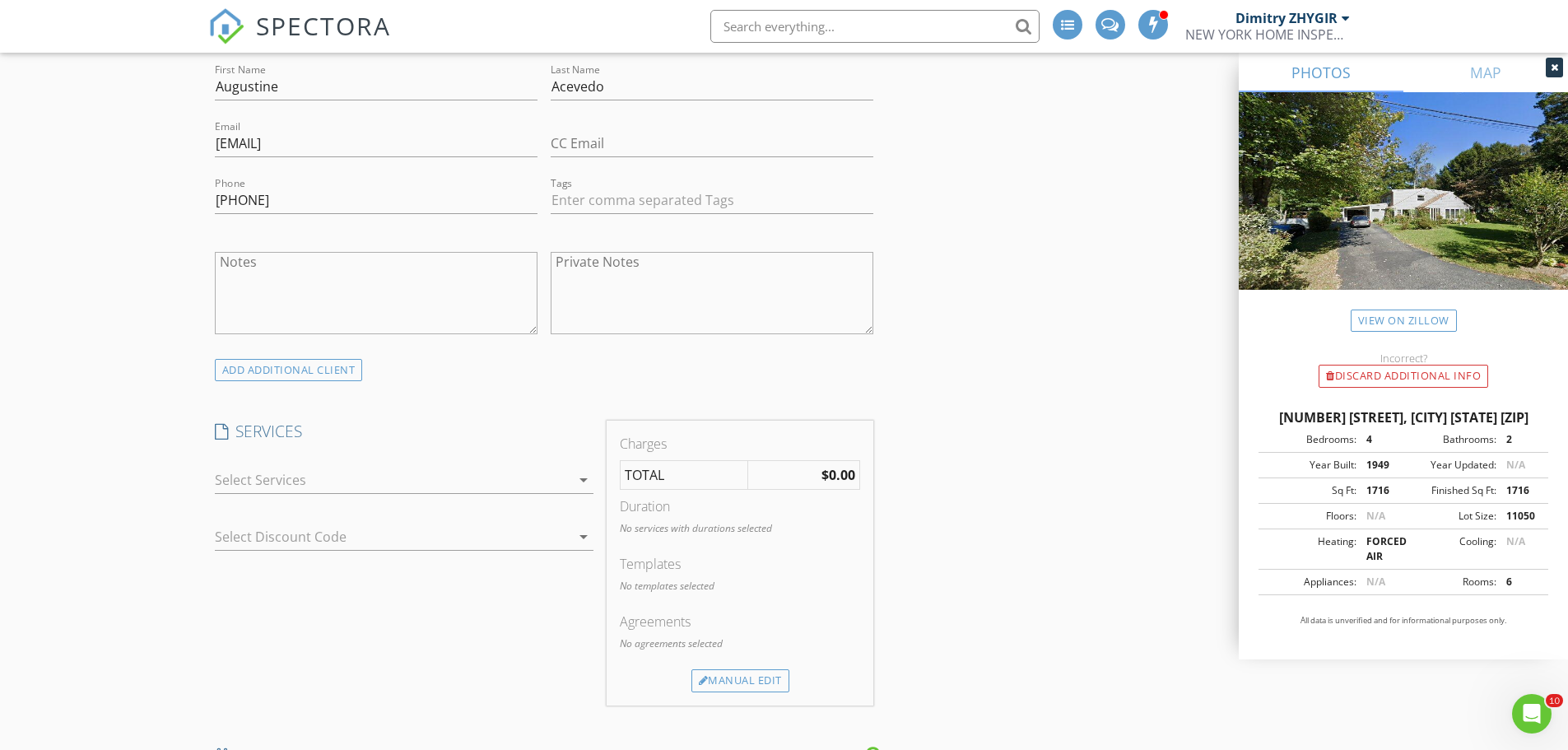 scroll, scrollTop: 961, scrollLeft: 0, axis: vertical 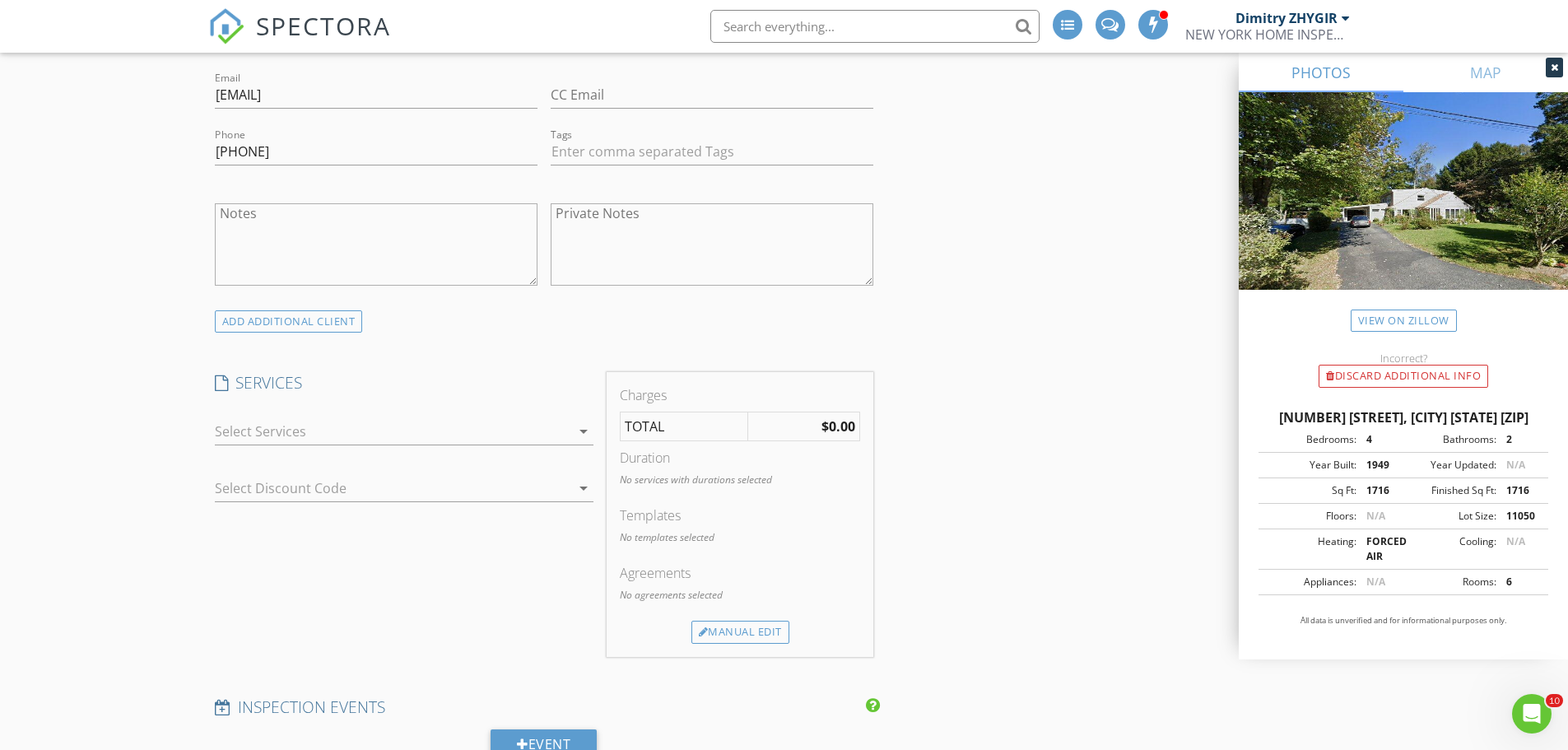 click at bounding box center [393, 431] 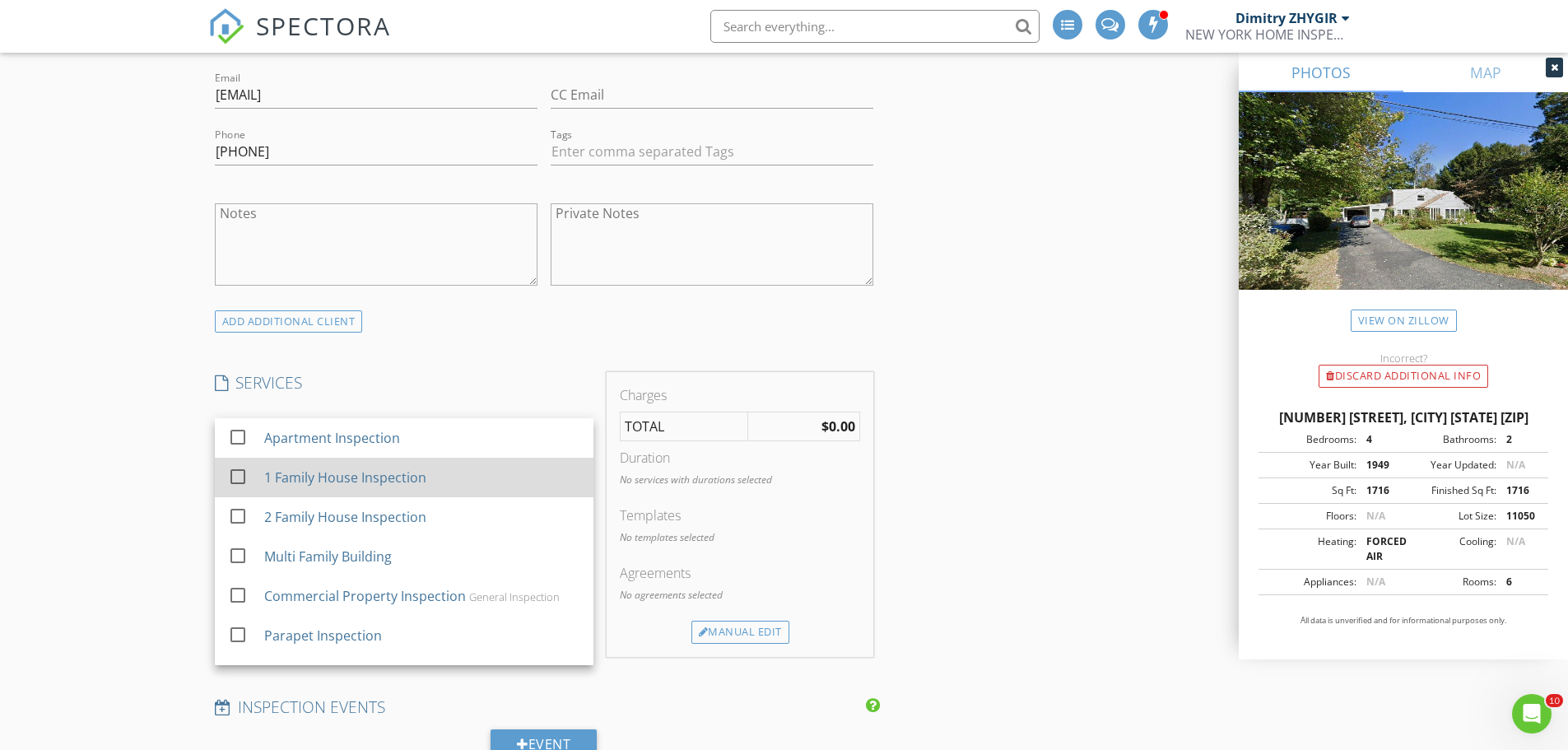 click on "1 Family House Inspection" at bounding box center (344, 477) 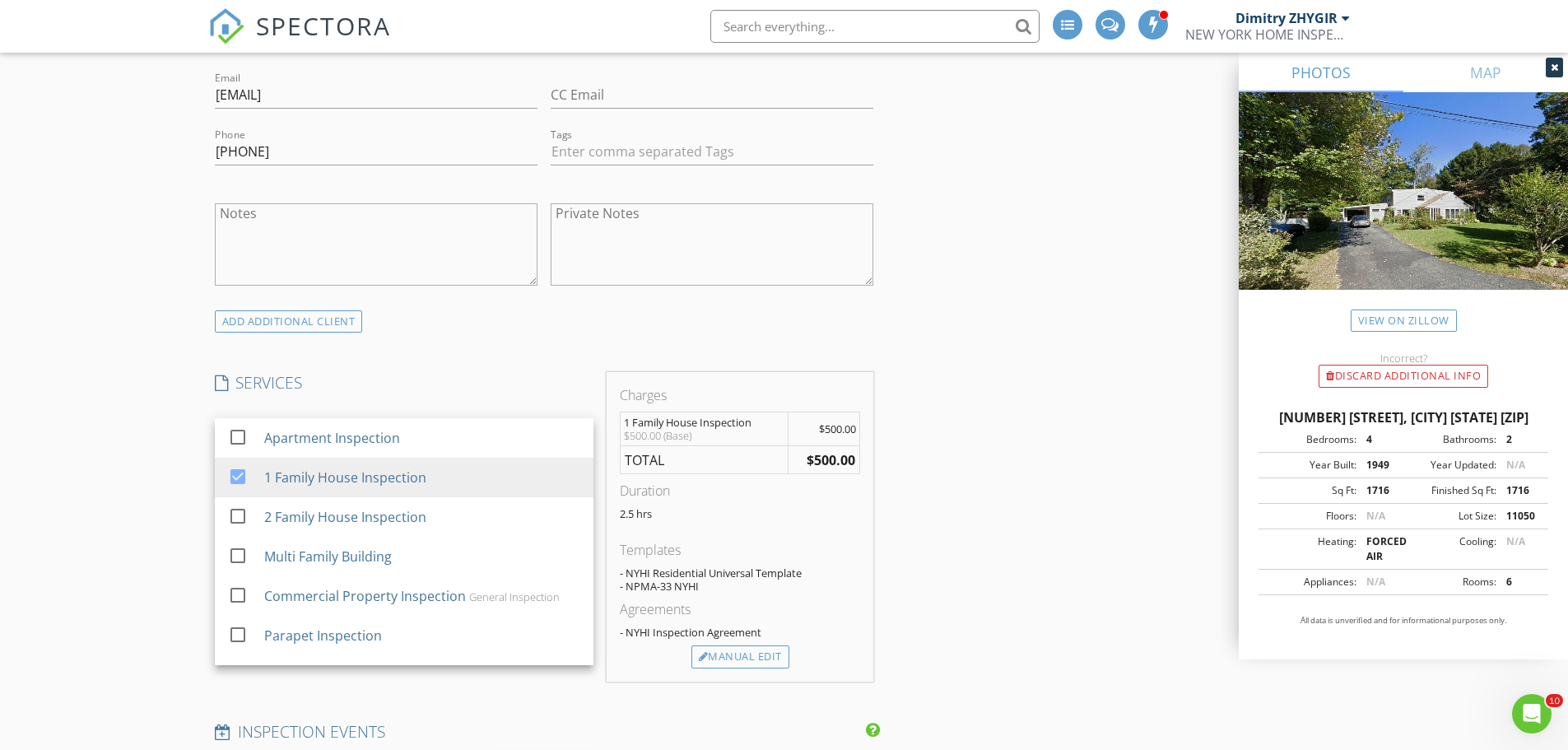 click on "INSPECTOR(S)
check_box   Dimitry ZHYGIR   PRIMARY   check_box_outline_blank   Akon Zhen     check_box_outline_blank   Hud Malik     check_box_outline_blank   Jeffrey Alvarez     Dimitry ZHYGIR arrow_drop_down   check_box_outline_blank Dimitry ZHYGIR specifically requested
Date/Time
08/05/2025 10:00 AM
Location
Address Search       Address 94 East Way   Unit   City Mount Kisco   State NY   Zip 10549   County Westchester     Square Feet 1716   Year Built 1949   Foundation arrow_drop_down     Dimitry ZHYGIR     51.7 miles     (an hour)
client
check_box Enable Client CC email for this inspection   Client Search     check_box_outline_blank Client is a Company/Organization     First Name Augustine   Last Name Acevedo   Email adjacevedo@hotmail.com   CC Email   Phone 914-299-3165         Tags         Notes   Private Notes          check_box_outline_blank" at bounding box center [784, 677] 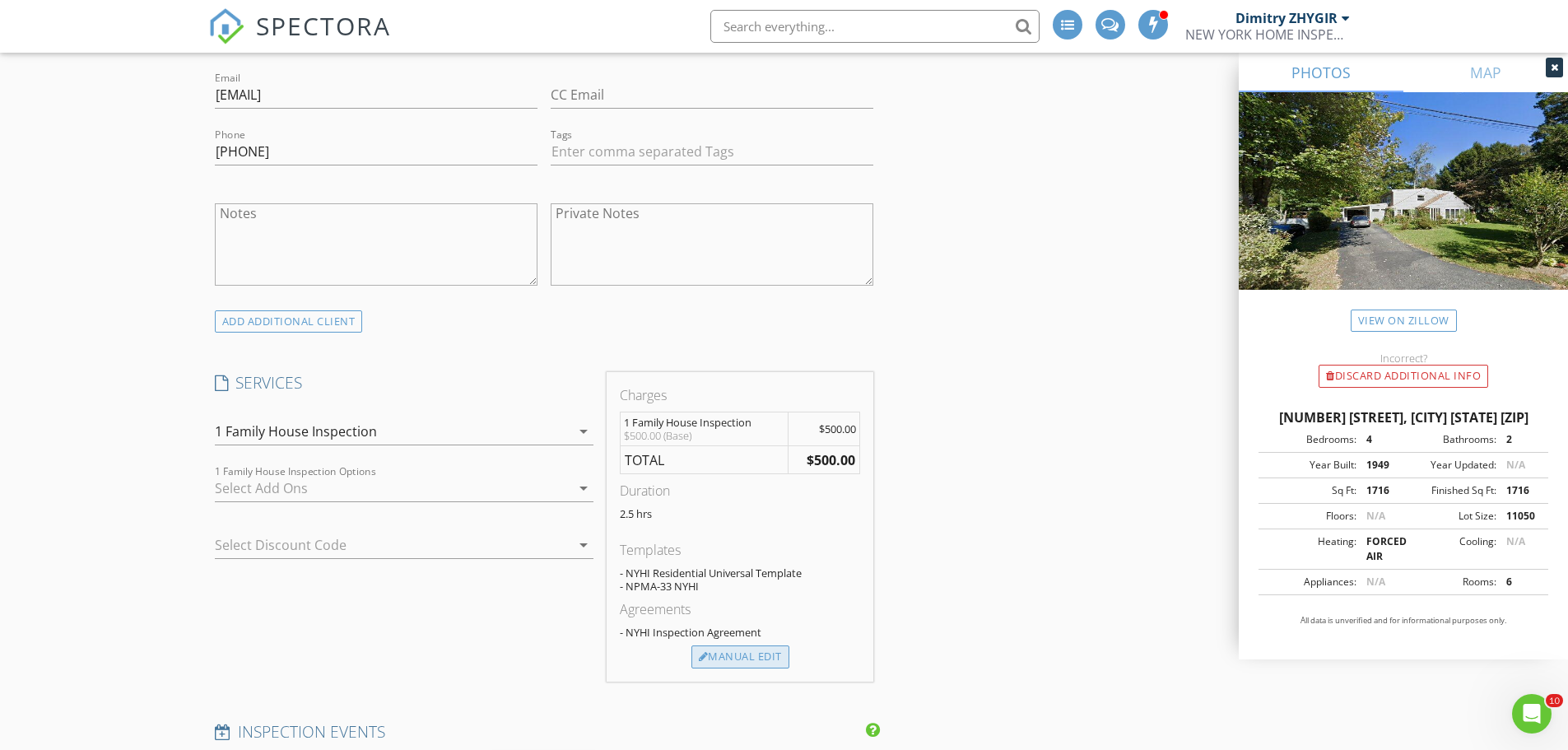 click on "Manual Edit" at bounding box center [740, 657] 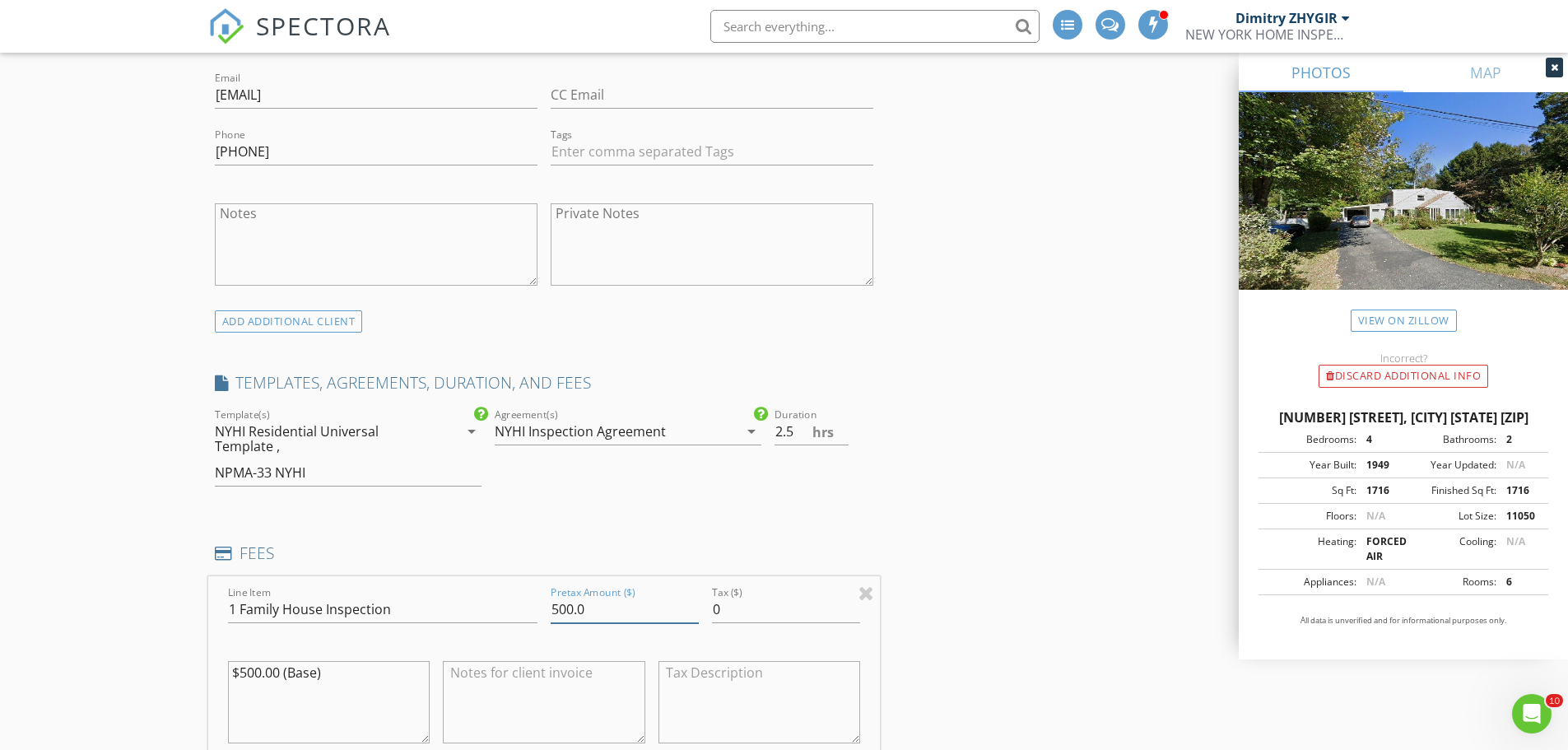 click on "500.0" at bounding box center (625, 609) 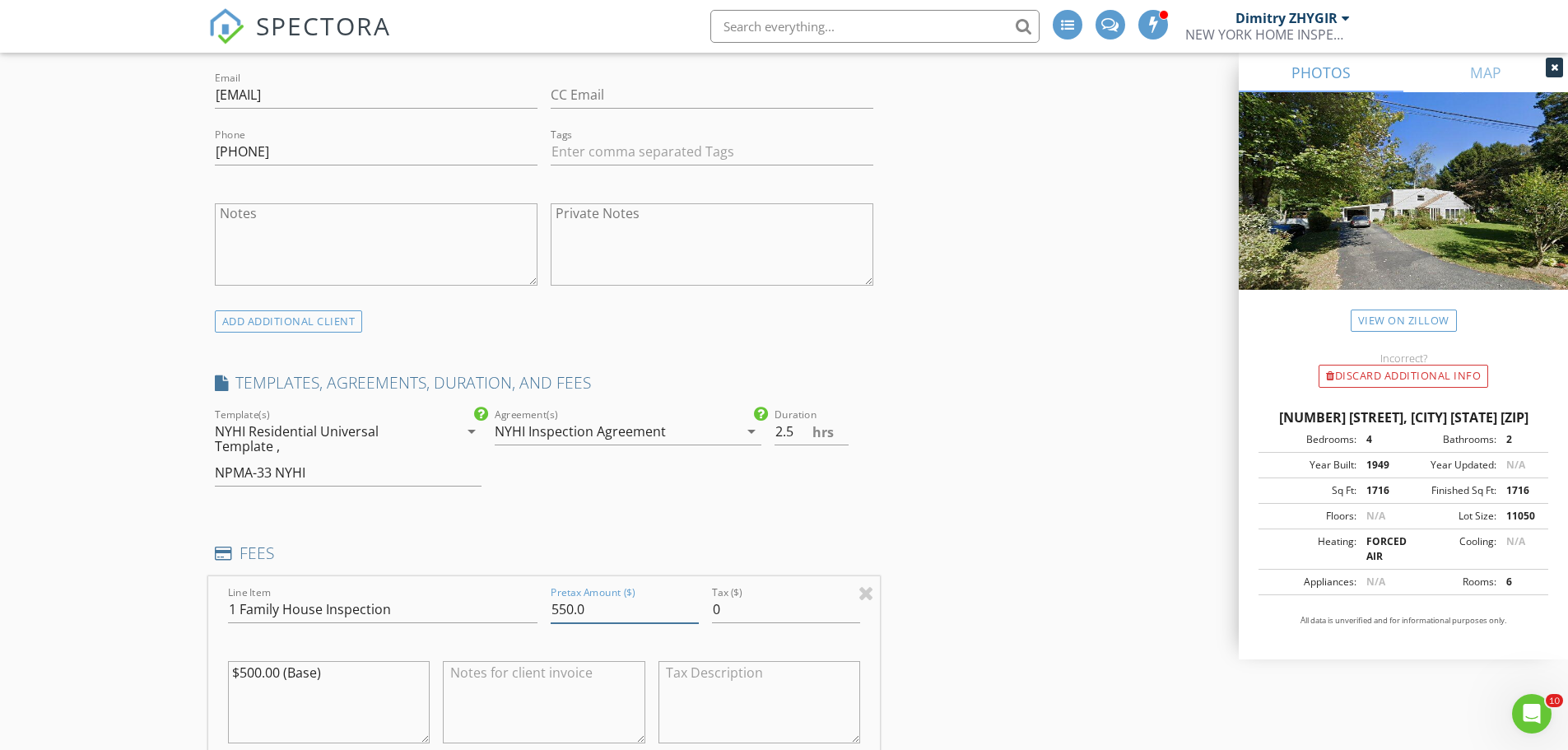 type on "550.0" 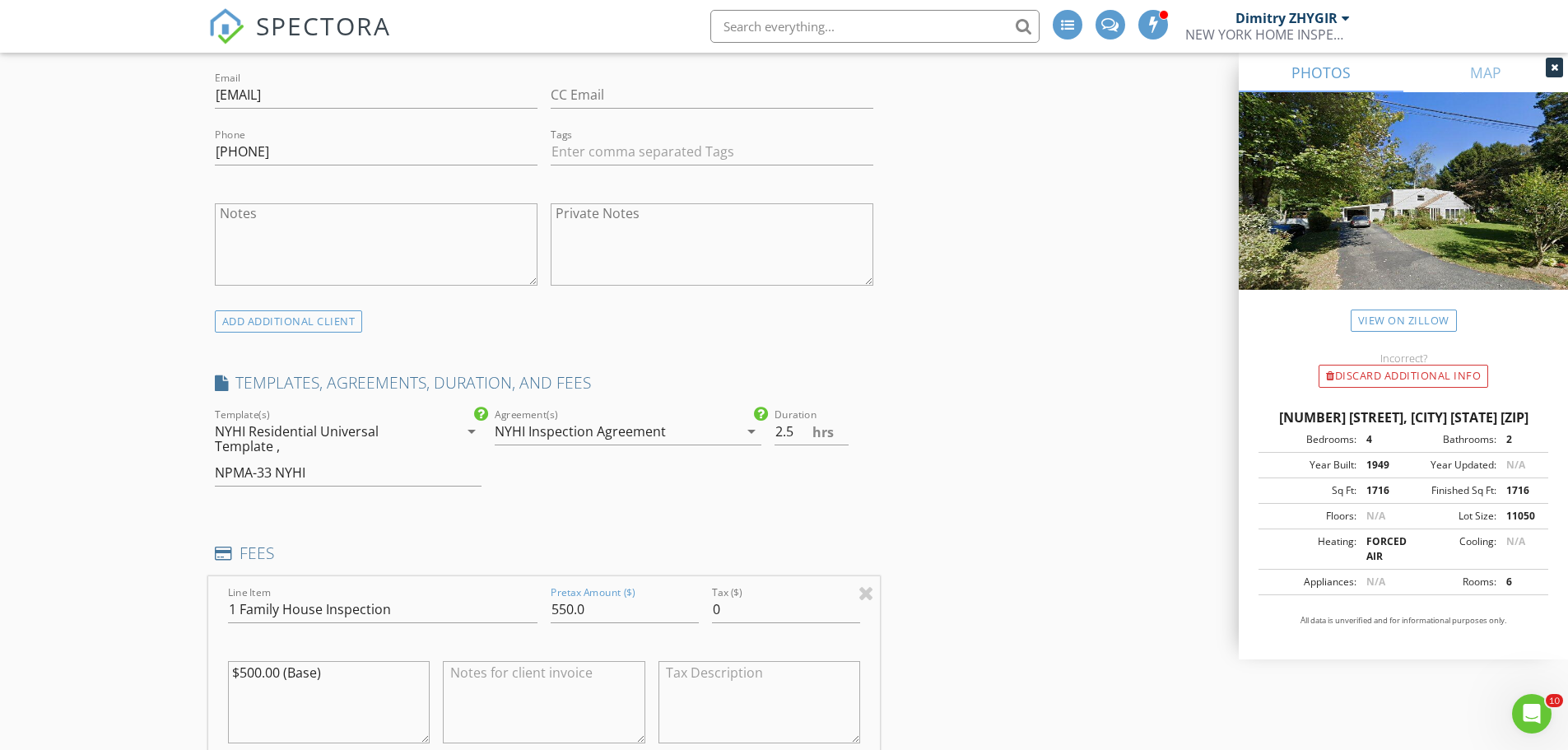 click on "INSPECTOR(S)
check_box   Dimitry ZHYGIR   PRIMARY   check_box_outline_blank   Akon Zhen     check_box_outline_blank   Hud Malik     check_box_outline_blank   Jeffrey Alvarez     Dimitry ZHYGIR arrow_drop_down   check_box_outline_blank Dimitry ZHYGIR specifically requested
Date/Time
08/05/2025 10:00 AM
Location
Address Search       Address 94 East Way   Unit   City Mount Kisco   State NY   Zip 10549   County Westchester     Square Feet 1716   Year Built 1949   Foundation arrow_drop_down     Dimitry ZHYGIR     51.7 miles     (an hour)
client
check_box Enable Client CC email for this inspection   Client Search     check_box_outline_blank Client is a Company/Organization     First Name Augustine   Last Name Acevedo   Email adjacevedo@hotmail.com   CC Email   Phone 914-299-3165         Tags         Notes   Private Notes          check_box_outline_blank     check_box" at bounding box center (544, 727) 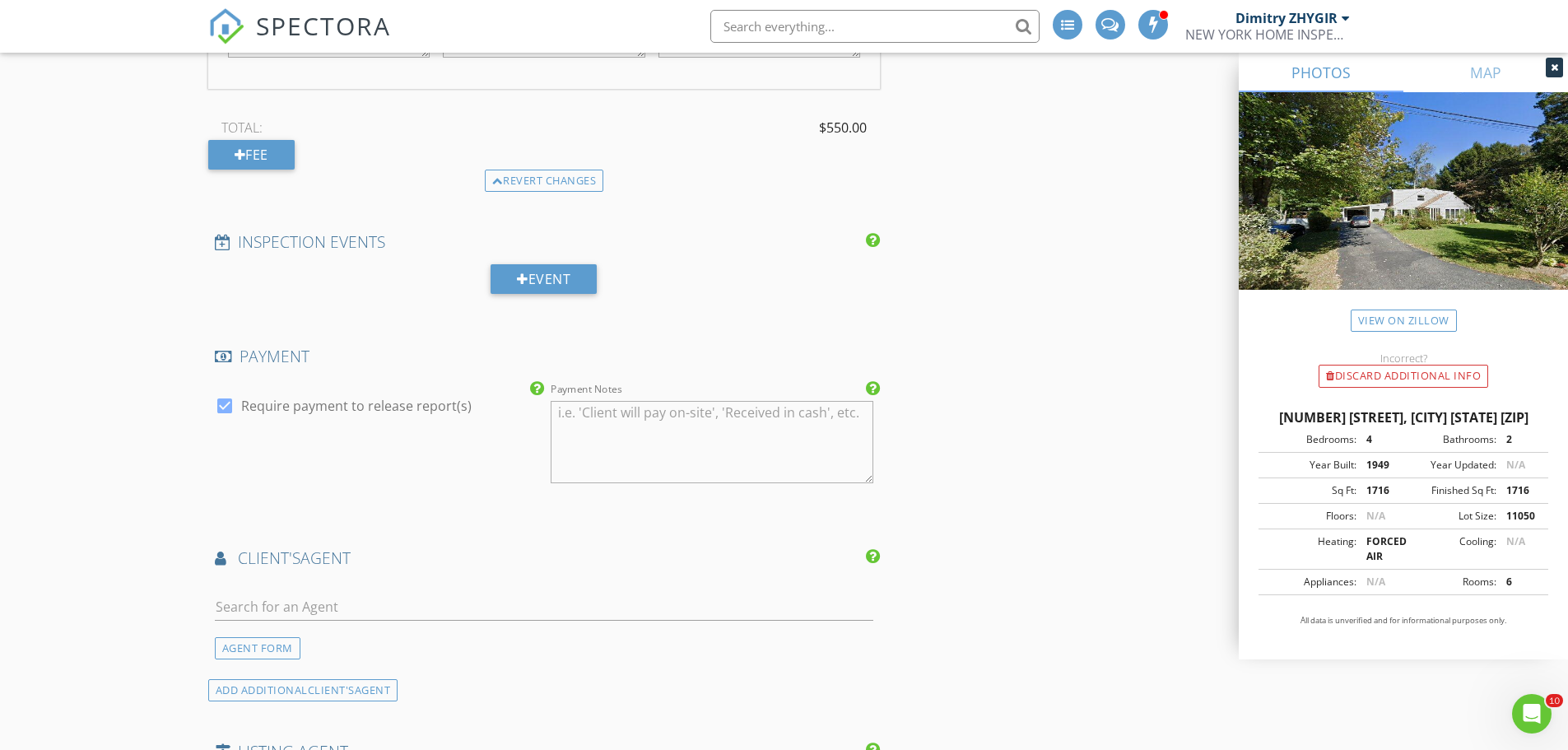 scroll, scrollTop: 1784, scrollLeft: 0, axis: vertical 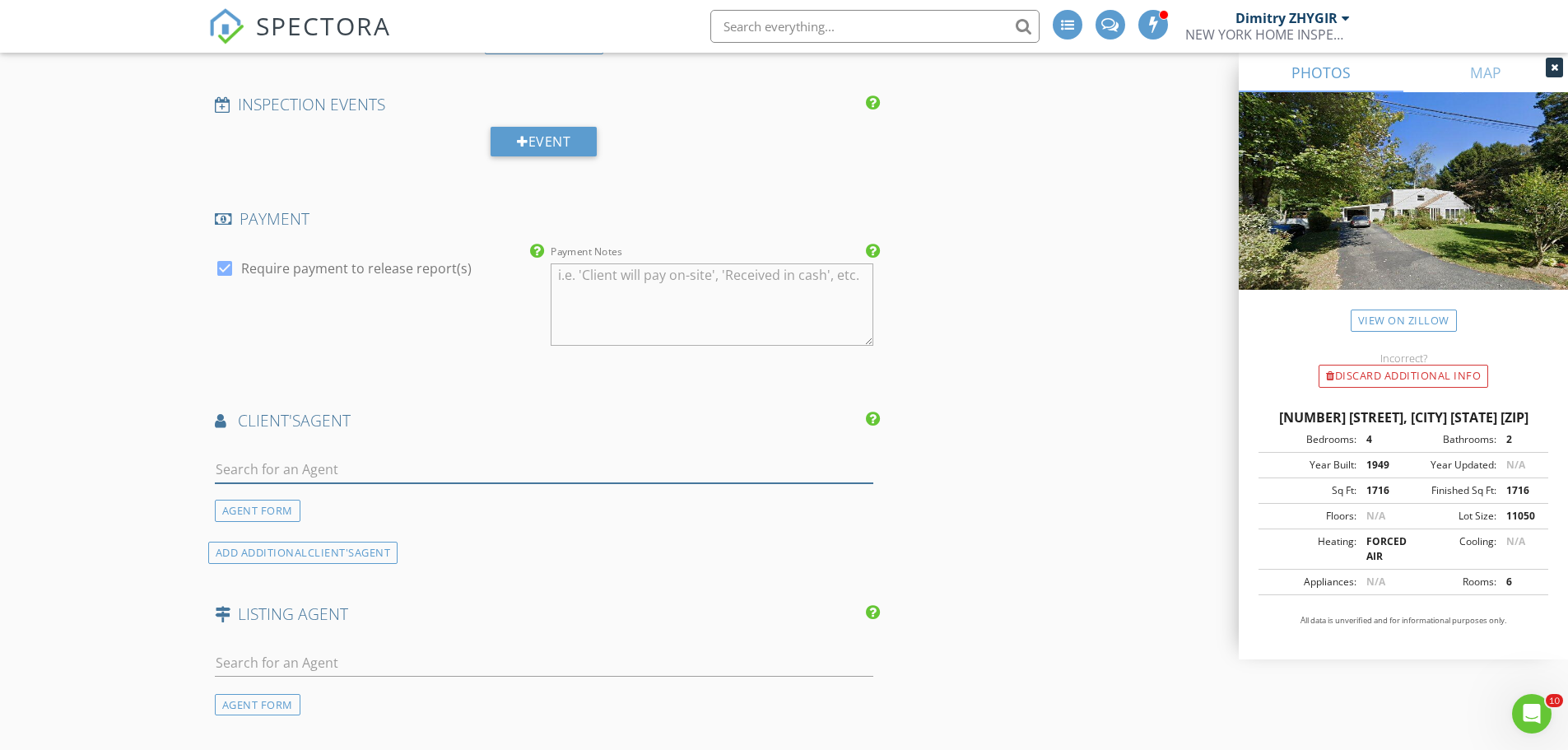 click at bounding box center [544, 469] 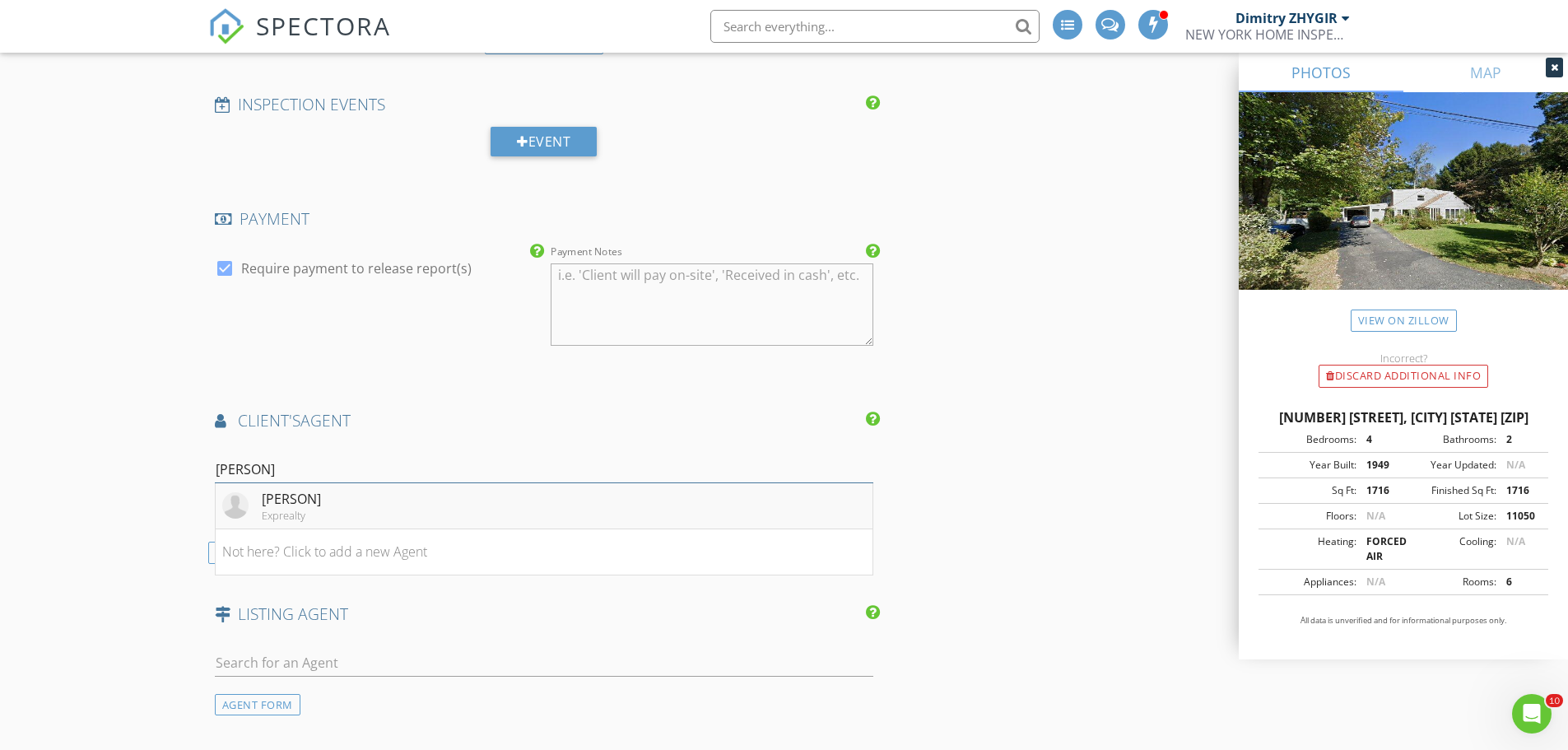 type on "karen" 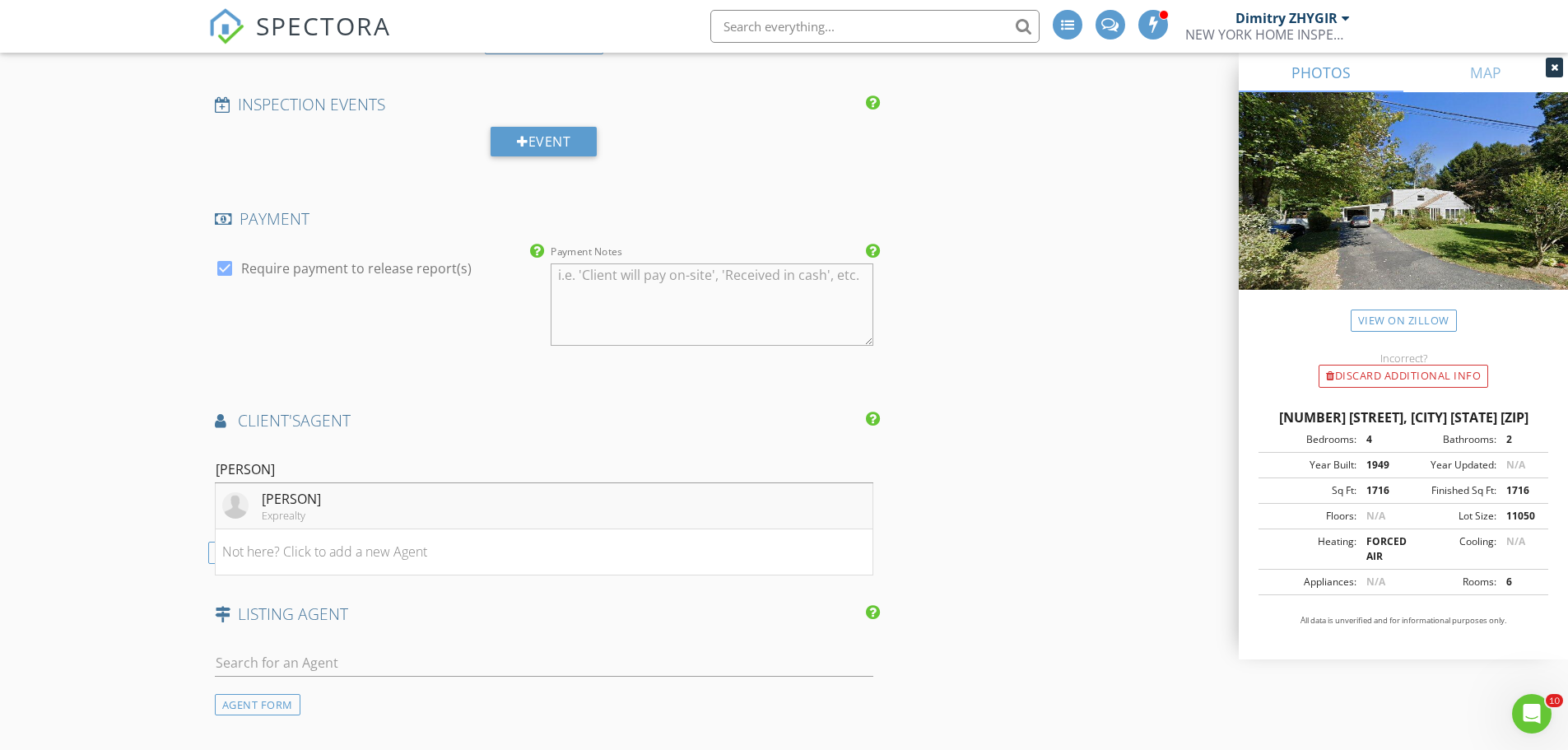 click on "Karen Reed
Exprealty" at bounding box center [544, 506] 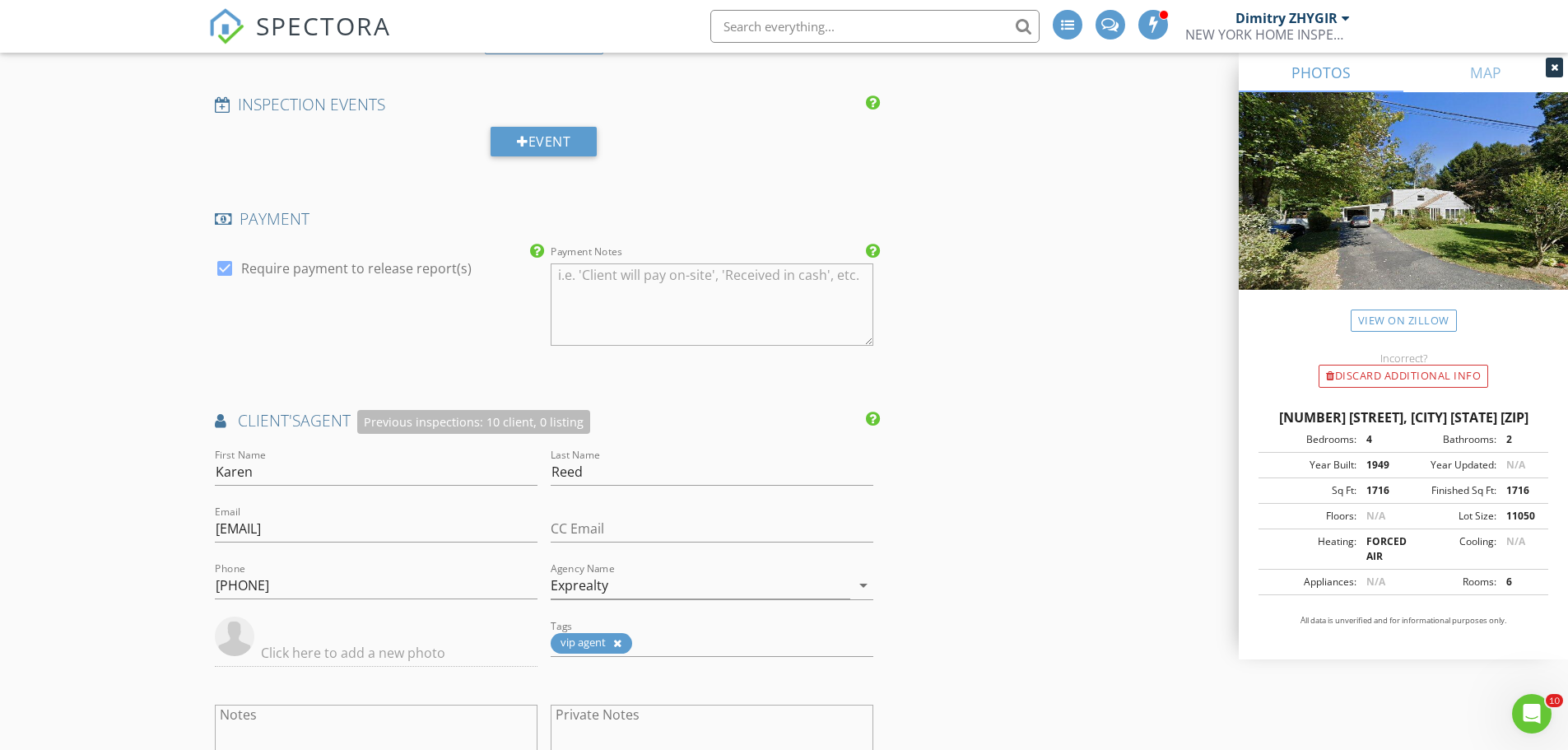 click on "INSPECTOR(S)
check_box   Dimitry ZHYGIR   PRIMARY   check_box_outline_blank   Akon Zhen     check_box_outline_blank   Hud Malik     check_box_outline_blank   Jeffrey Alvarez     Dimitry ZHYGIR arrow_drop_down   check_box_outline_blank Dimitry ZHYGIR specifically requested
Date/Time
08/05/2025 10:00 AM
Location
Address Search       Address 94 East Way   Unit   City Mount Kisco   State NY   Zip 10549   County Westchester     Square Feet 1716   Year Built 1949   Foundation arrow_drop_down     Dimitry ZHYGIR     51.7 miles     (an hour)
client
check_box Enable Client CC email for this inspection   Client Search     check_box_outline_blank Client is a Company/Organization     First Name Augustine   Last Name Acevedo   Email adjacevedo@hotmail.com   CC Email   Phone 914-299-3165         Tags         Notes   Private Notes          check_box_outline_blank" at bounding box center (784, 109) 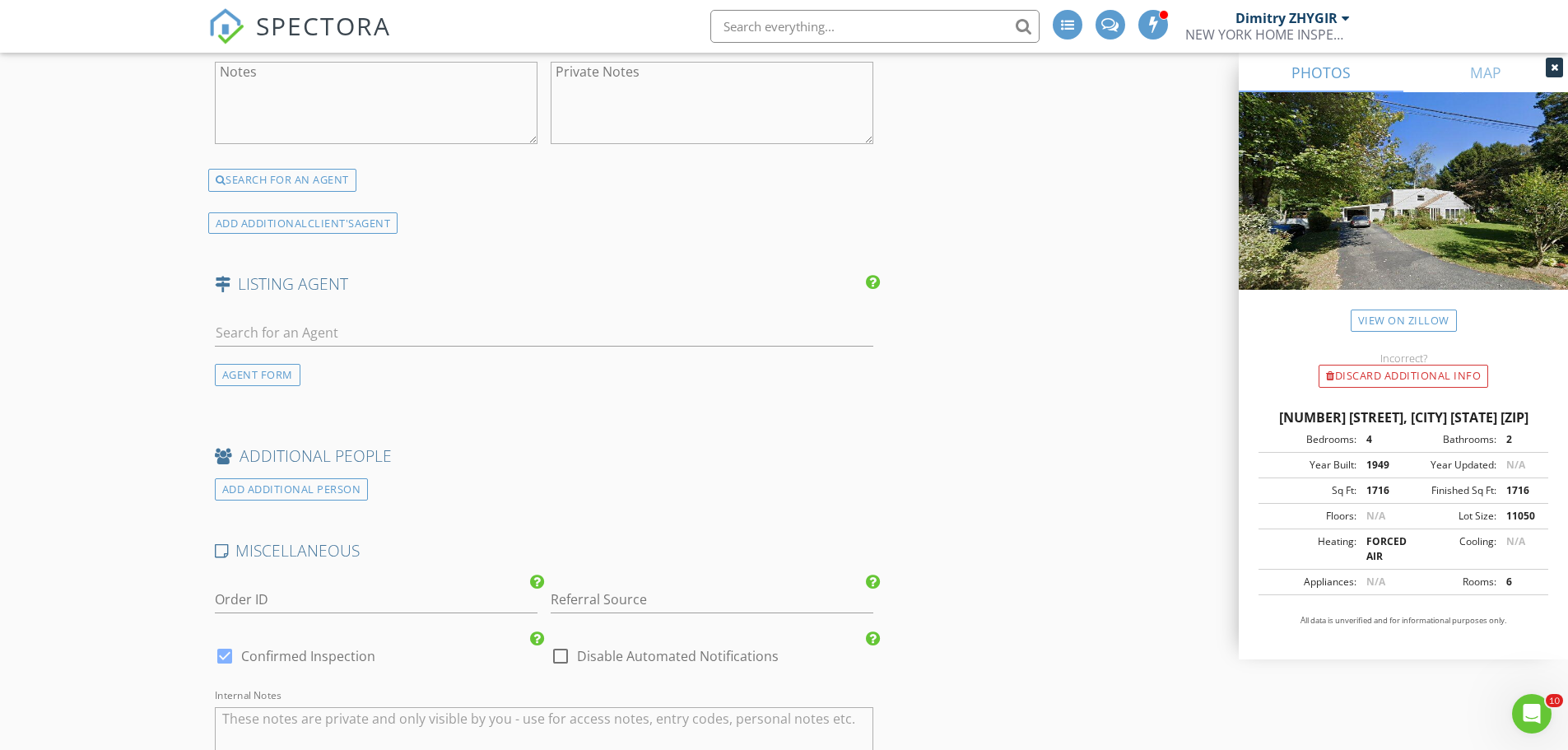 scroll, scrollTop: 2470, scrollLeft: 0, axis: vertical 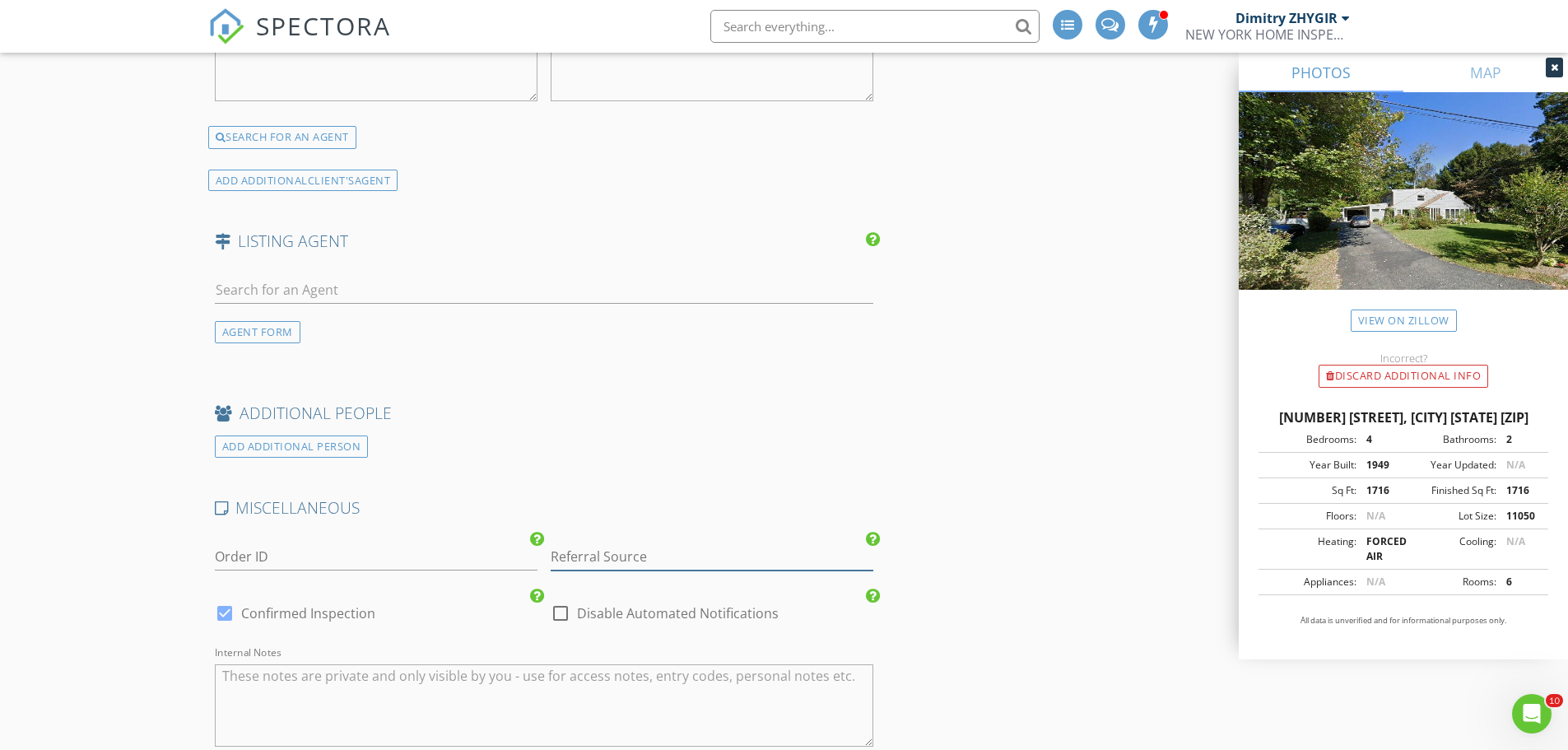 click at bounding box center (712, 557) 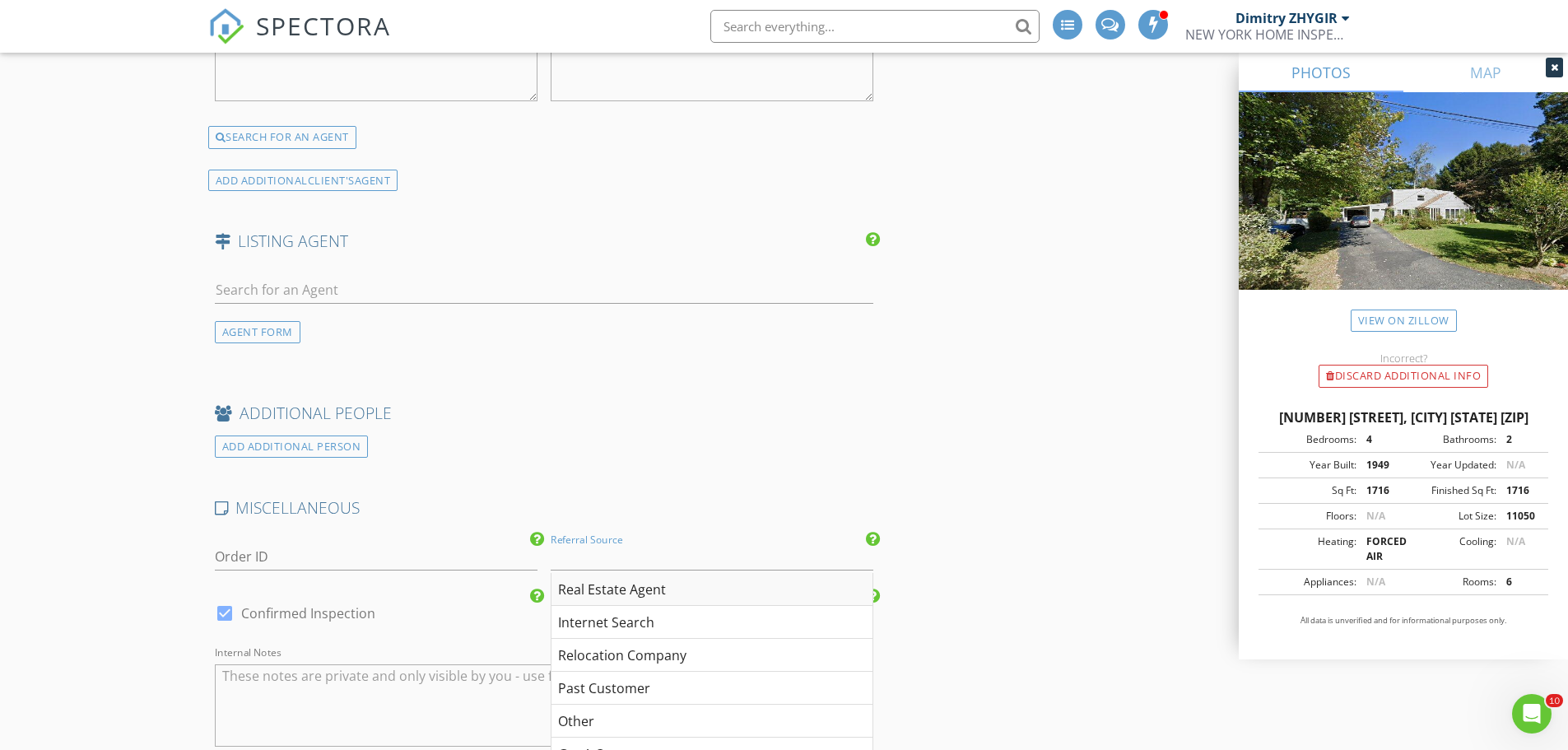 click on "Real Estate Agent" at bounding box center (712, 589) 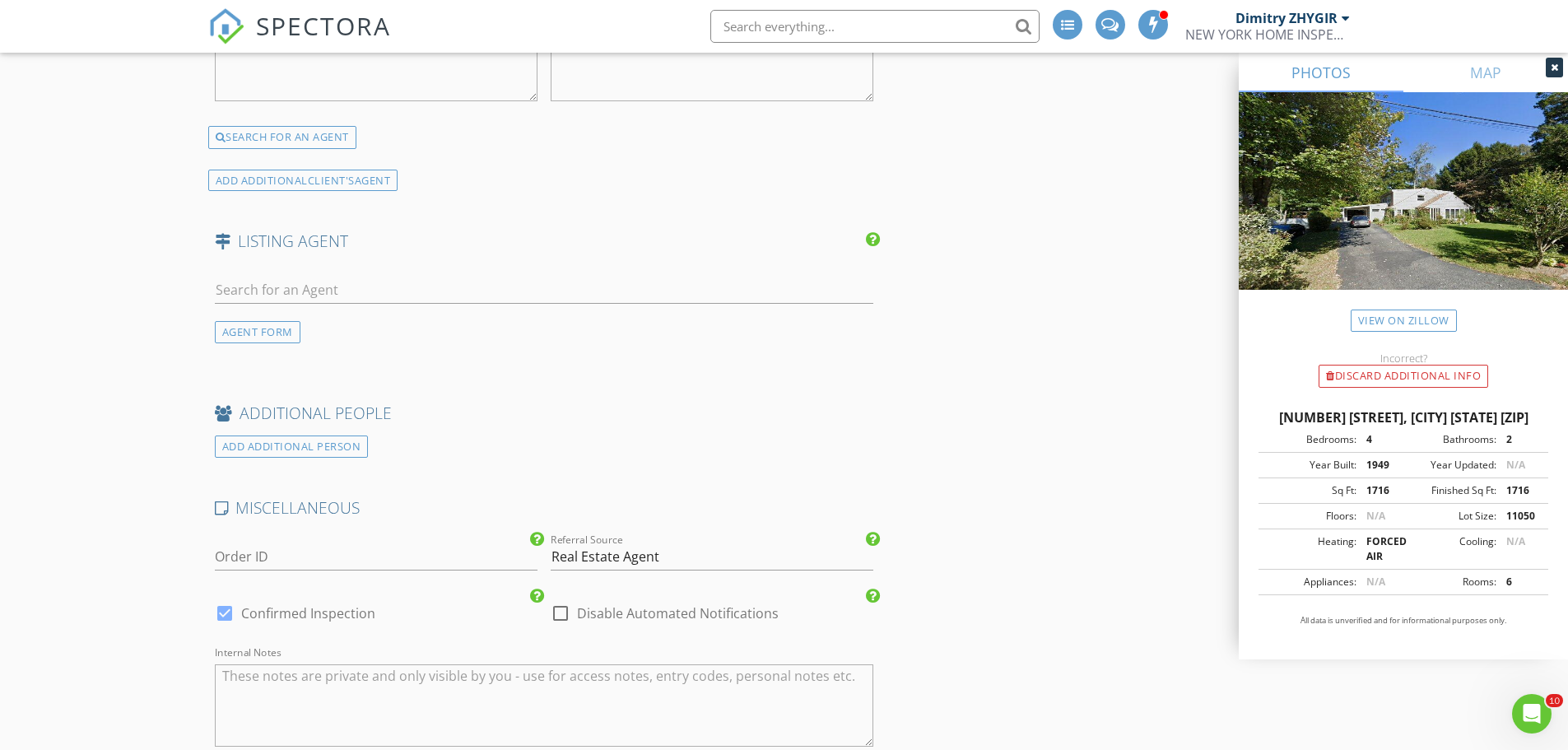 click on "INSPECTOR(S)
check_box   Dimitry ZHYGIR   PRIMARY   check_box_outline_blank   Akon Zhen     check_box_outline_blank   Hud Malik     check_box_outline_blank   Jeffrey Alvarez     Dimitry ZHYGIR arrow_drop_down   check_box_outline_blank Dimitry ZHYGIR specifically requested
Date/Time
08/05/2025 10:00 AM
Location
Address Search       Address 94 East Way   Unit   City Mount Kisco   State NY   Zip 10549   County Westchester     Square Feet 1716   Year Built 1949   Foundation arrow_drop_down     Dimitry ZHYGIR     51.7 miles     (an hour)
client
check_box Enable Client CC email for this inspection   Client Search     check_box_outline_blank Client is a Company/Organization     First Name Augustine   Last Name Acevedo   Email adjacevedo@hotmail.com   CC Email   Phone 914-299-3165         Tags         Notes   Private Notes          check_box_outline_blank" at bounding box center (784, -577) 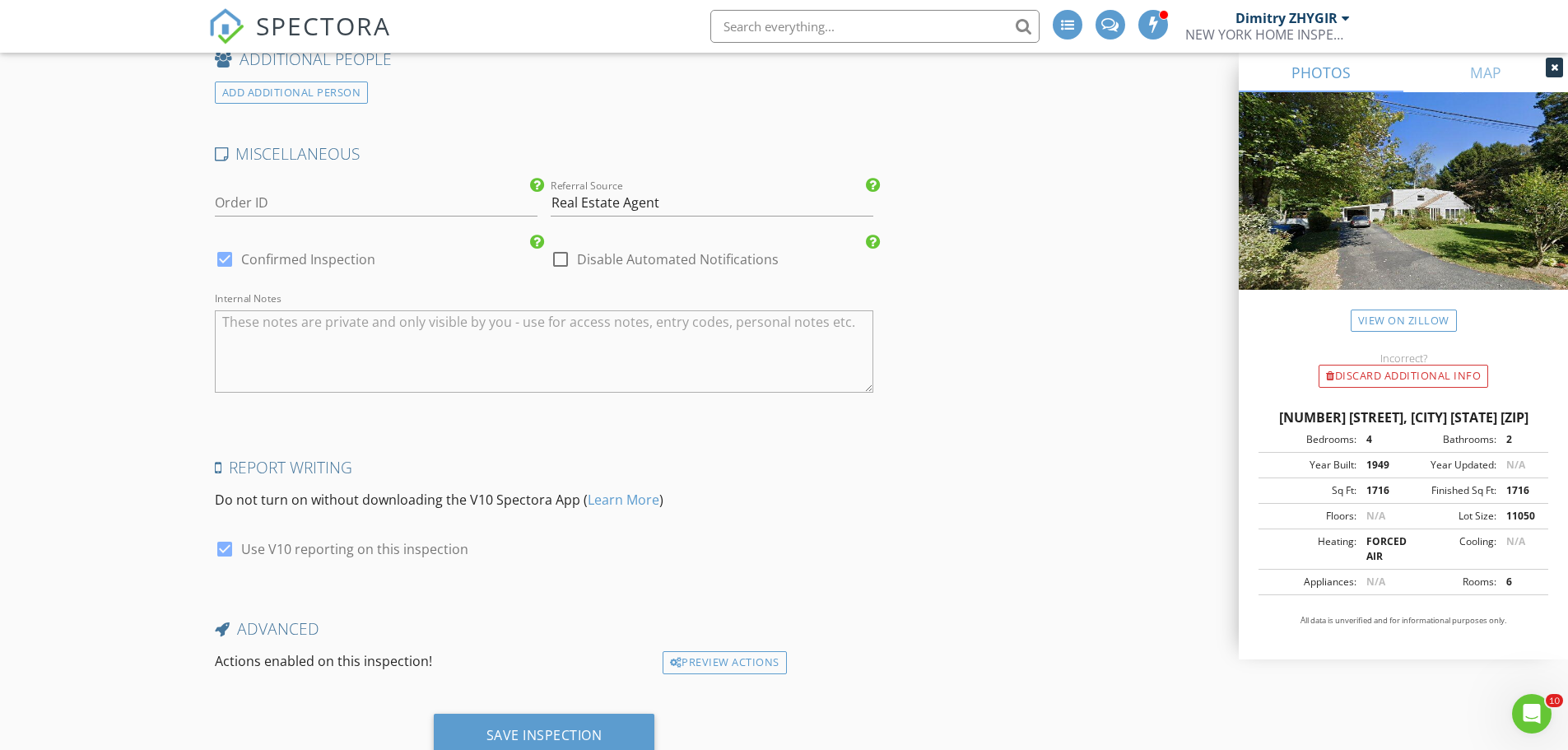 scroll, scrollTop: 2884, scrollLeft: 0, axis: vertical 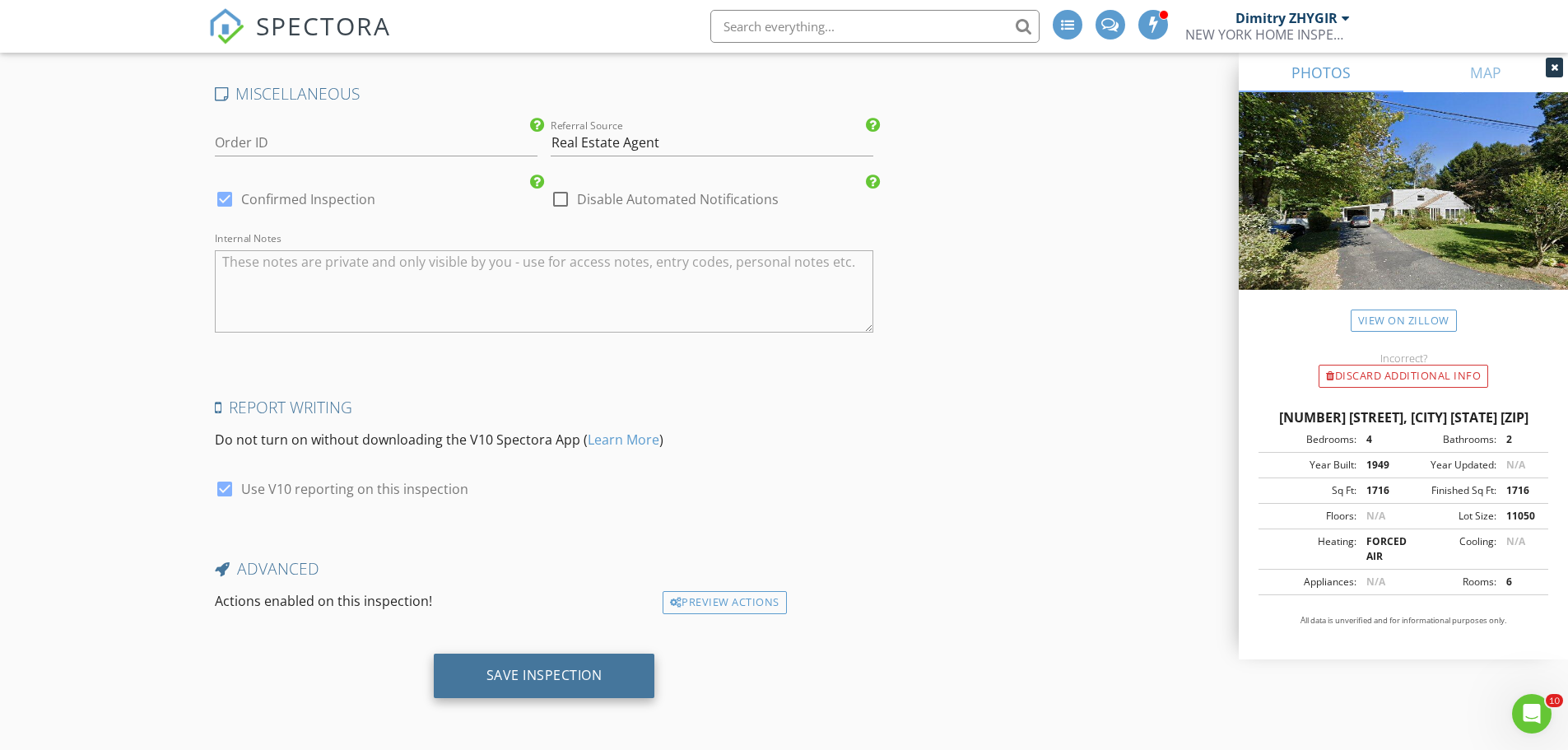 click on "Save Inspection" at bounding box center [544, 676] 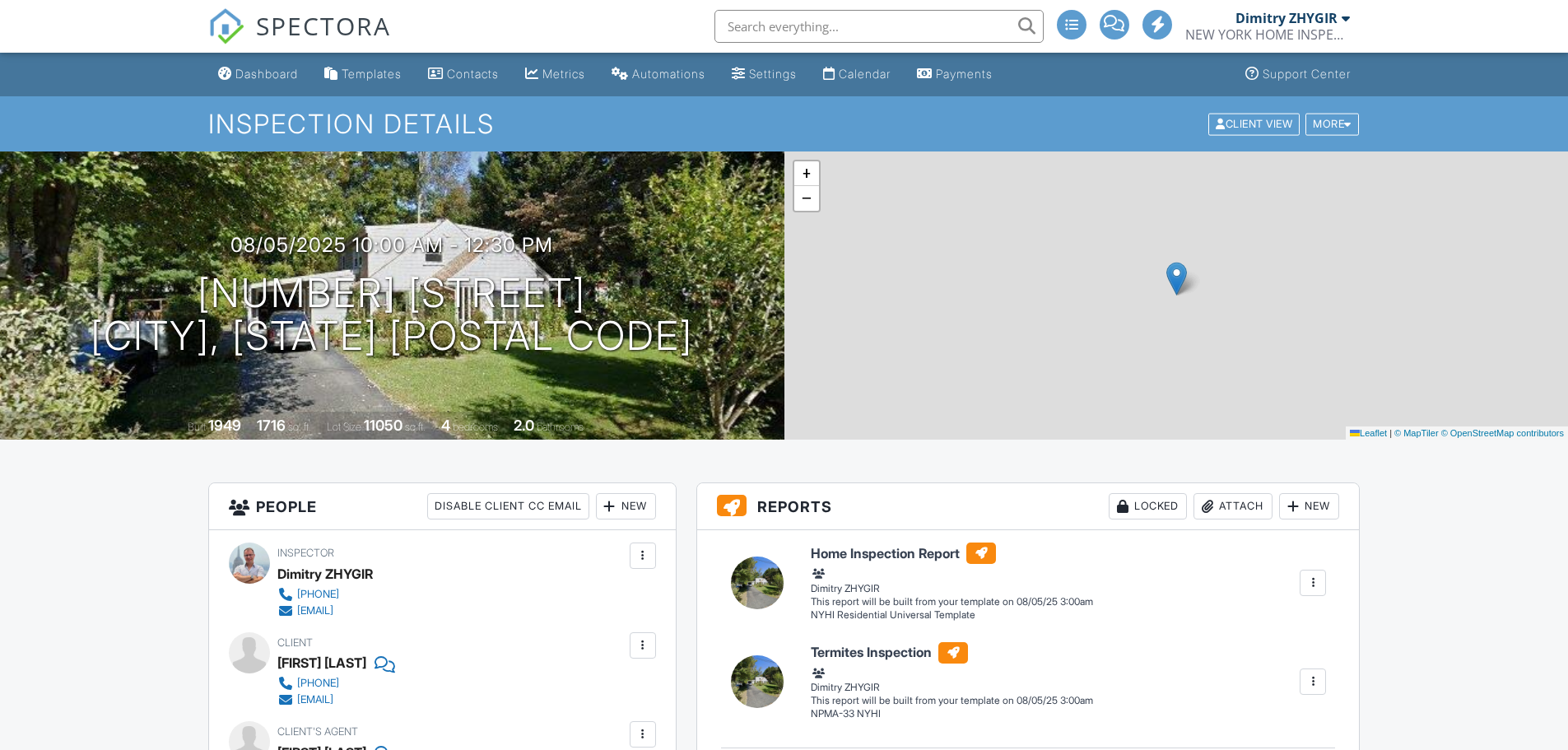 scroll, scrollTop: 0, scrollLeft: 0, axis: both 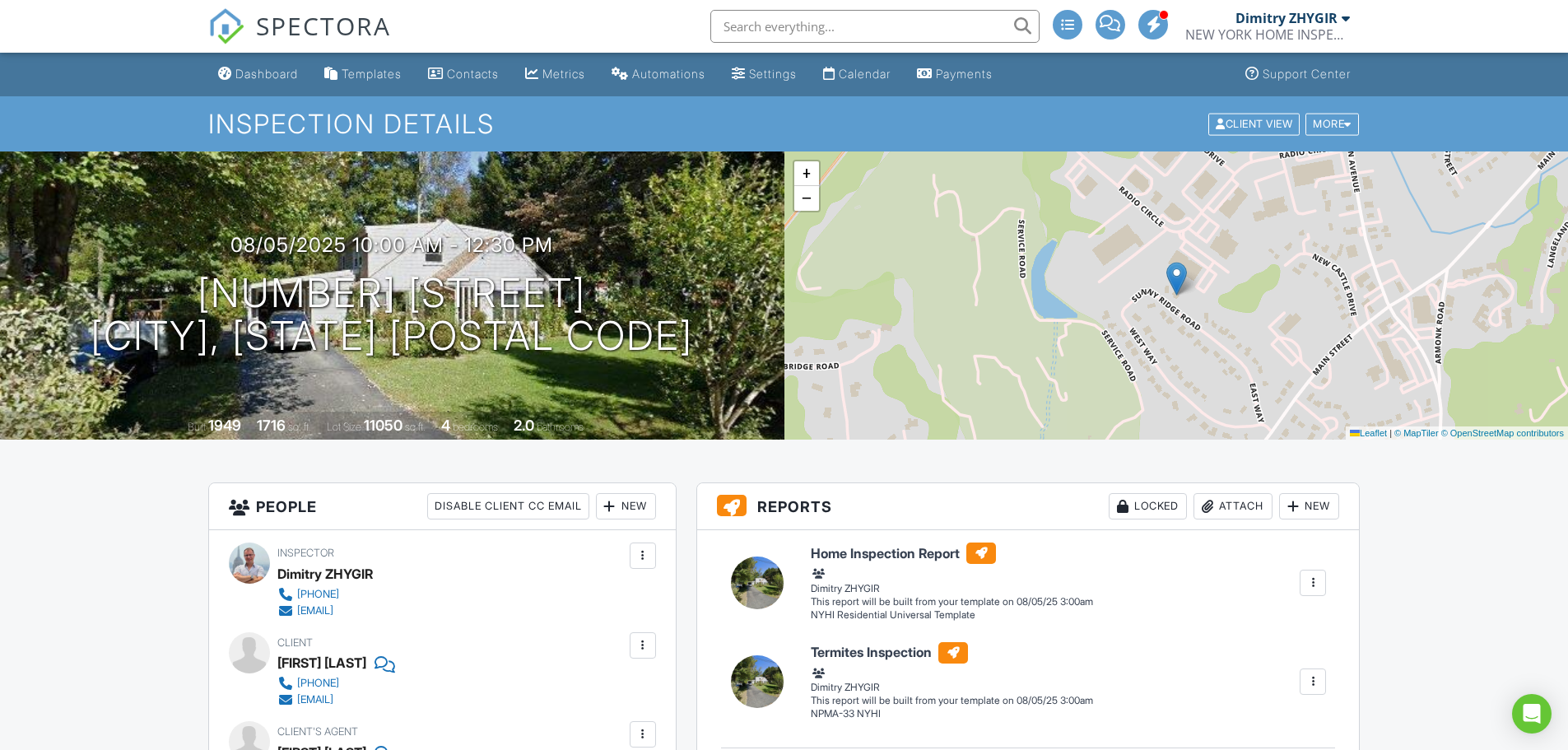 click on "All emails and texts are disabled for this inspection!
All emails and texts have been disabled for this inspection. This may have happened due to someone manually disabling them or this inspection being unconfirmed when it was scheduled. To re-enable emails and texts for this inspection, click the button below.
Turn on emails and texts
Reports
Locked
Attach
New
Home Inspection Report
NYHI Residential Universal Template
[FIRST] [LAST]
Edit
View
Home Inspection Report
NYHI Residential Universal Template
[FIRST] [LAST]
This report will be built from your template on [DATE] 3:00am
Quick Publish
Assign Inspectors
Copy
Build Now
Assign Inspectors
Delete
Termites Inspection
NPMA-33 NYHI
[FIRST] [LAST]
Edit
View
Termites Inspection
NPMA-33 NYHI" at bounding box center (784, 1419) 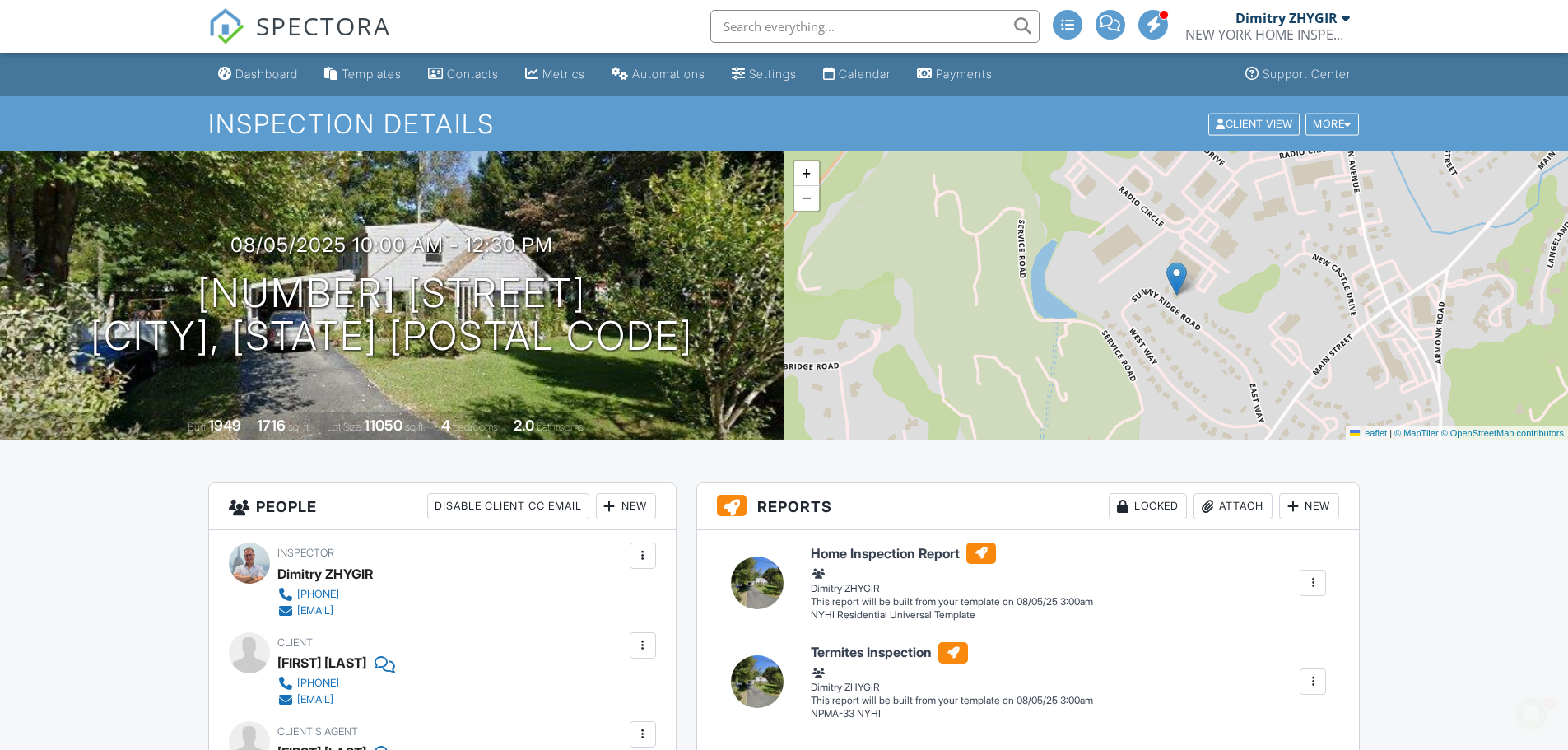 scroll, scrollTop: 0, scrollLeft: 0, axis: both 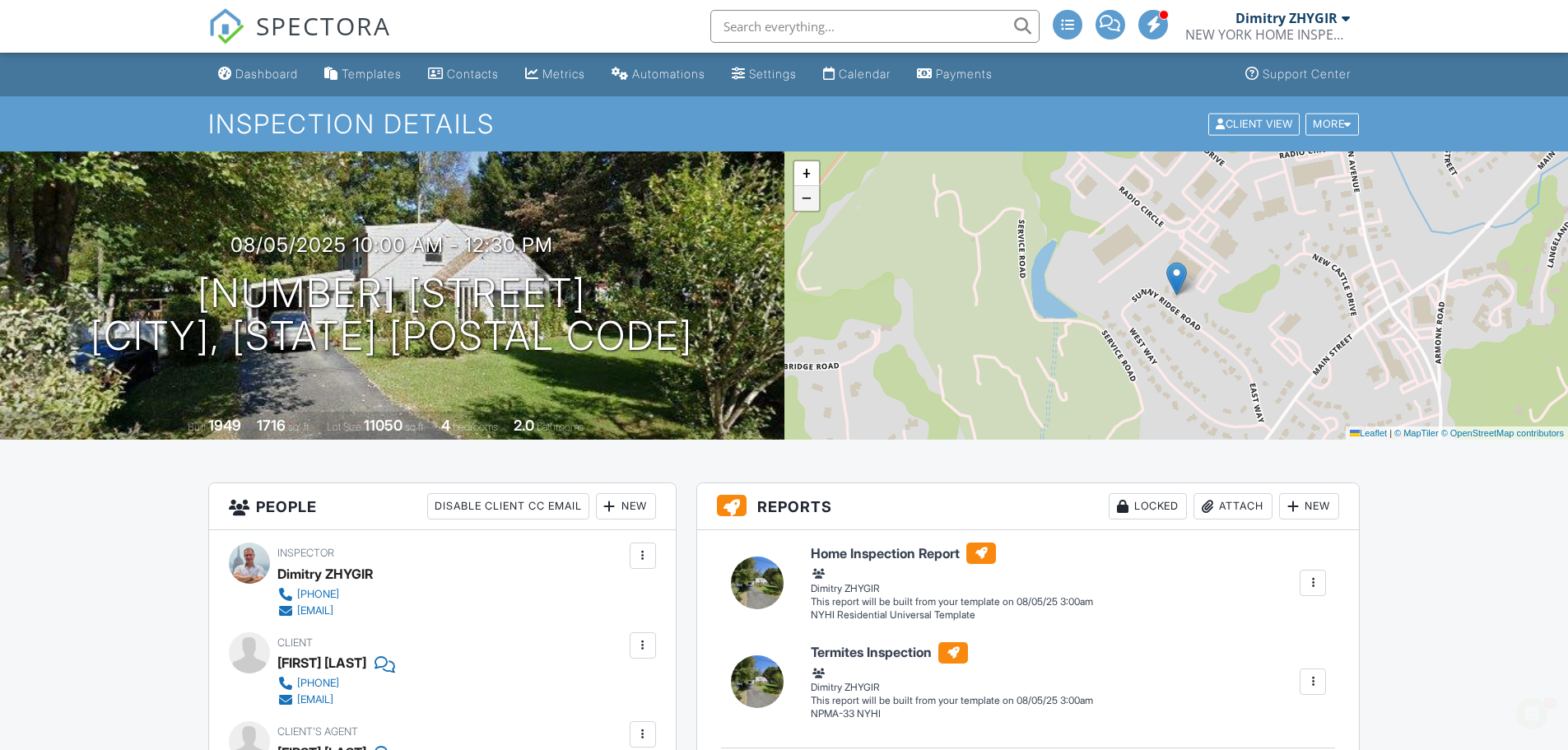 click on "−" at bounding box center (807, 198) 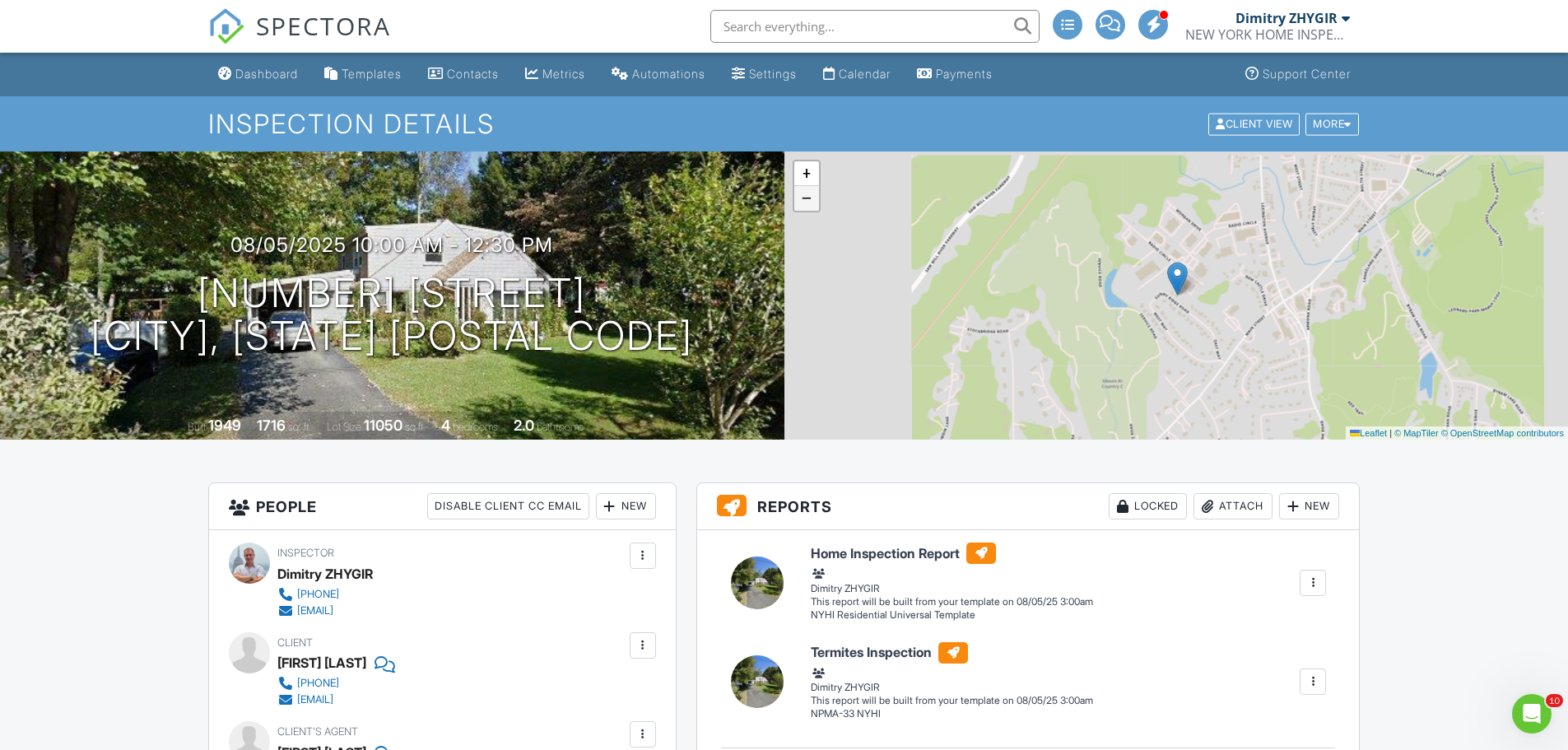 click on "−" at bounding box center [807, 198] 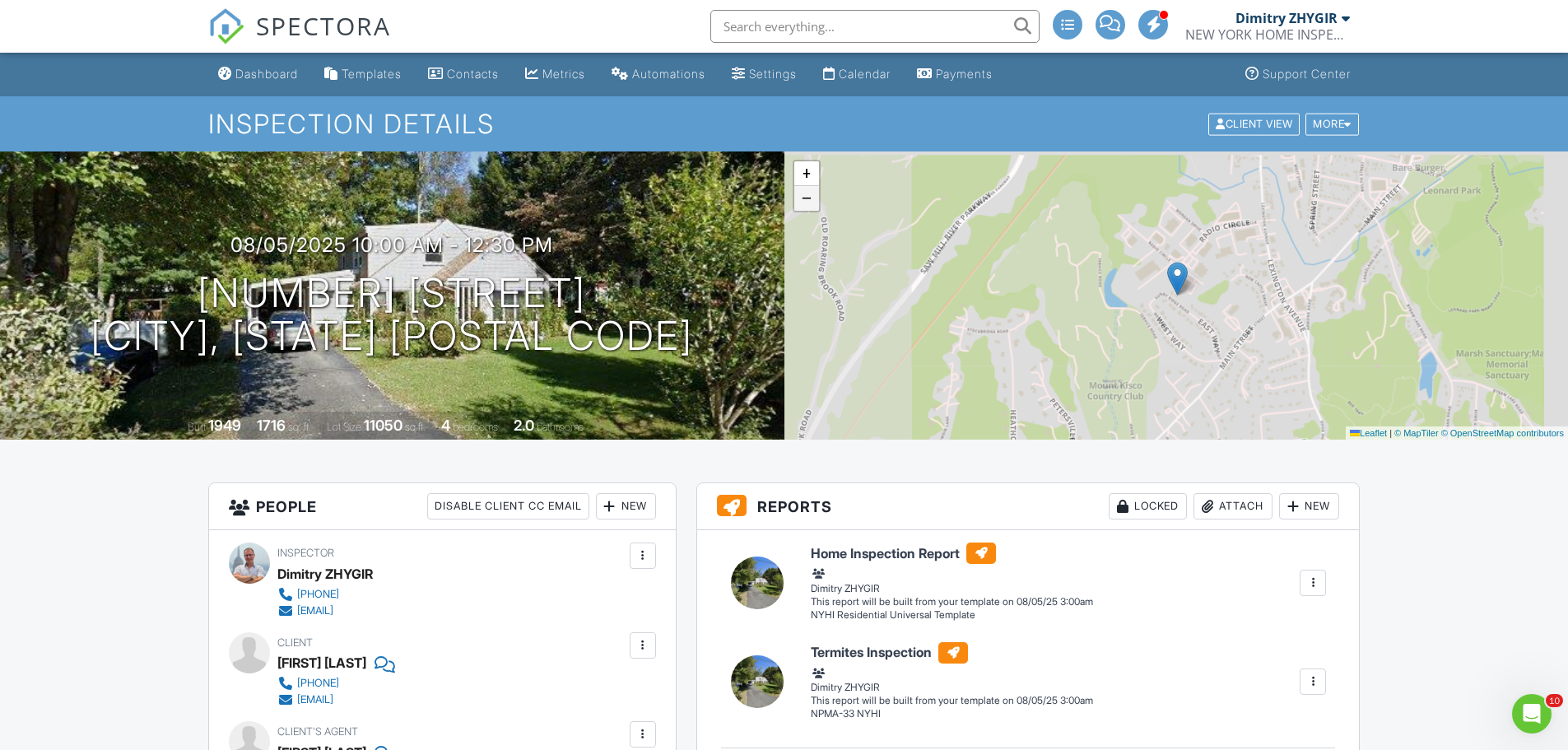 click on "−" at bounding box center [807, 198] 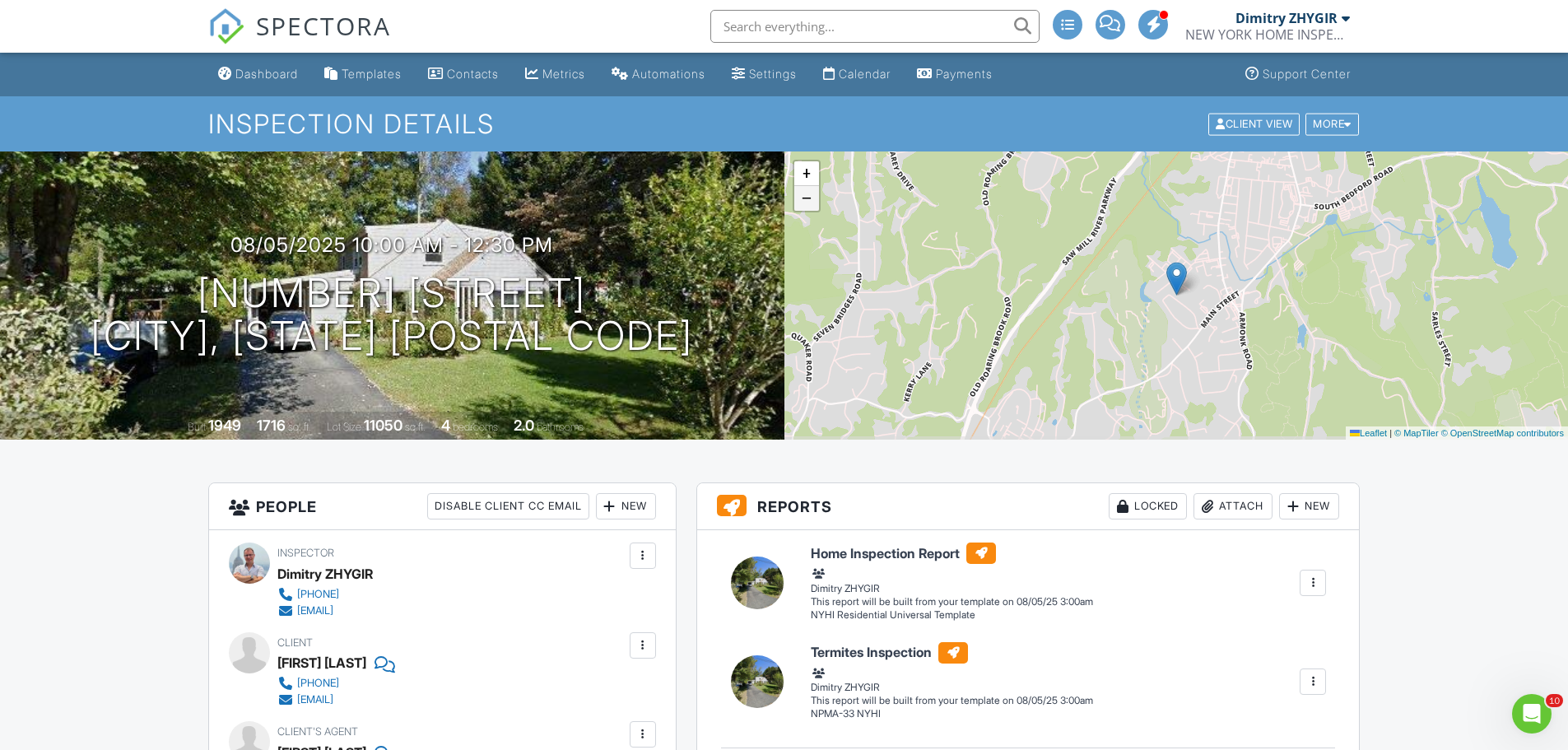 click on "−" at bounding box center [807, 198] 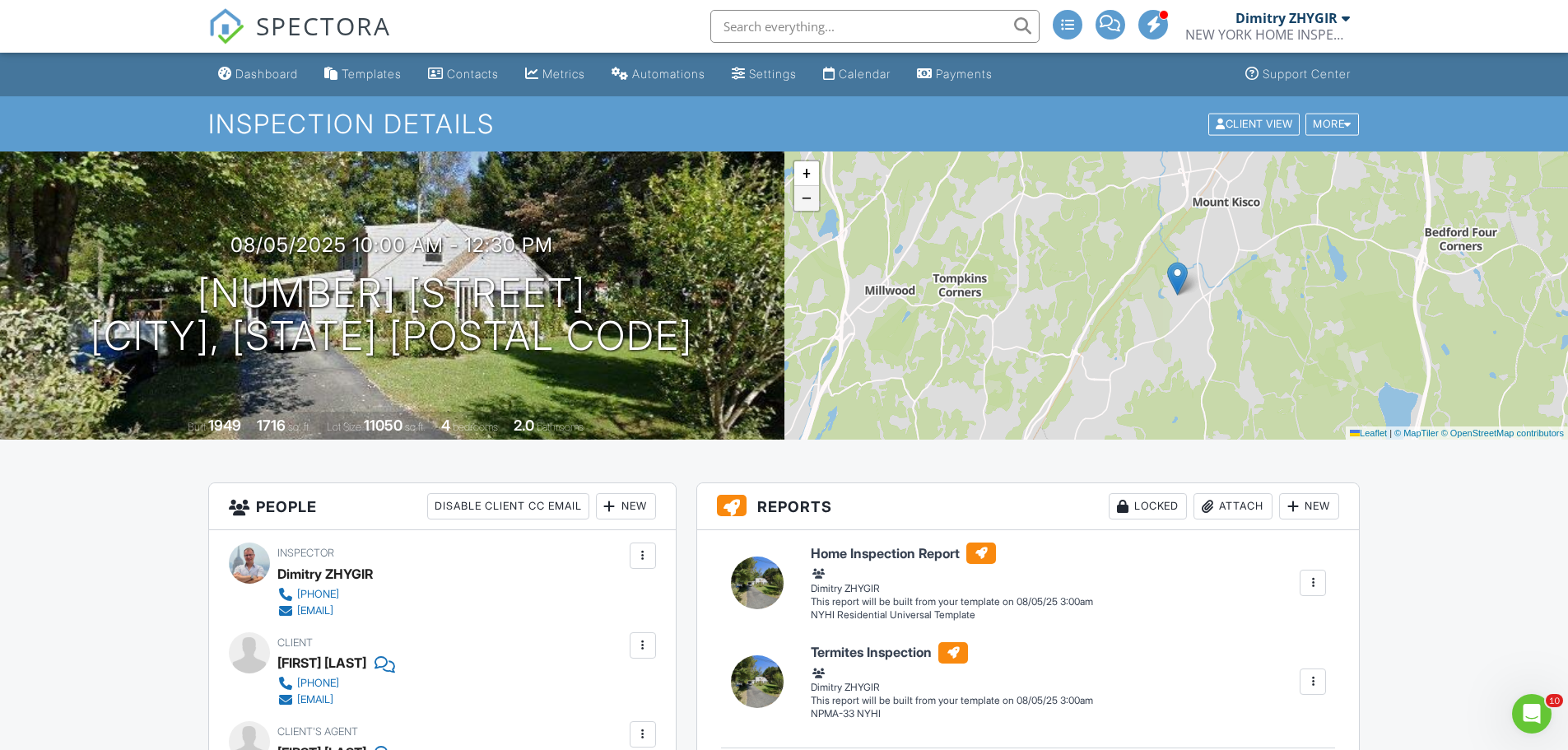 click on "−" at bounding box center [807, 198] 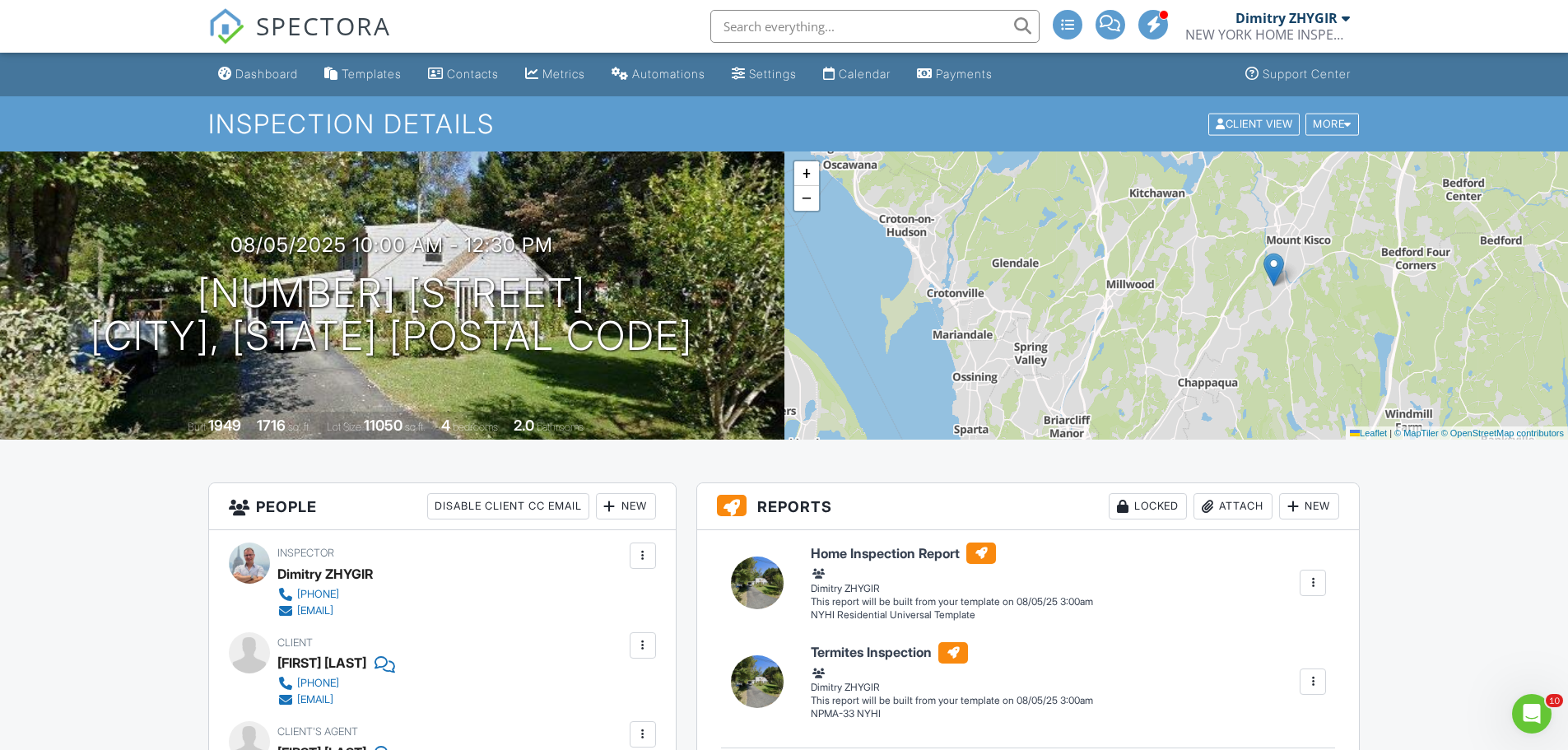 drag, startPoint x: 896, startPoint y: 332, endPoint x: 993, endPoint y: 323, distance: 97.416631 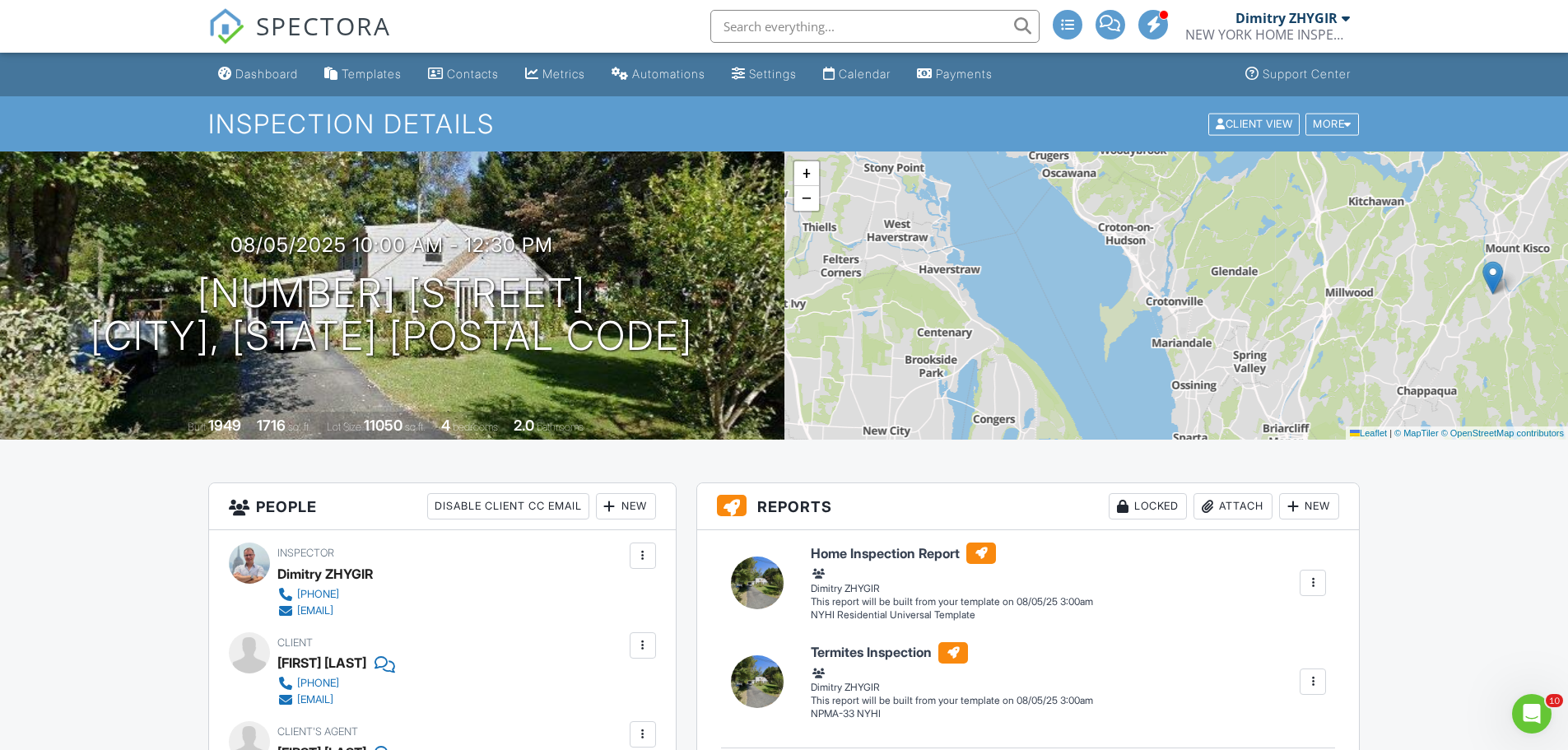 drag, startPoint x: 915, startPoint y: 330, endPoint x: 1122, endPoint y: 338, distance: 207.15453 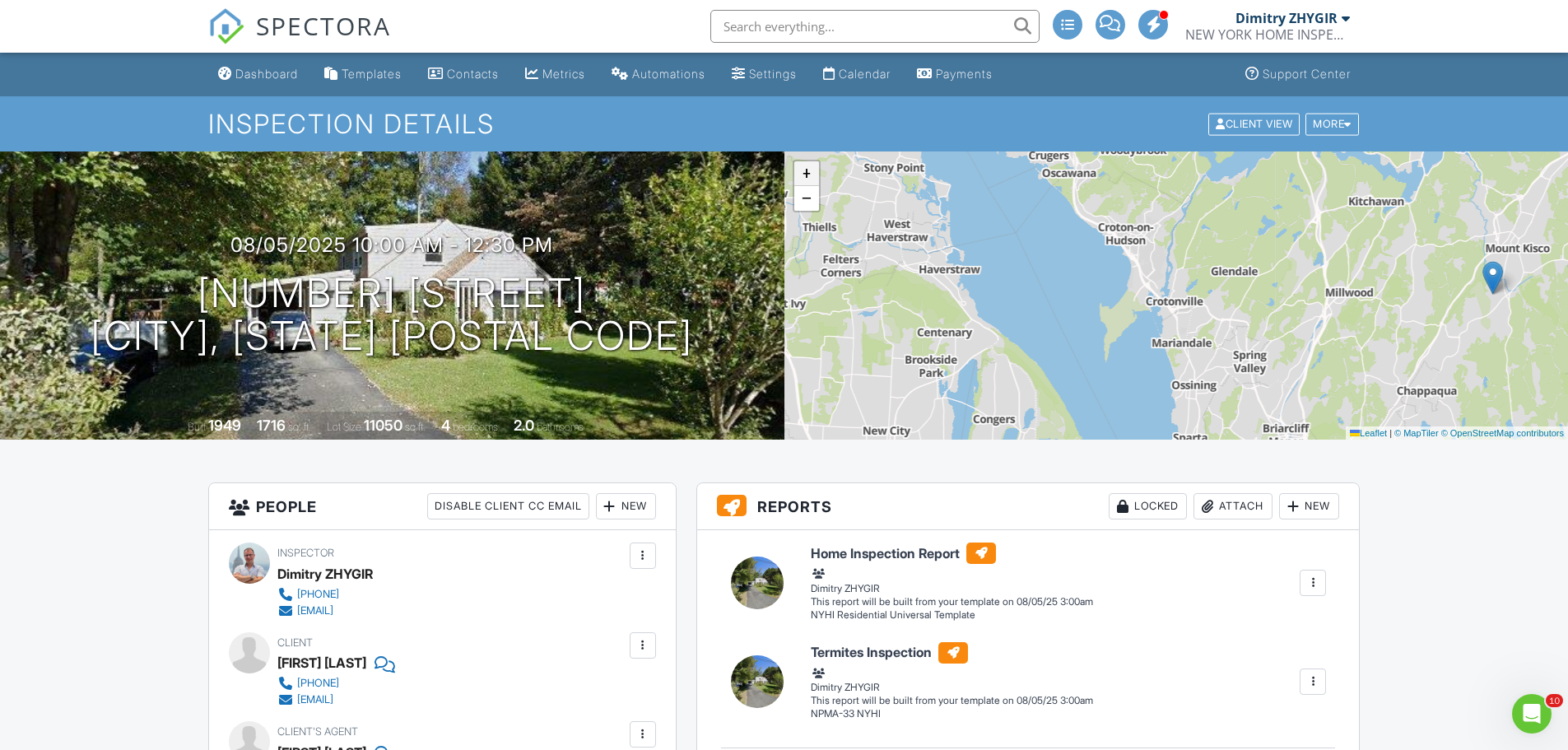 click on "+" at bounding box center (807, 174) 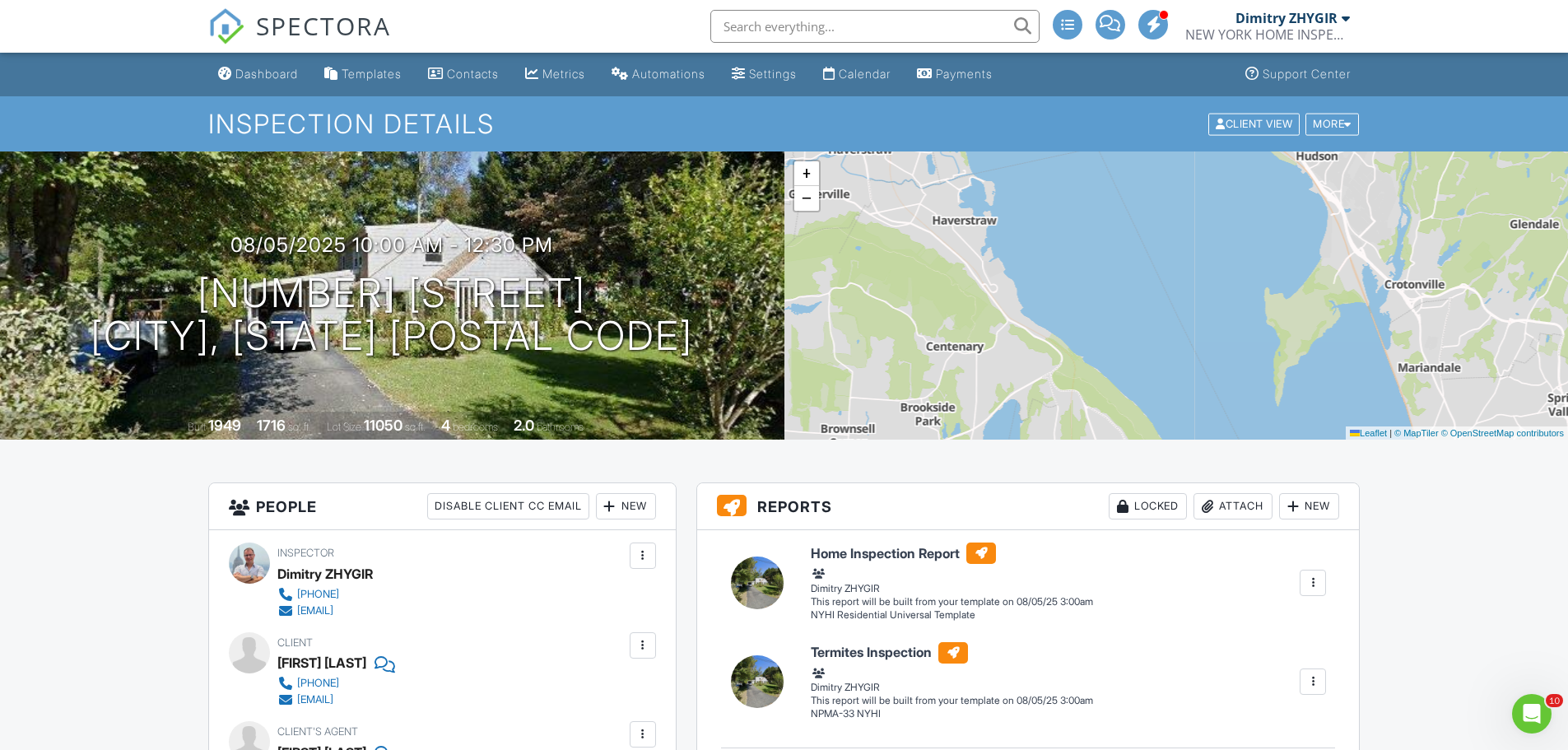 drag, startPoint x: 979, startPoint y: 310, endPoint x: 1147, endPoint y: 277, distance: 171.2104 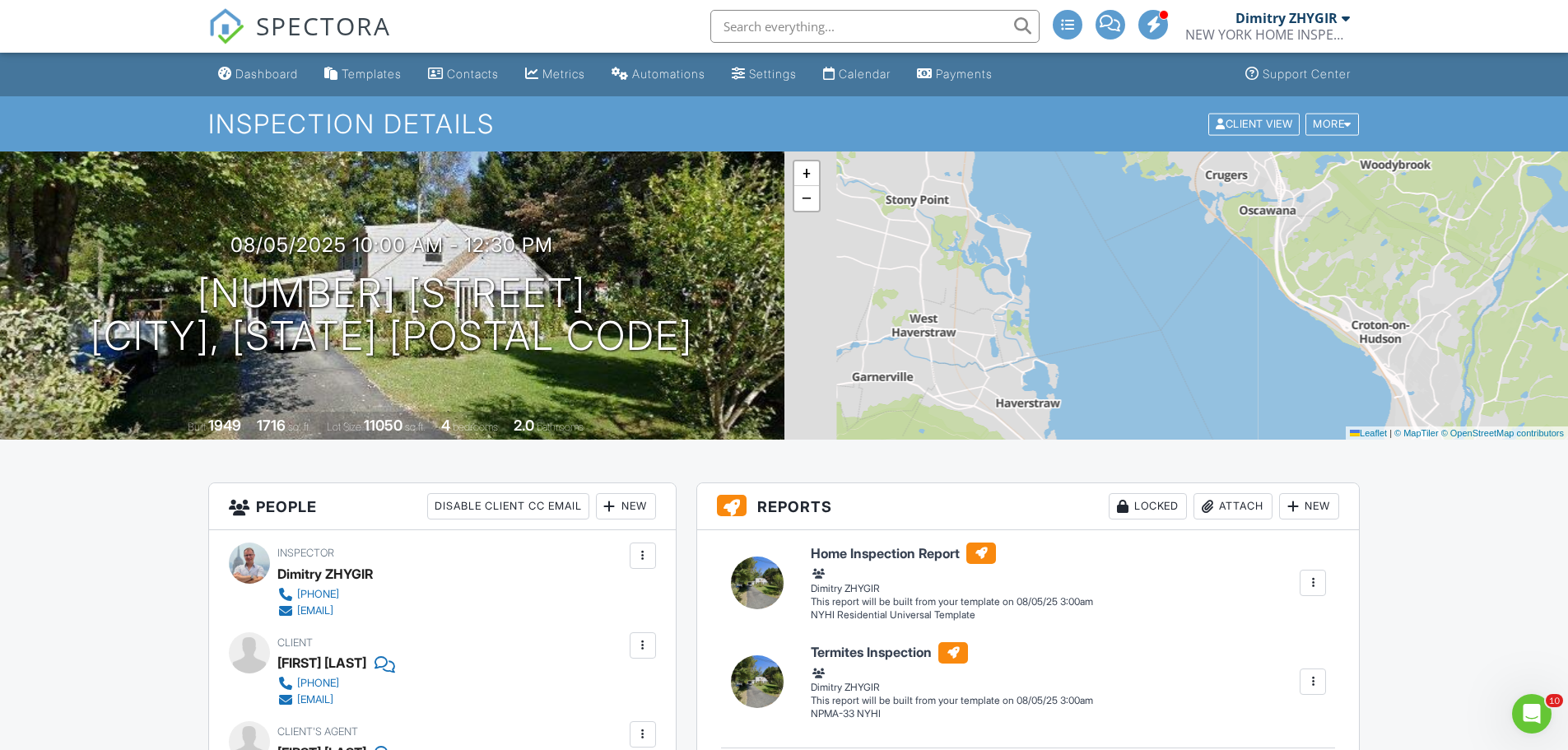 drag, startPoint x: 978, startPoint y: 233, endPoint x: 1039, endPoint y: 416, distance: 192.89894 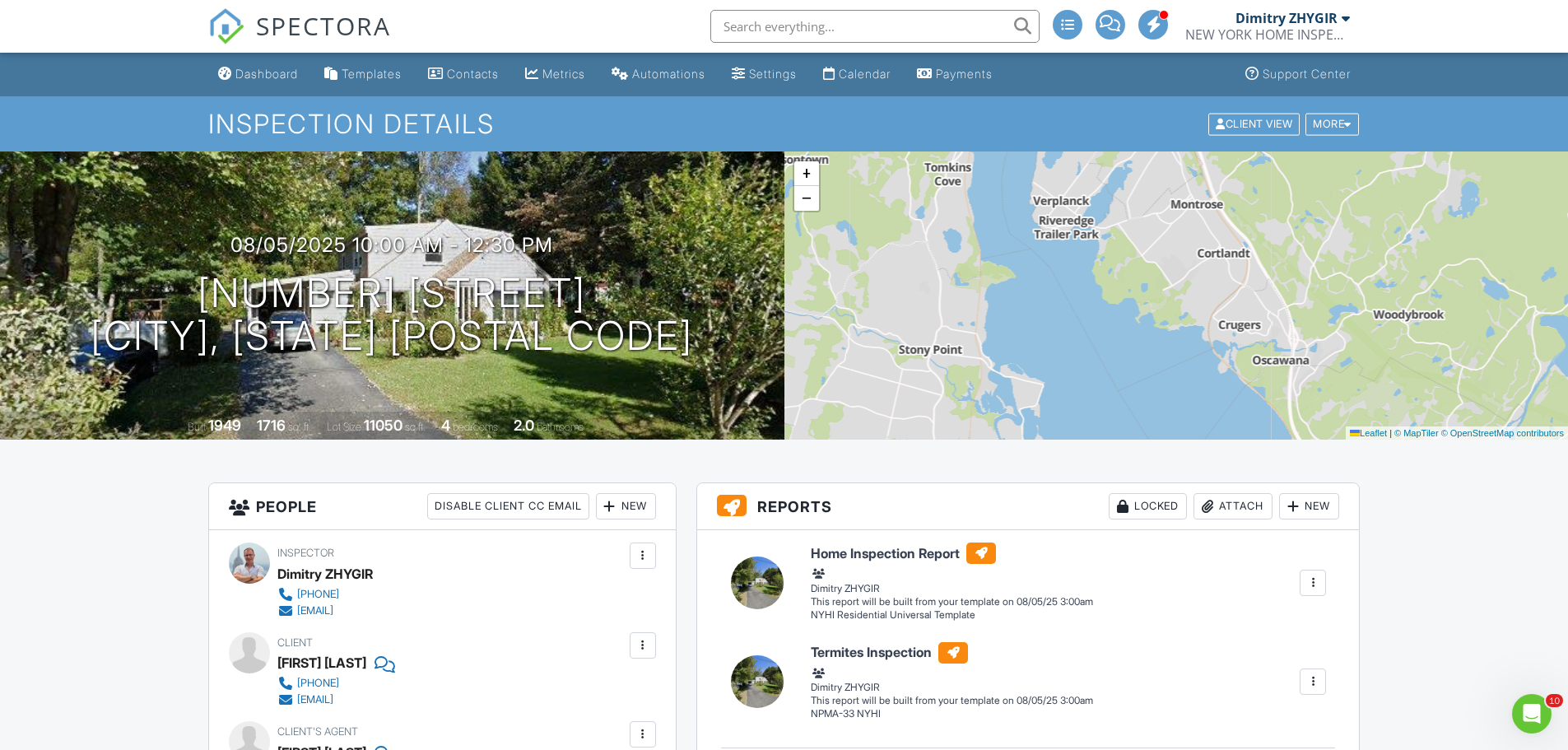 drag, startPoint x: 984, startPoint y: 255, endPoint x: 998, endPoint y: 375, distance: 120.81391 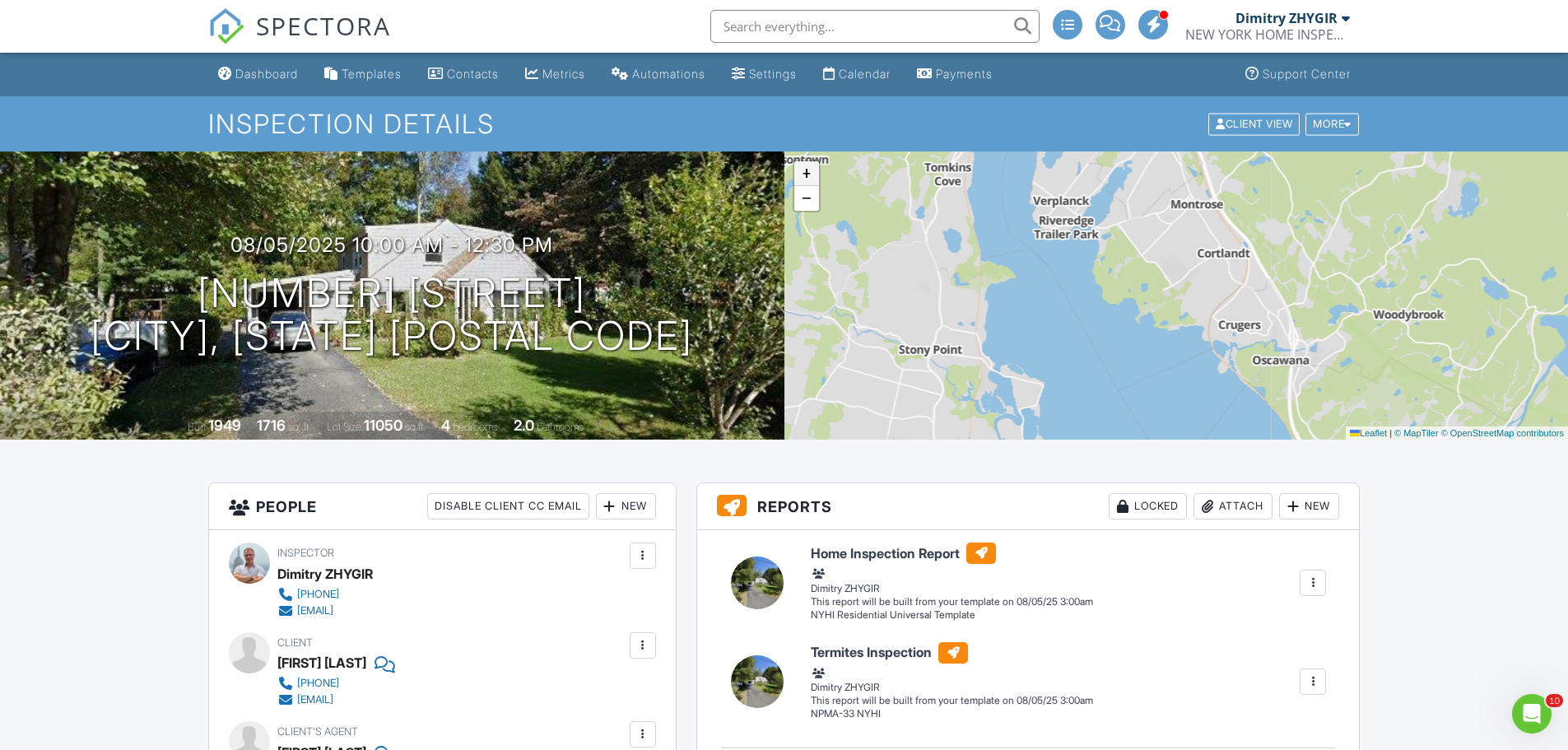 click on "+" at bounding box center (807, 174) 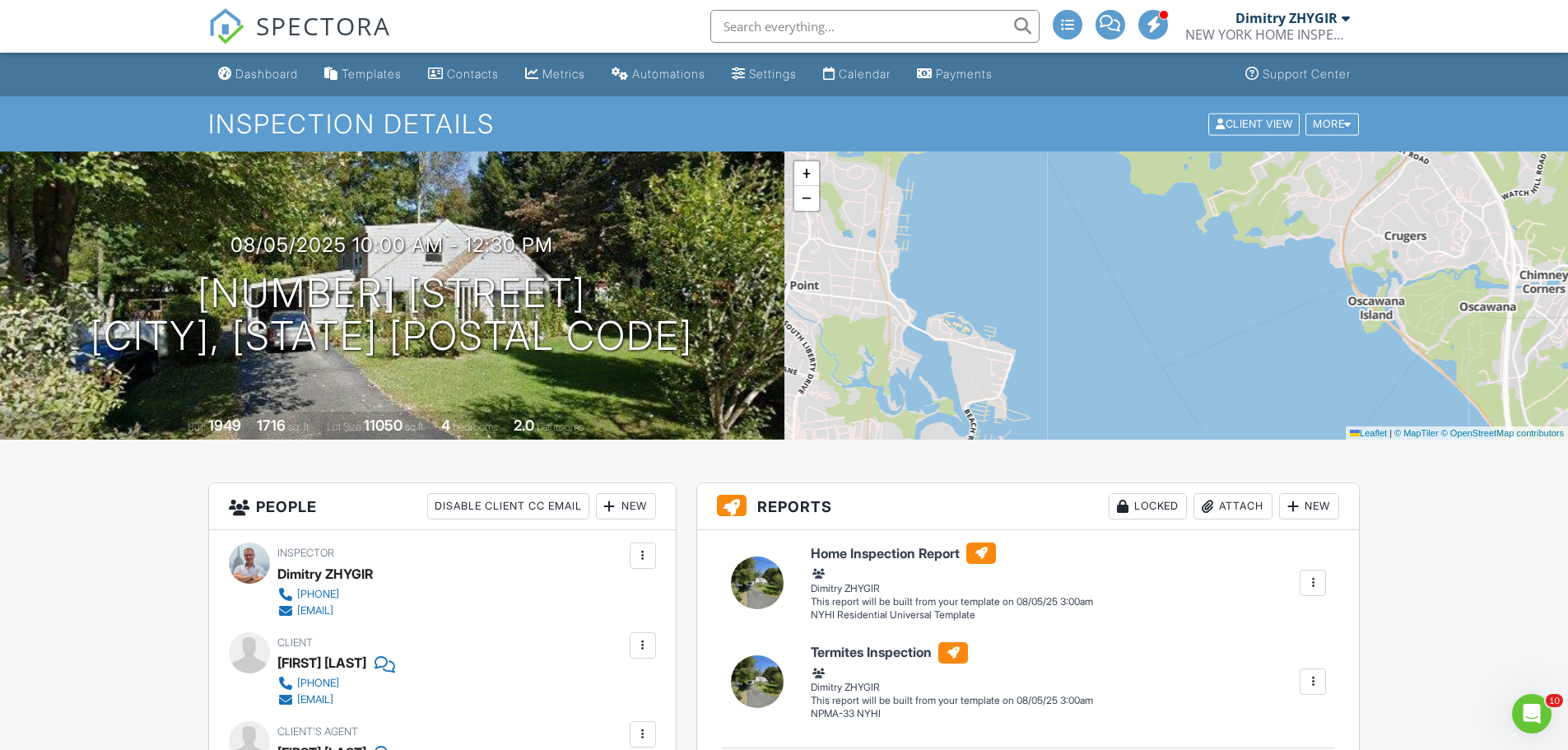 drag, startPoint x: 966, startPoint y: 350, endPoint x: 1070, endPoint y: 229, distance: 159.5525 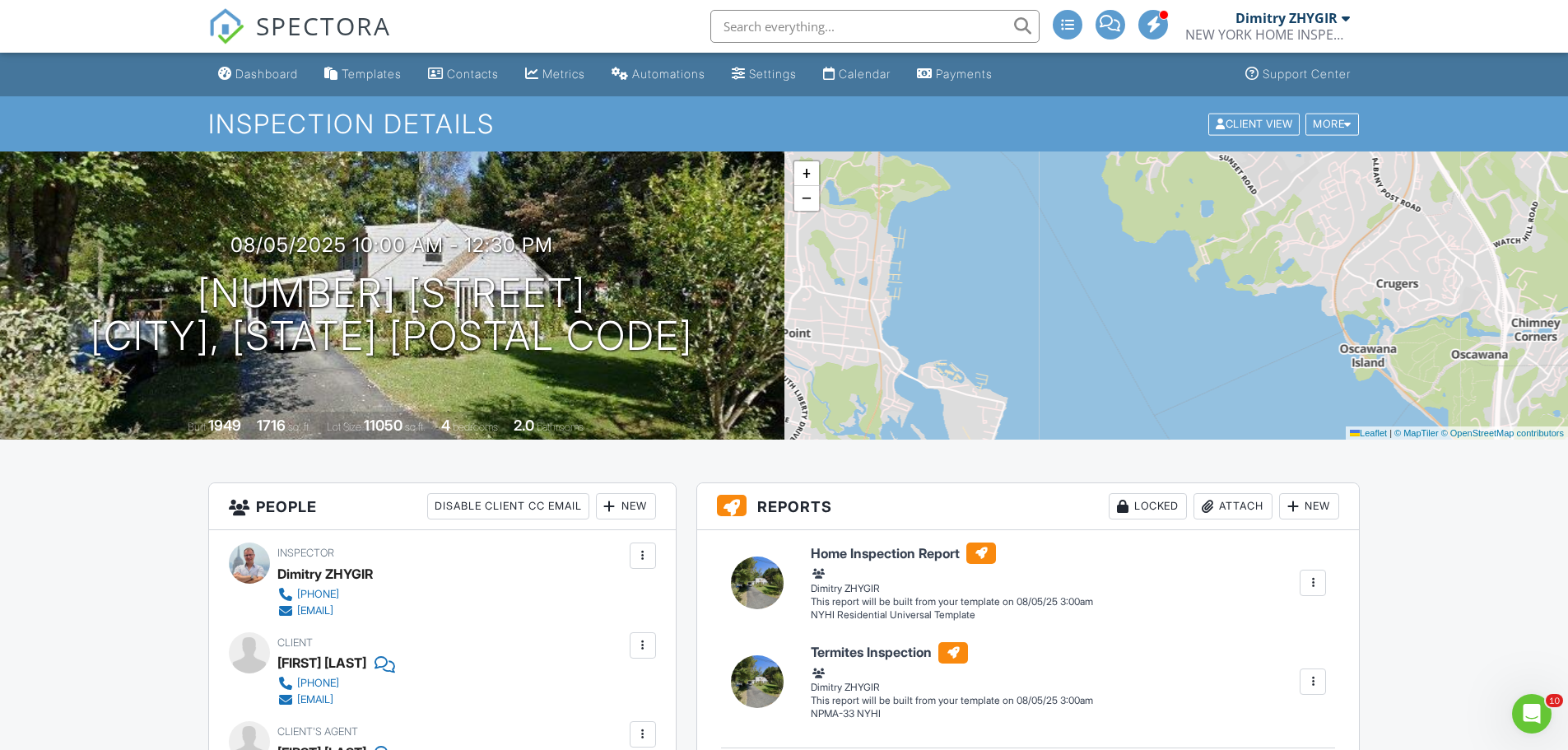 drag, startPoint x: 1077, startPoint y: 300, endPoint x: 1055, endPoint y: 405, distance: 107.28001 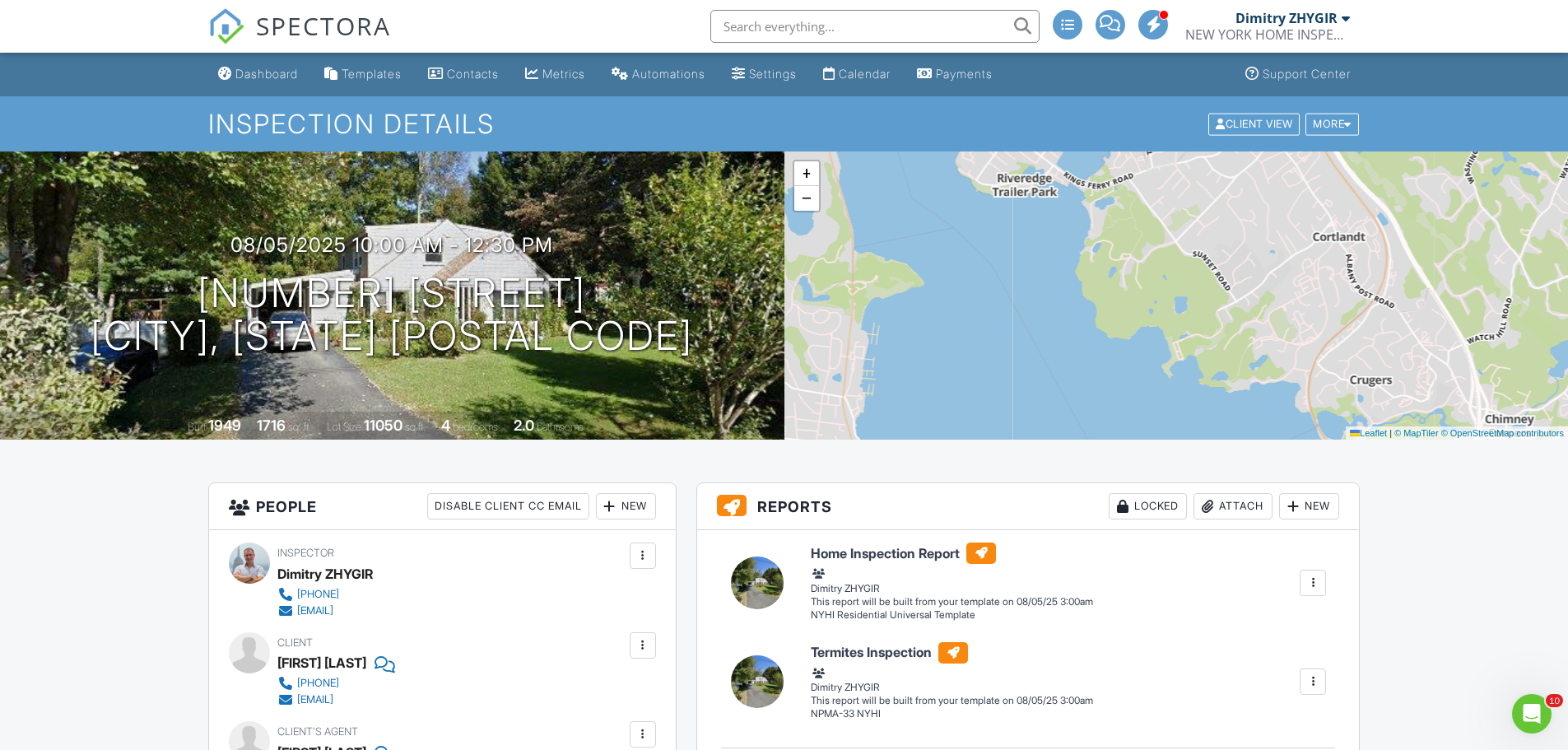 drag, startPoint x: 1167, startPoint y: 307, endPoint x: 1152, endPoint y: 352, distance: 47.434165 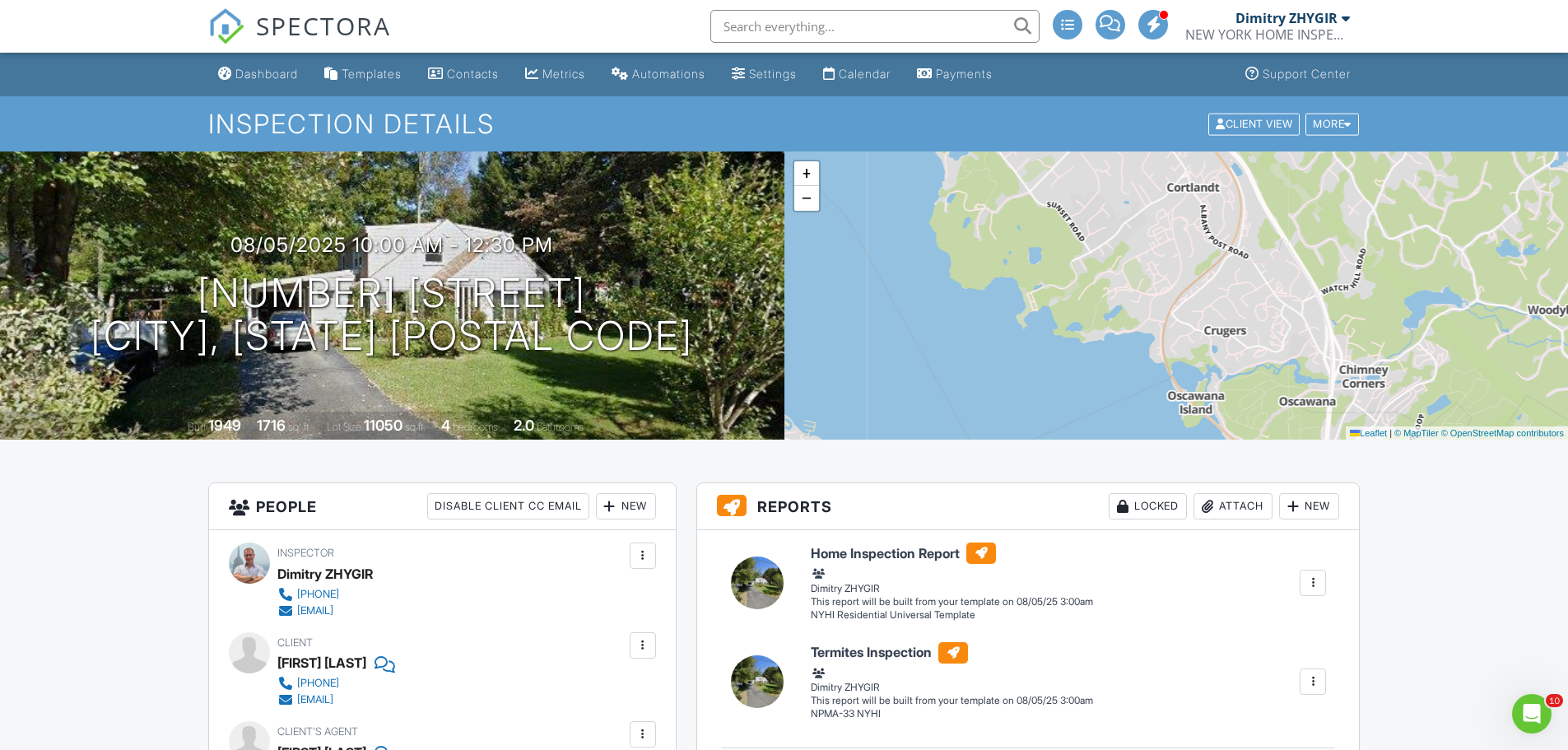 drag, startPoint x: 1070, startPoint y: 327, endPoint x: 925, endPoint y: 274, distance: 154.38264 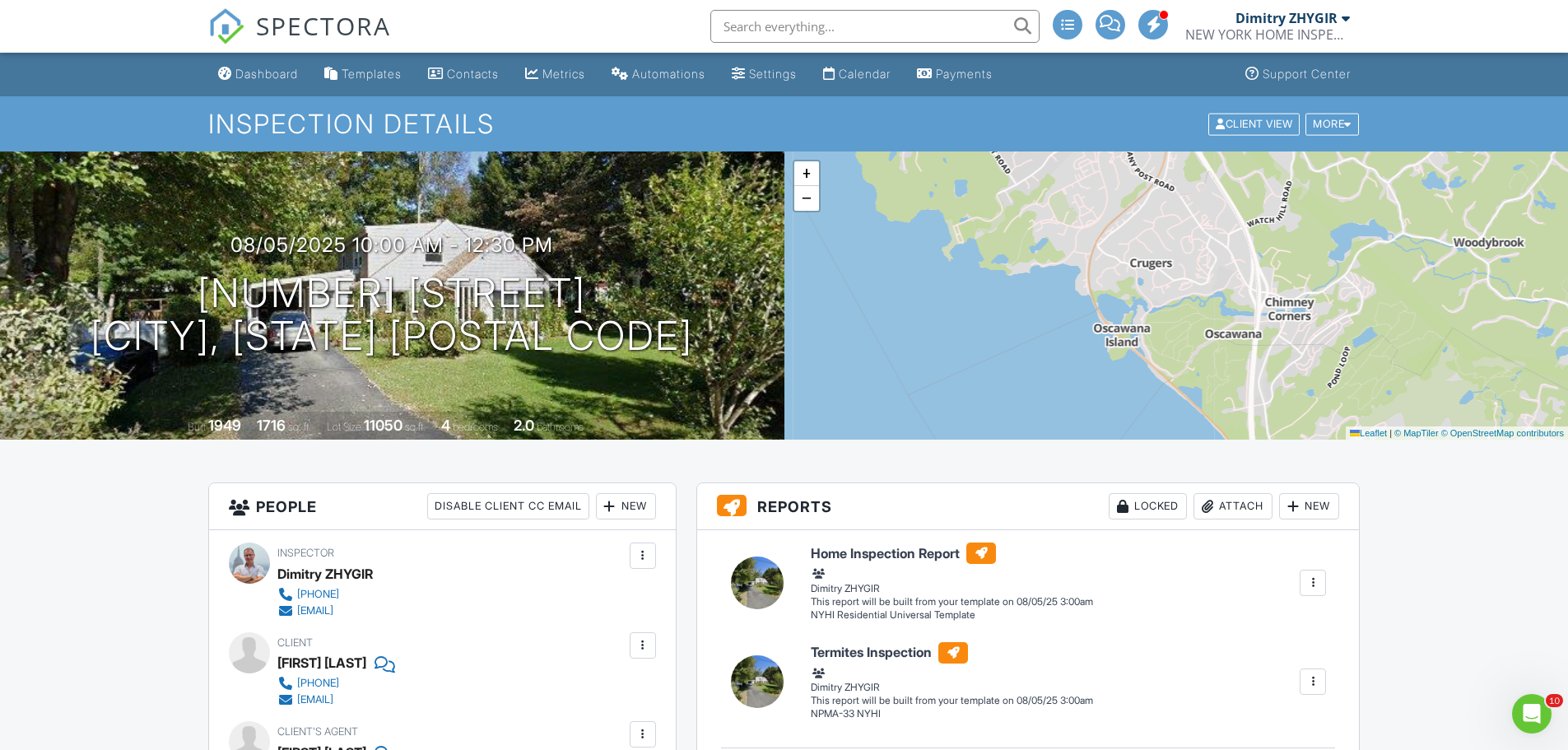 drag, startPoint x: 1040, startPoint y: 367, endPoint x: 918, endPoint y: 246, distance: 171.8284 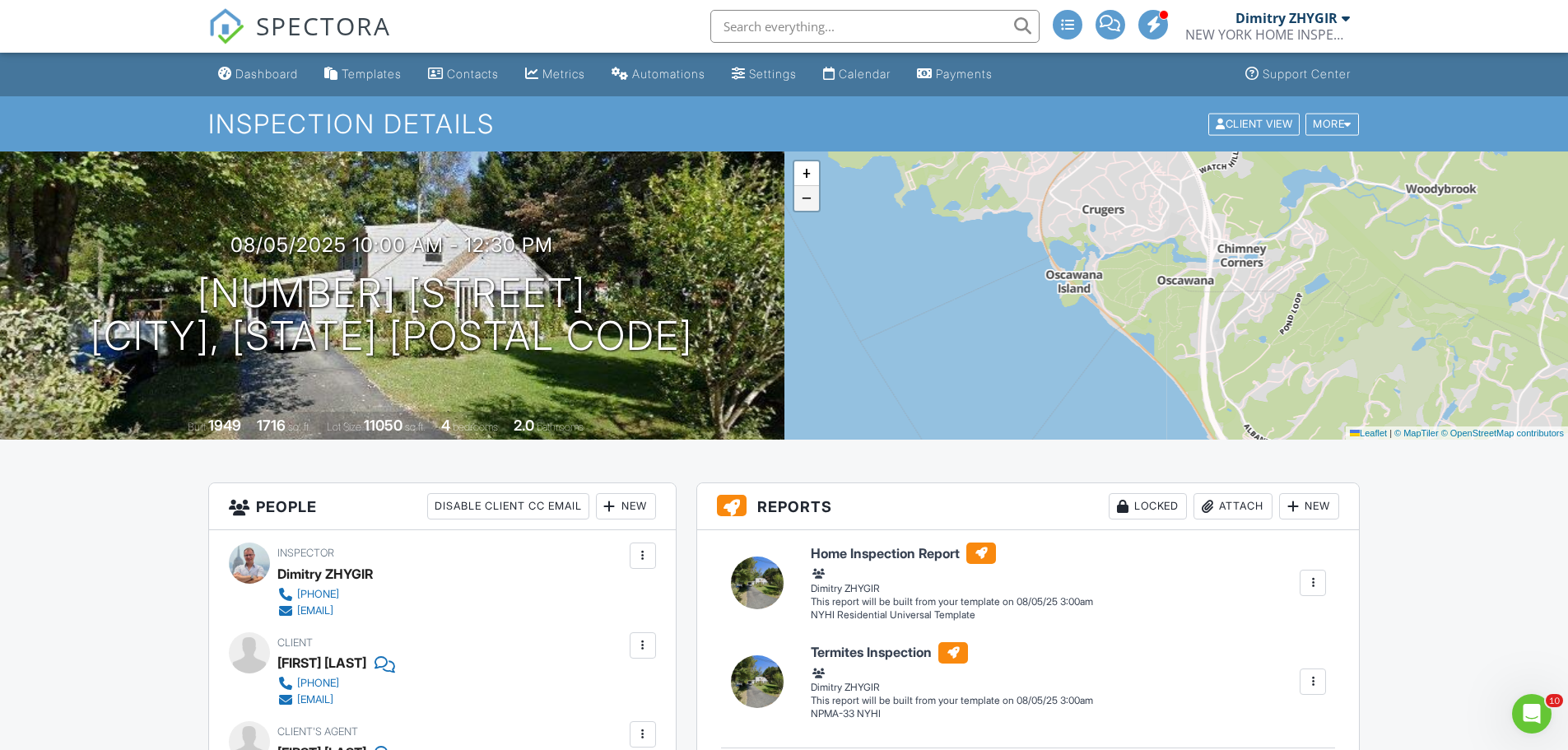 click on "−" at bounding box center [807, 198] 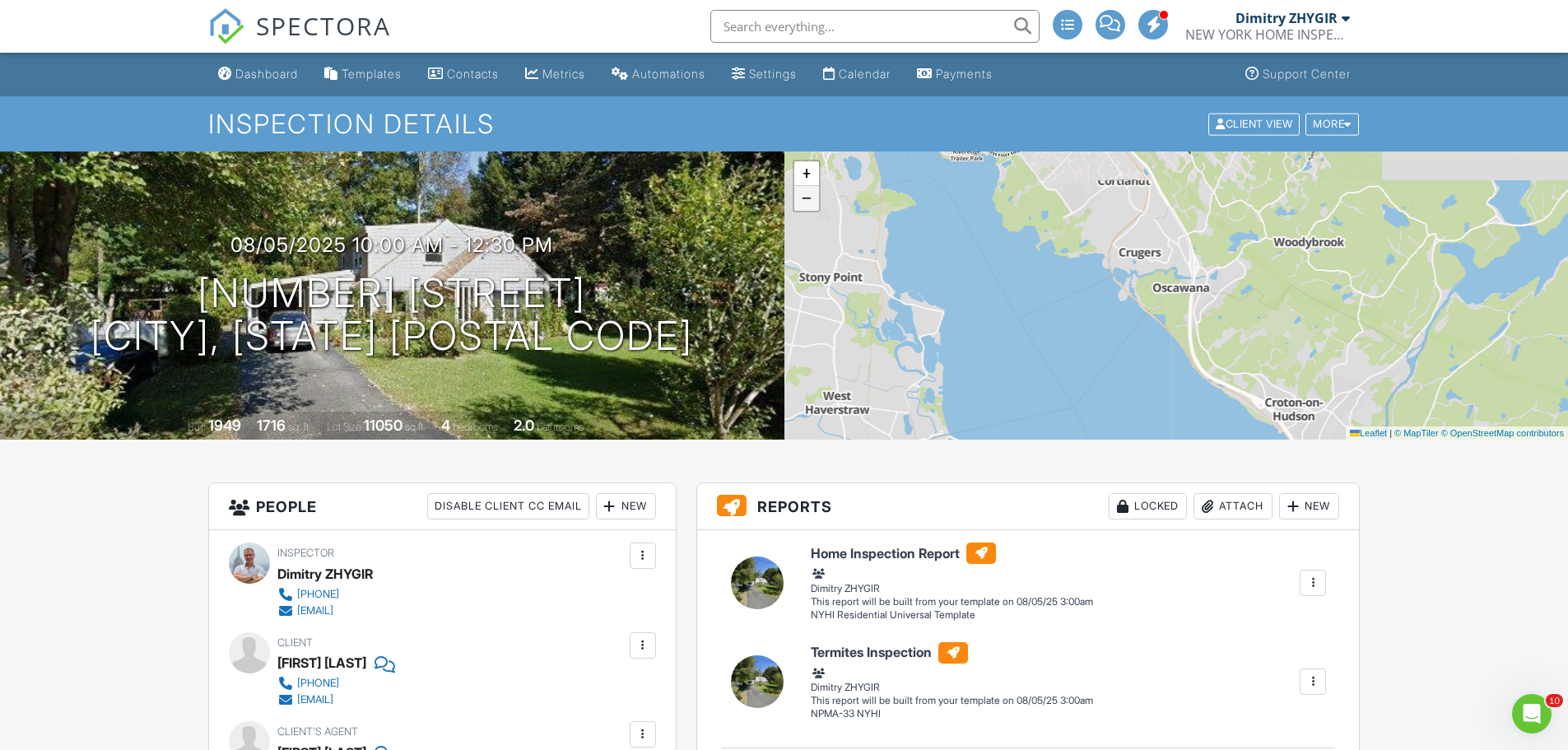 click on "−" at bounding box center [807, 198] 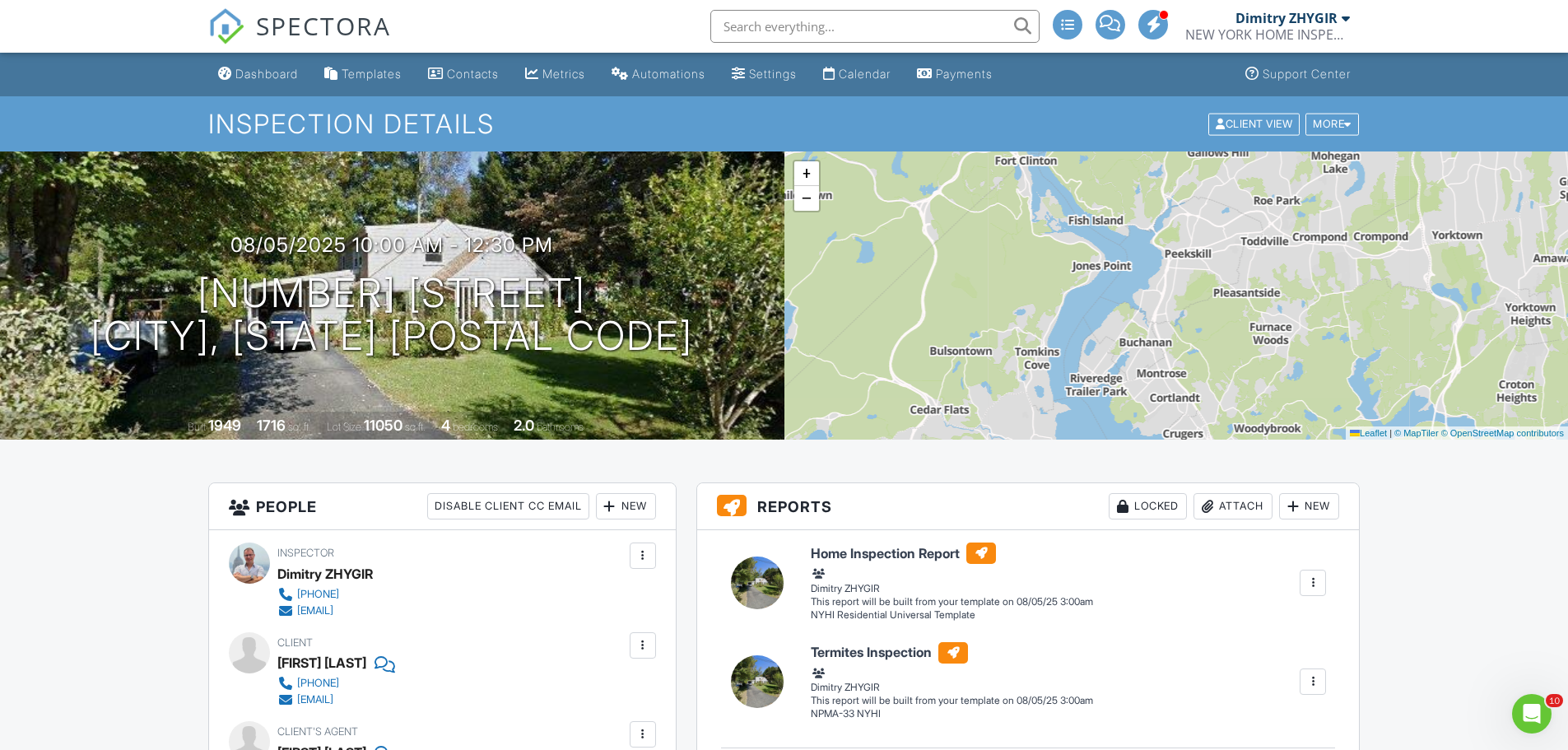 drag, startPoint x: 1096, startPoint y: 317, endPoint x: 1116, endPoint y: 428, distance: 112.7874 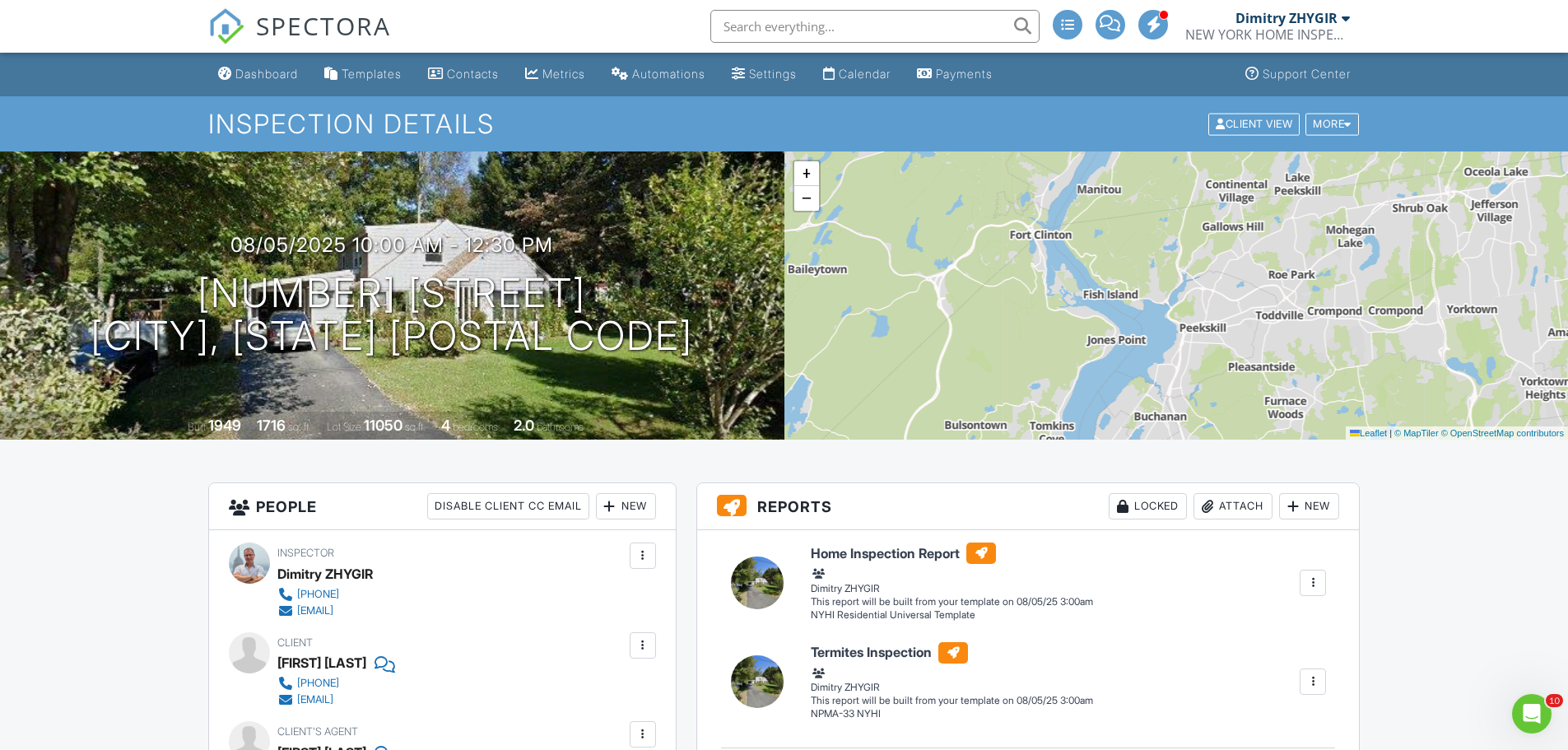 drag, startPoint x: 1065, startPoint y: 291, endPoint x: 1080, endPoint y: 366, distance: 76.48529 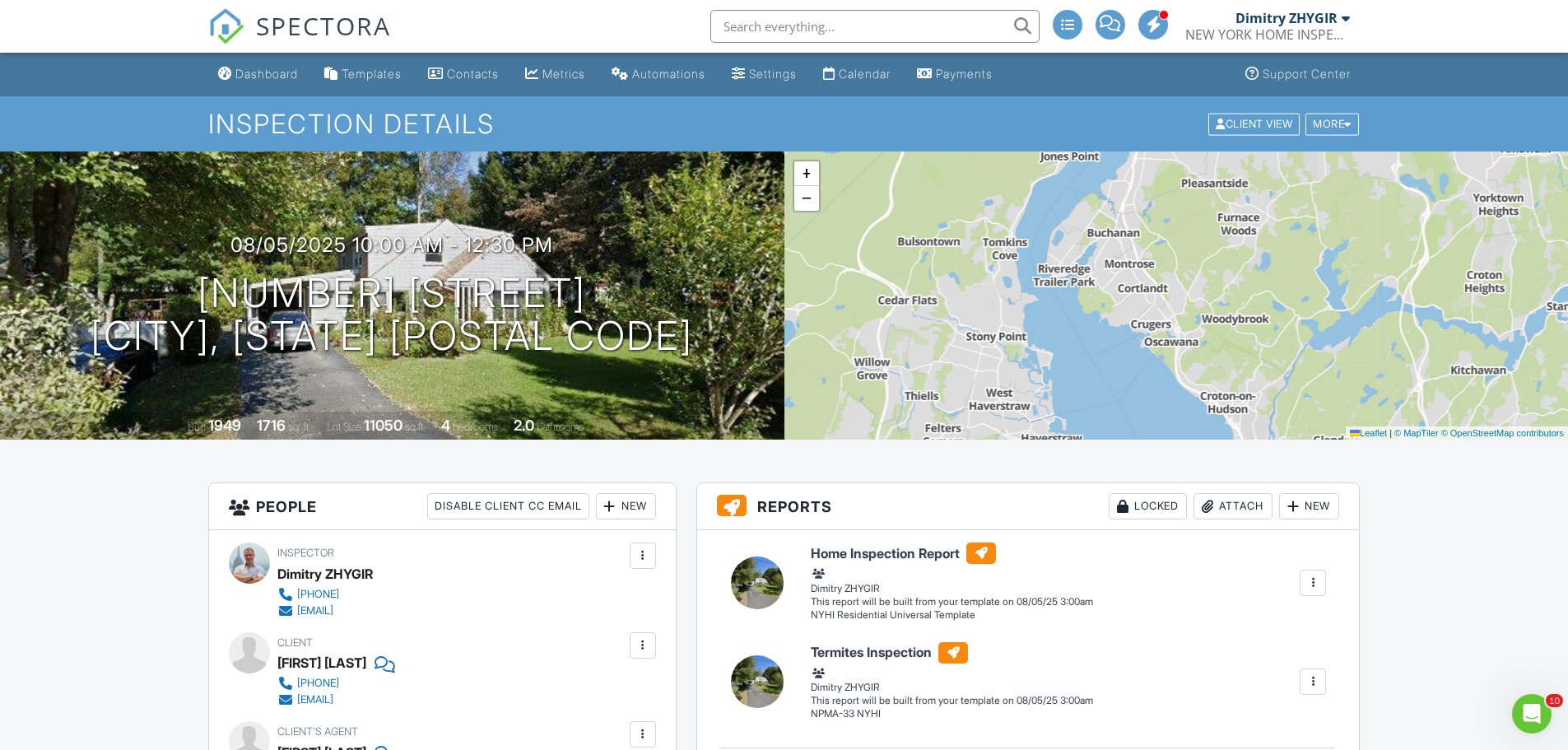 drag, startPoint x: 1138, startPoint y: 379, endPoint x: 1091, endPoint y: 195, distance: 189.90787 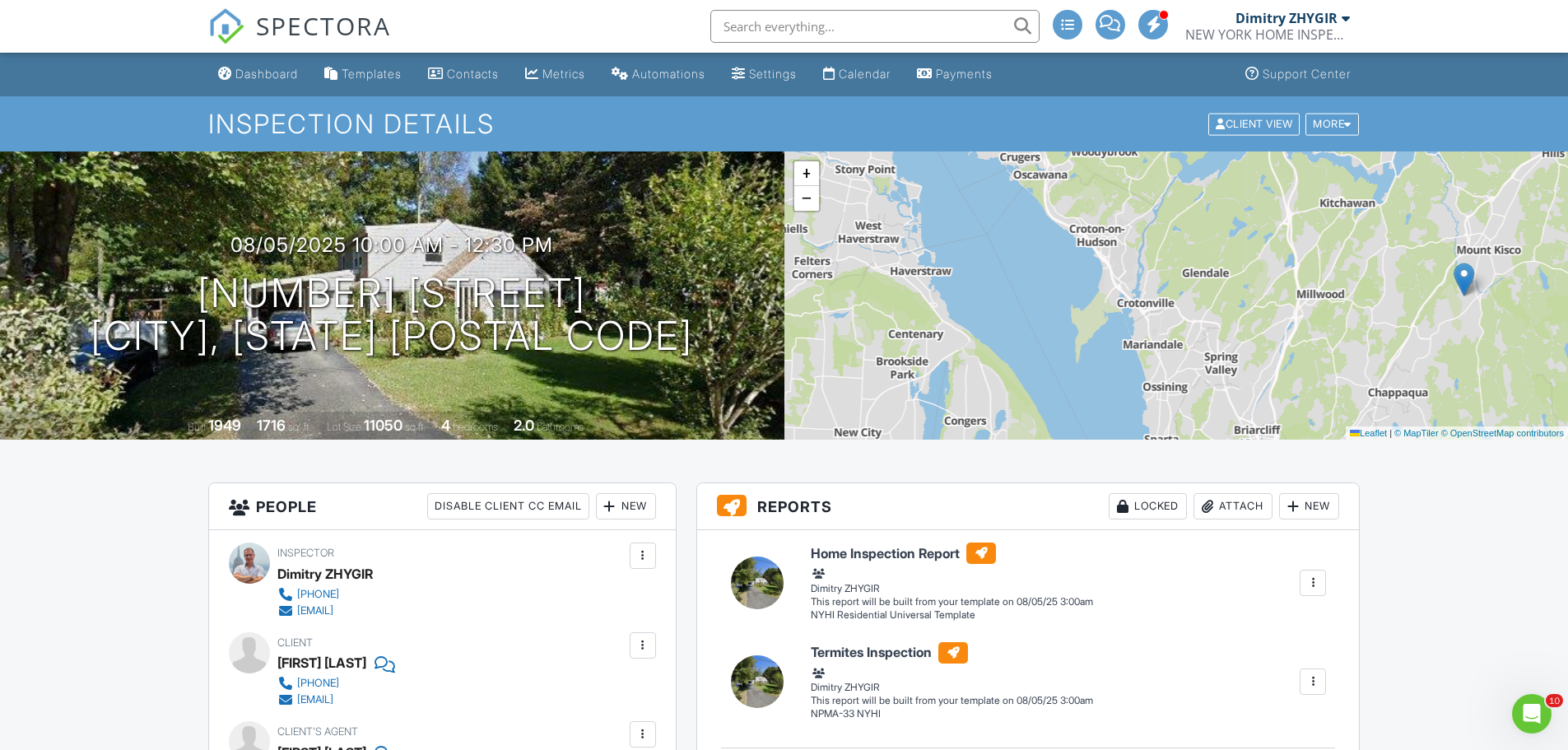drag, startPoint x: 1090, startPoint y: 376, endPoint x: 959, endPoint y: 209, distance: 212.24985 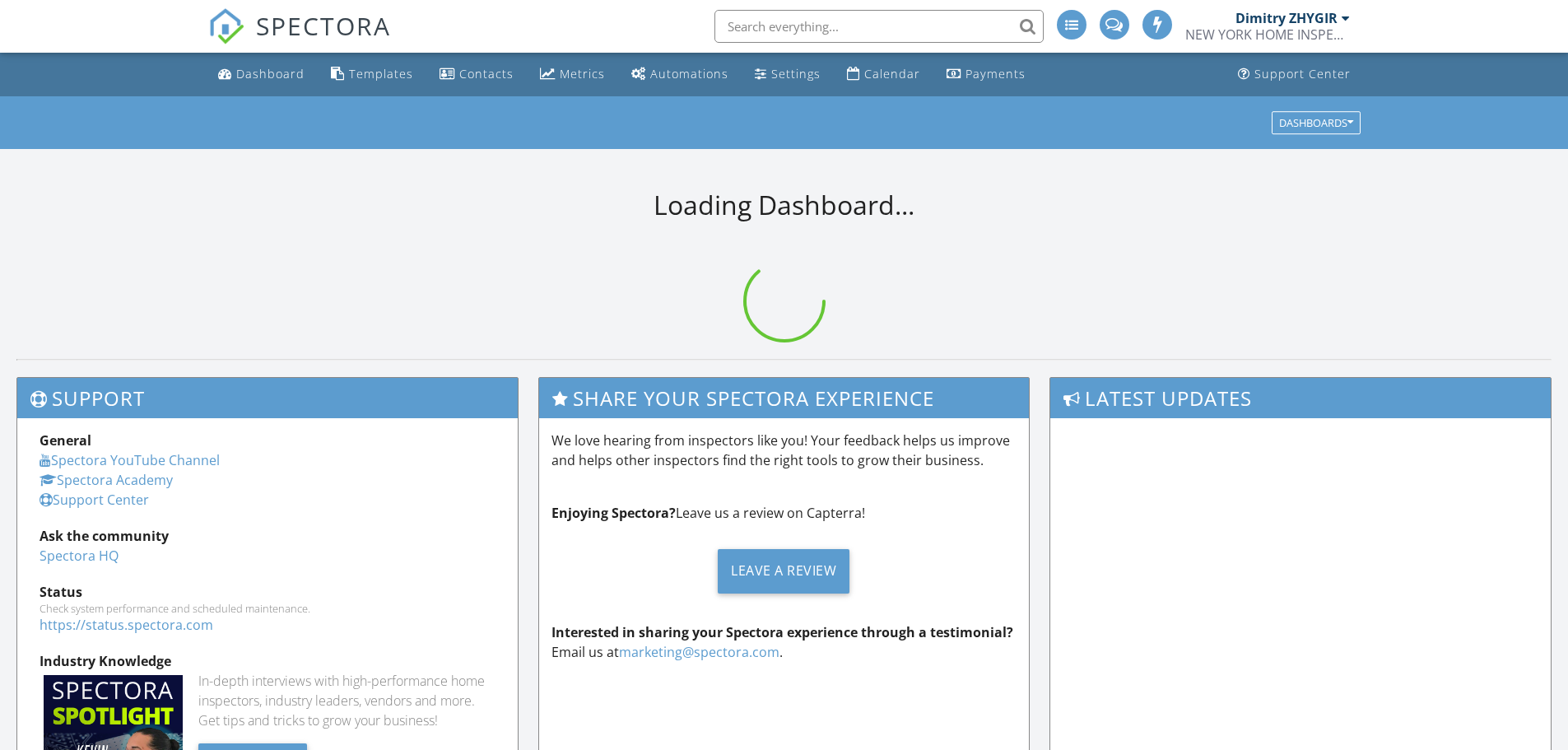 scroll, scrollTop: 0, scrollLeft: 0, axis: both 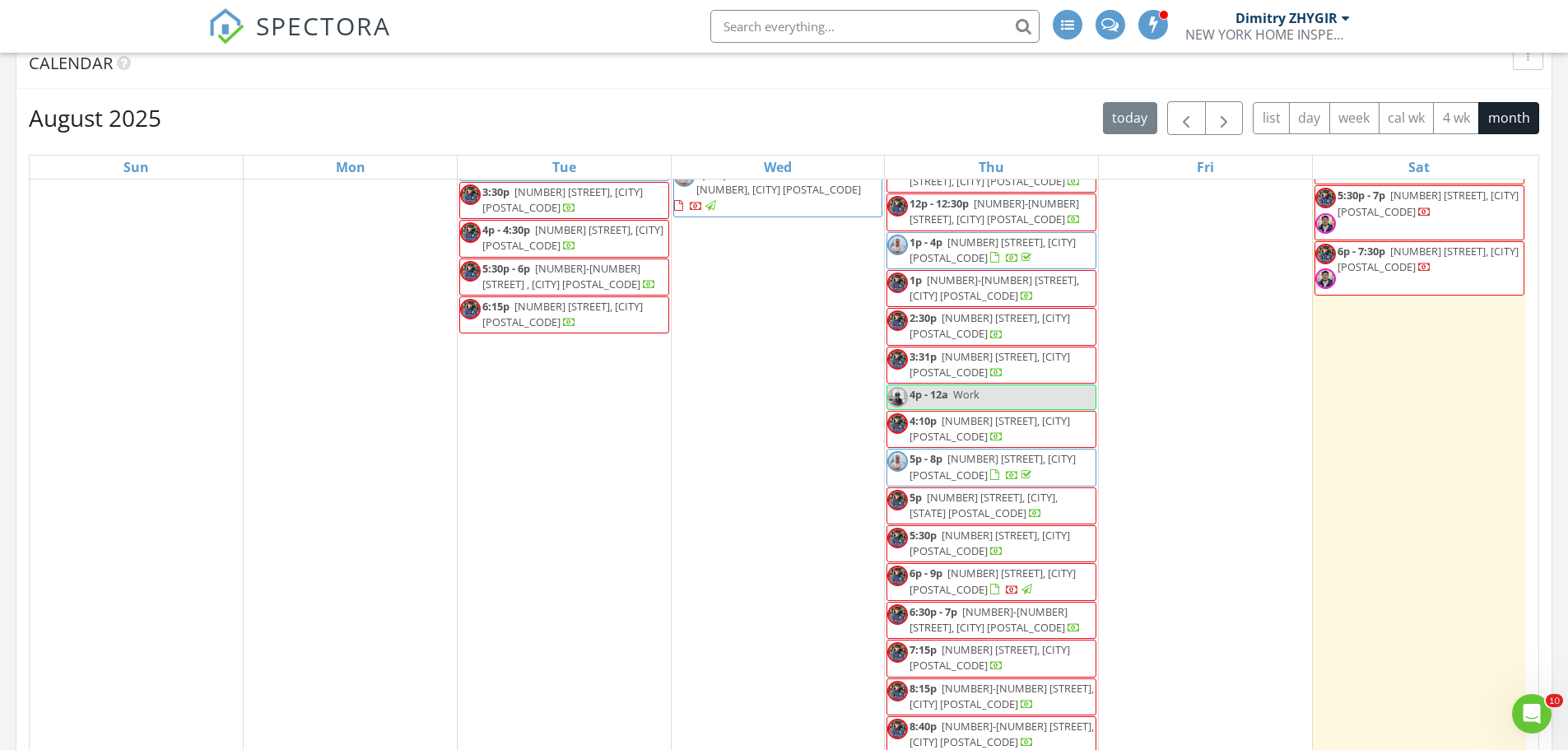 click on "1
12a
Off
9a
[NUMBER] [STREET], [CITY] [POSTAL_CODE]
10:30a - 11:15a
[NUMBER]-[NUMBER] [STREET] , [CITY] [POSTAL_CODE]
11:30a
[NUMBER]-[NUMBER] [STREET], [CITY] [POSTAL_CODE]
12p
[NUMBER] [STREET], [CITY] [POSTAL_CODE]
4p - 12a
Work" at bounding box center (1205, 330) 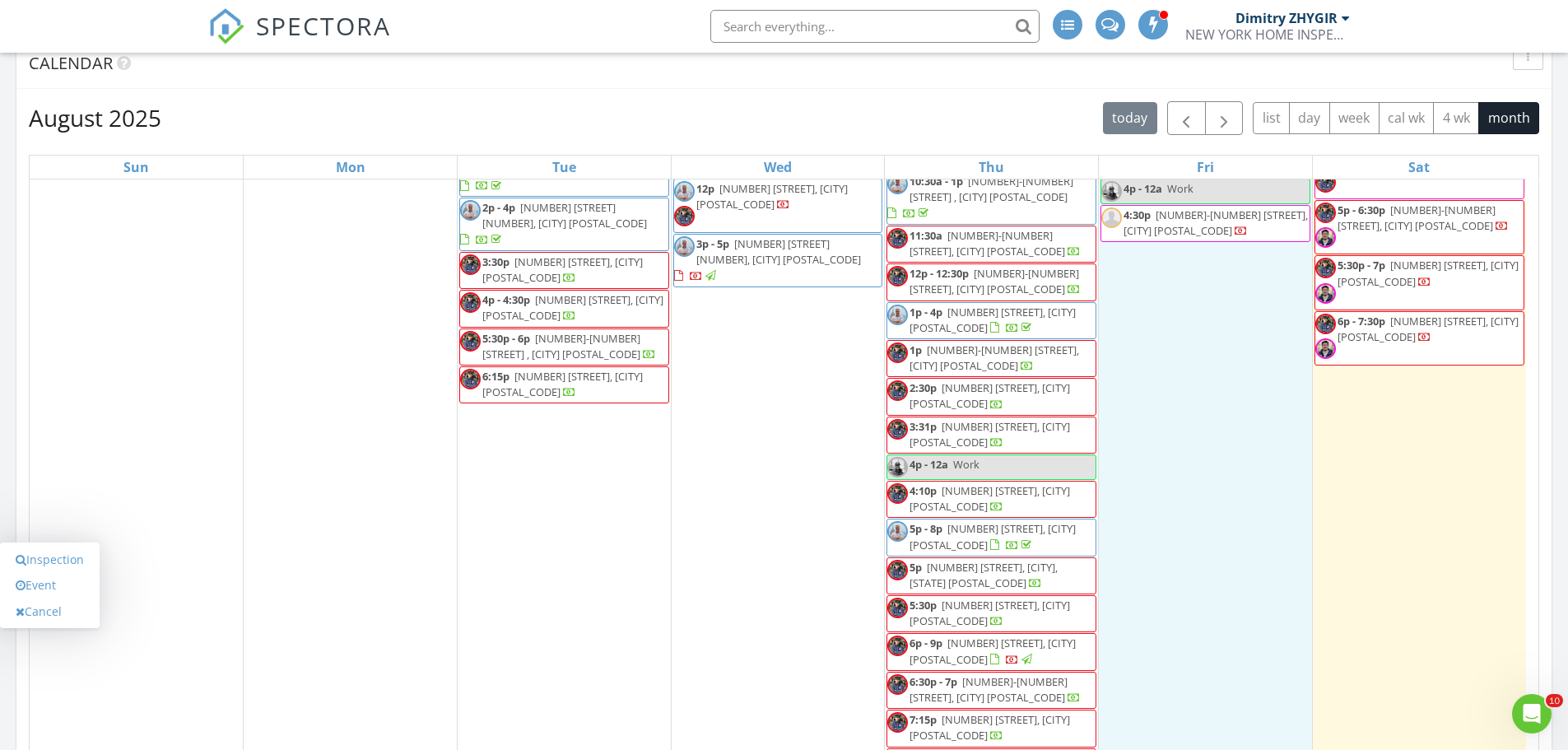 scroll, scrollTop: 0, scrollLeft: 0, axis: both 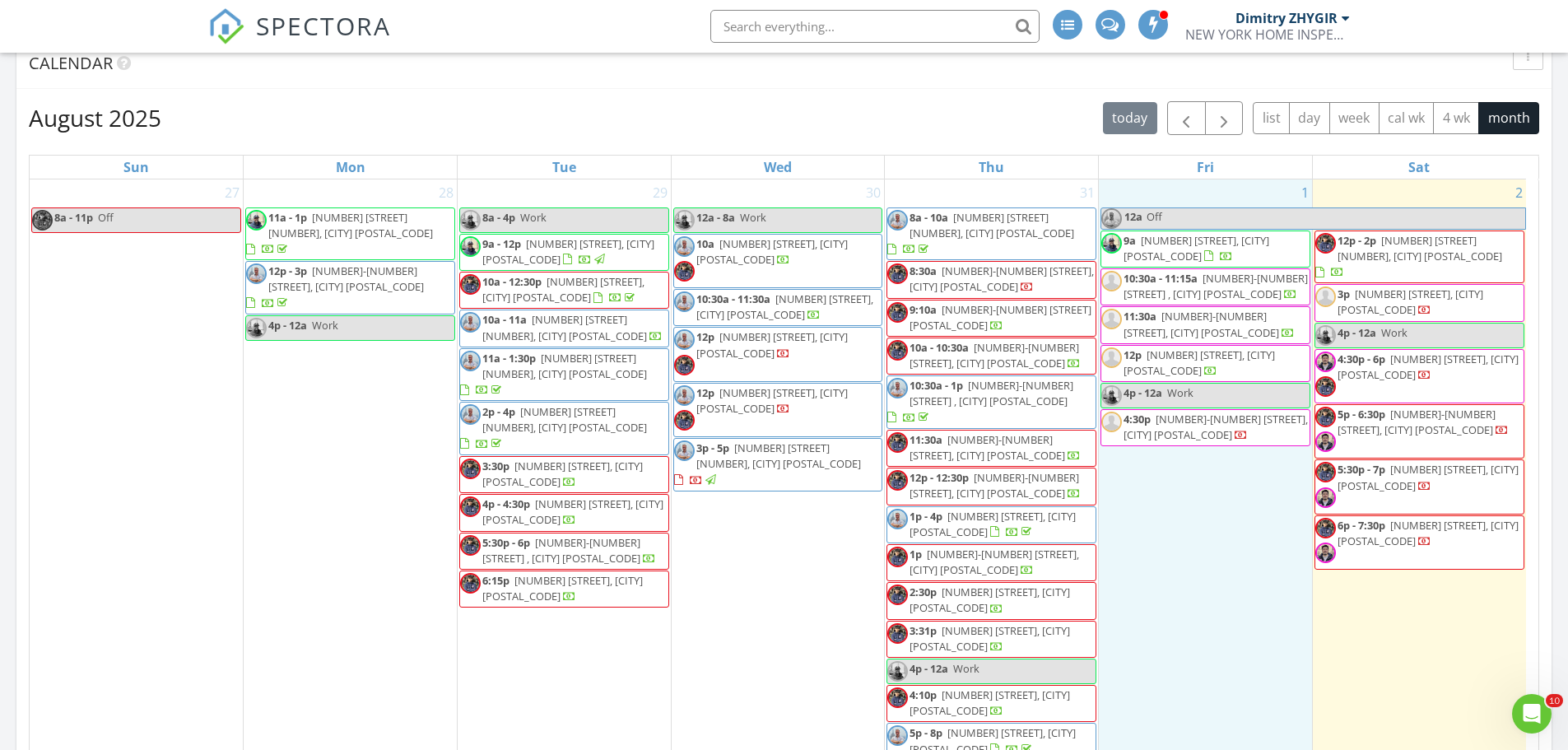 click on "[NUMBER] [STREET], [CITY] [POSTAL_CODE]" at bounding box center (1196, 248) 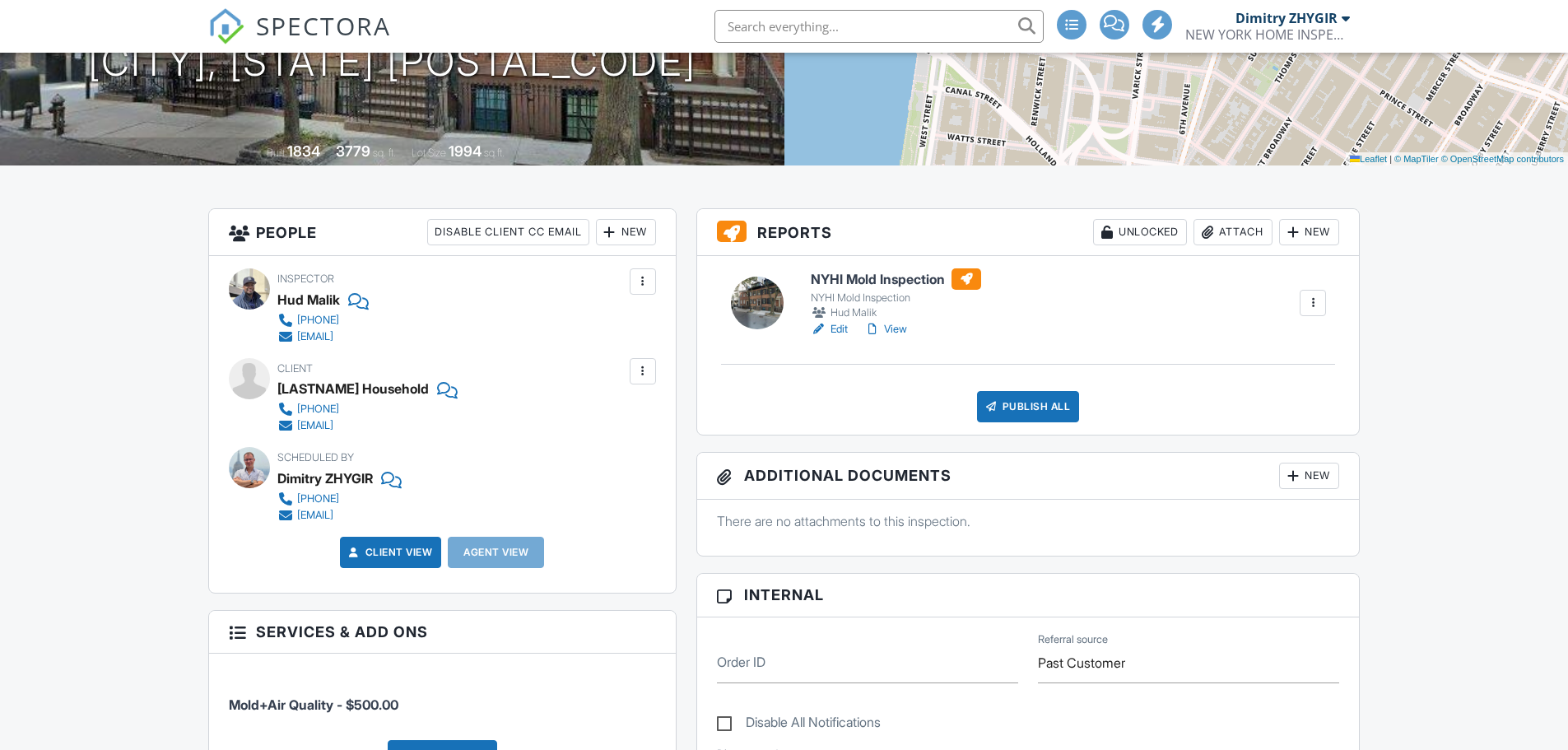 scroll, scrollTop: 274, scrollLeft: 0, axis: vertical 